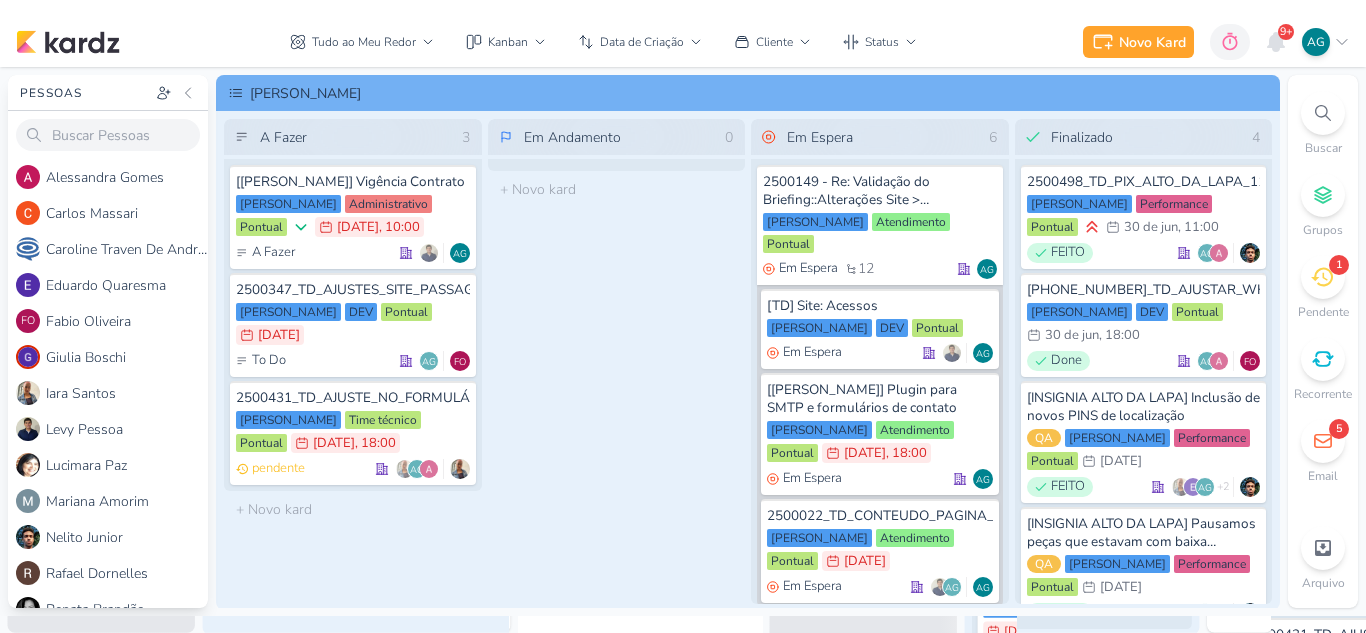 scroll, scrollTop: 0, scrollLeft: 0, axis: both 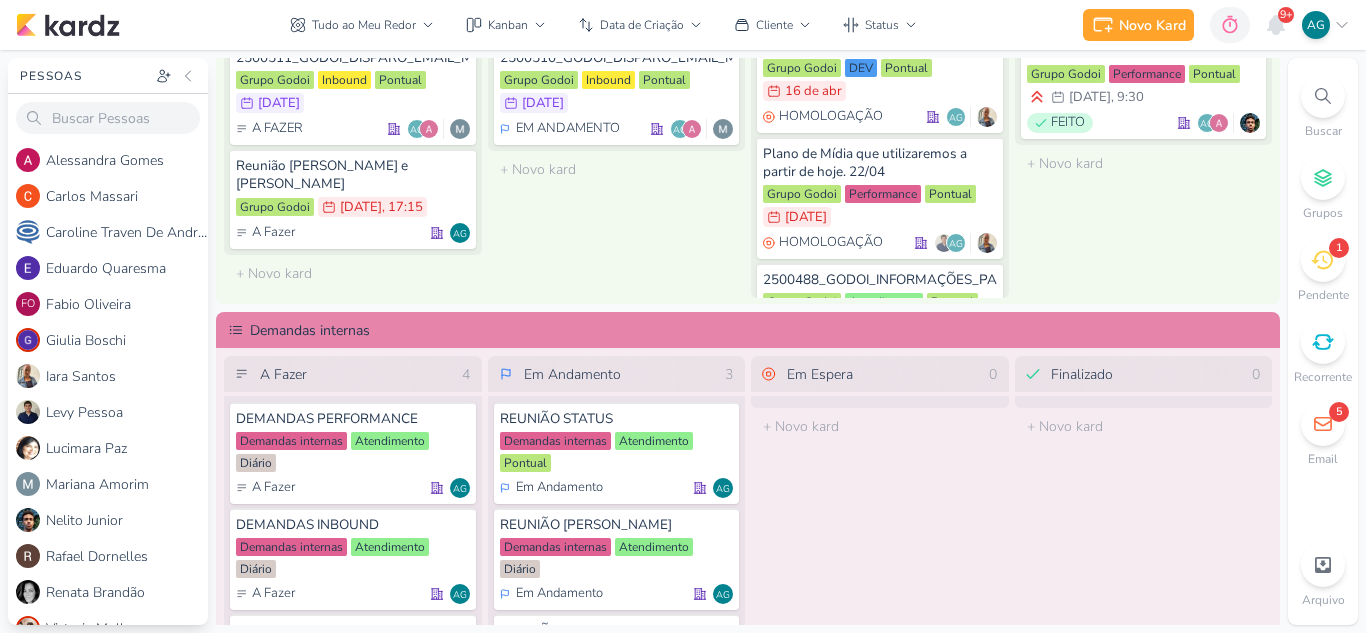 click on "1" at bounding box center [1323, 260] 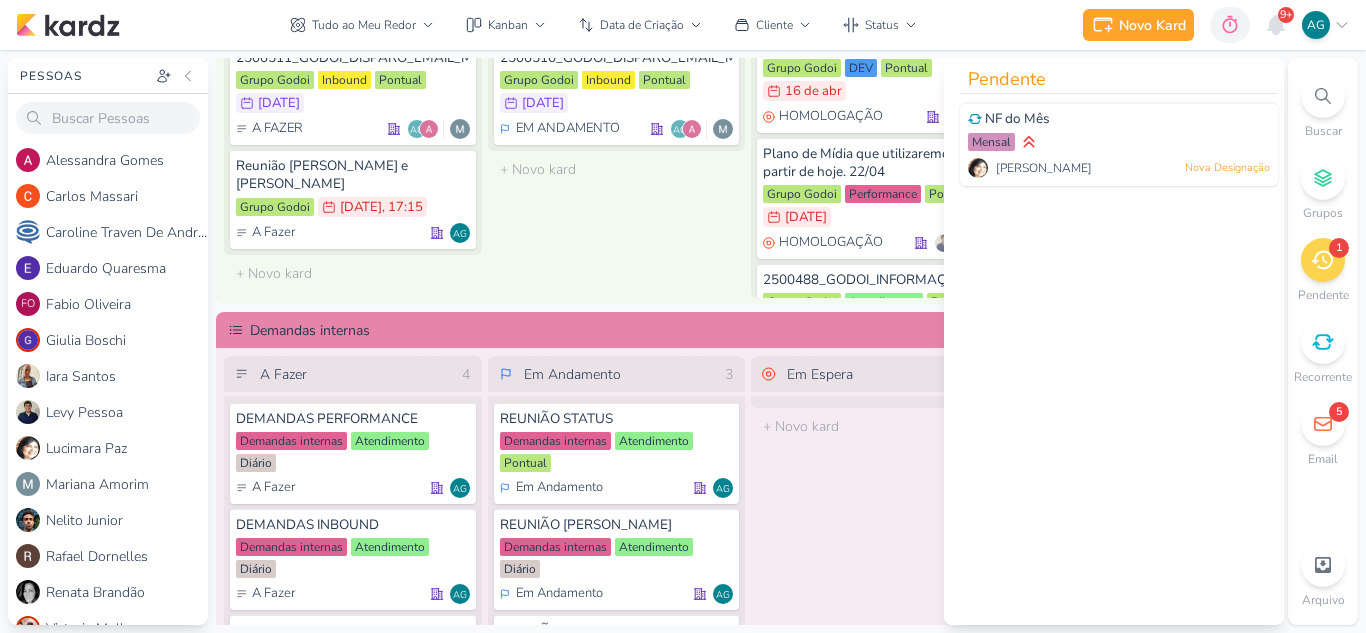 click on "Em Espera
0
O título do kard deve ter menos que 100 caracteres" at bounding box center (880, 610) 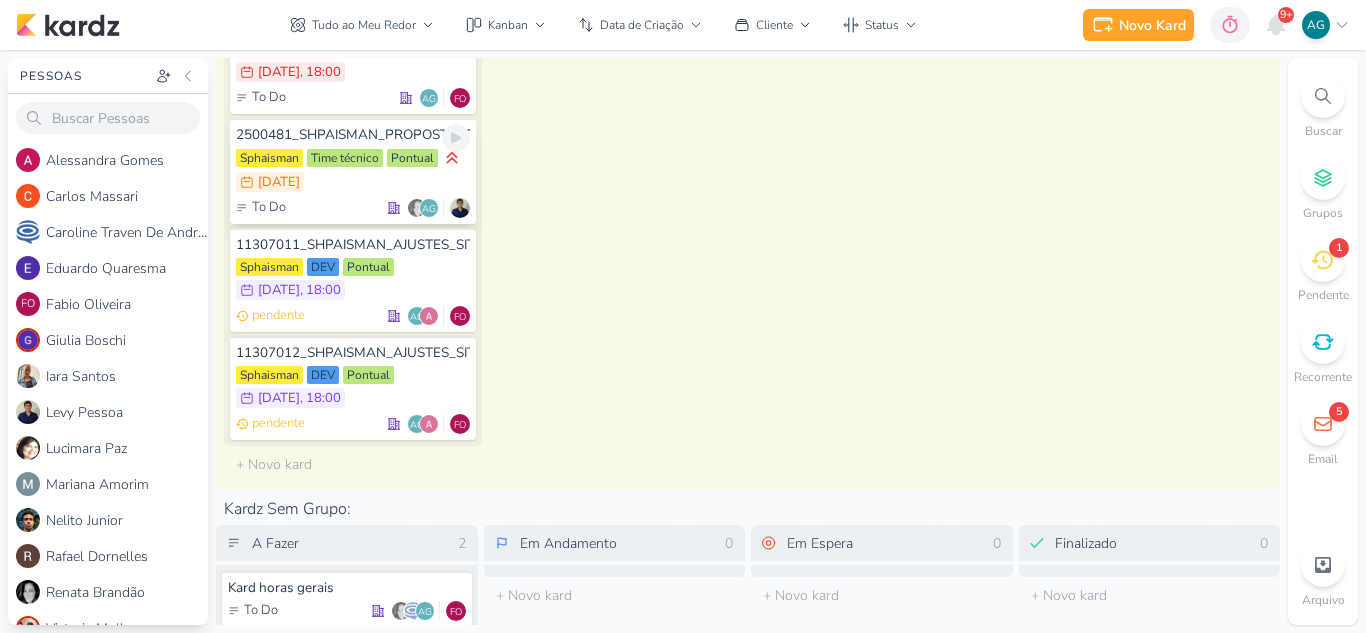 scroll, scrollTop: 2700, scrollLeft: 0, axis: vertical 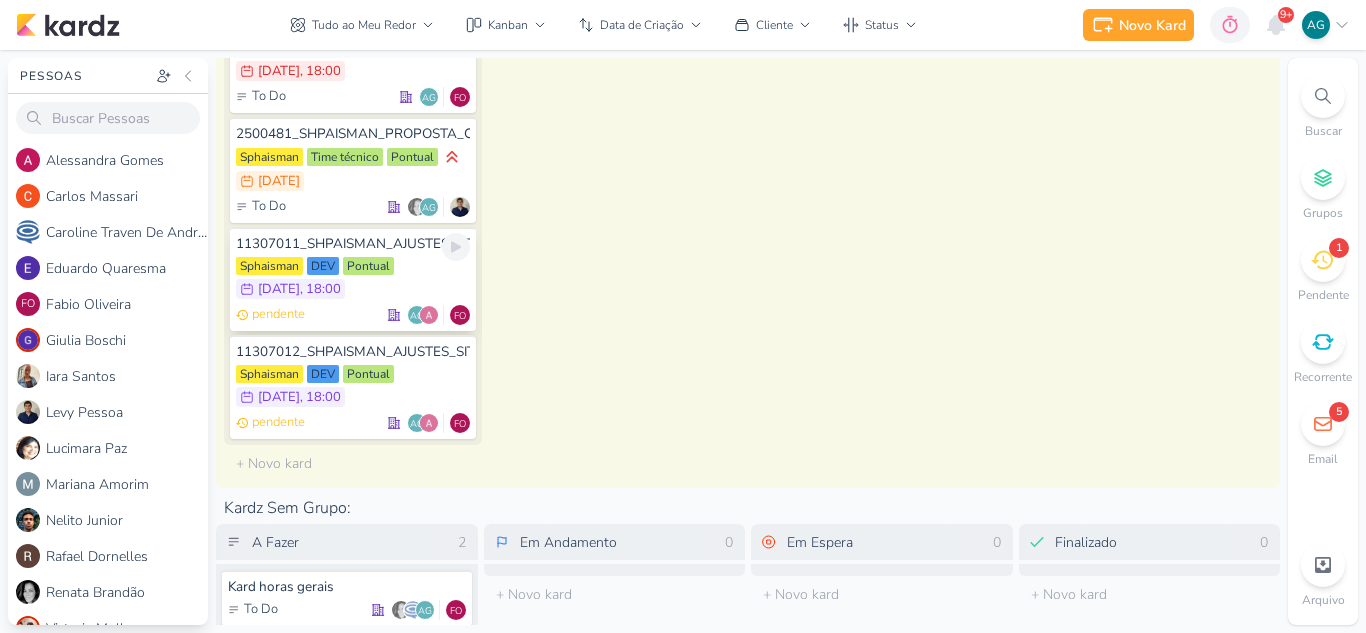 click on "Sphaisman
DEV
Pontual
3/7
[DATE] 18:00" at bounding box center (353, 279) 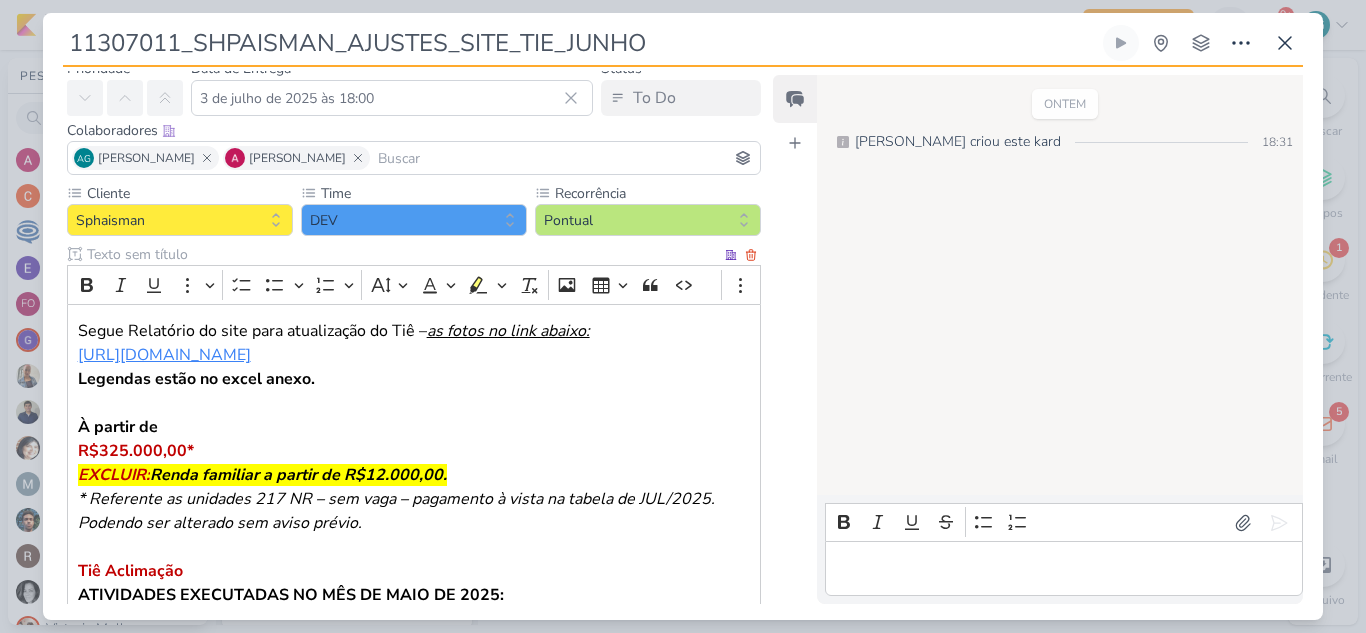 scroll, scrollTop: 200, scrollLeft: 0, axis: vertical 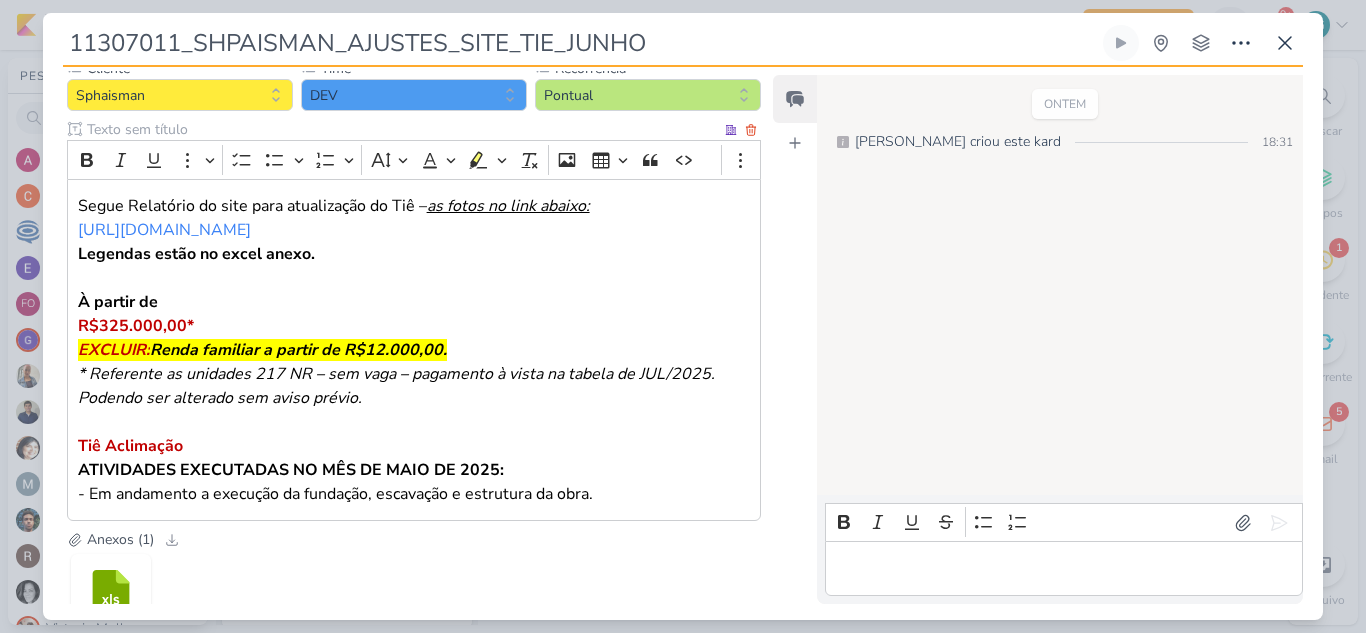 click on "ATIVIDADES EXECUTADAS NO MÊS DE MAIO DE 2025:" at bounding box center [291, 470] 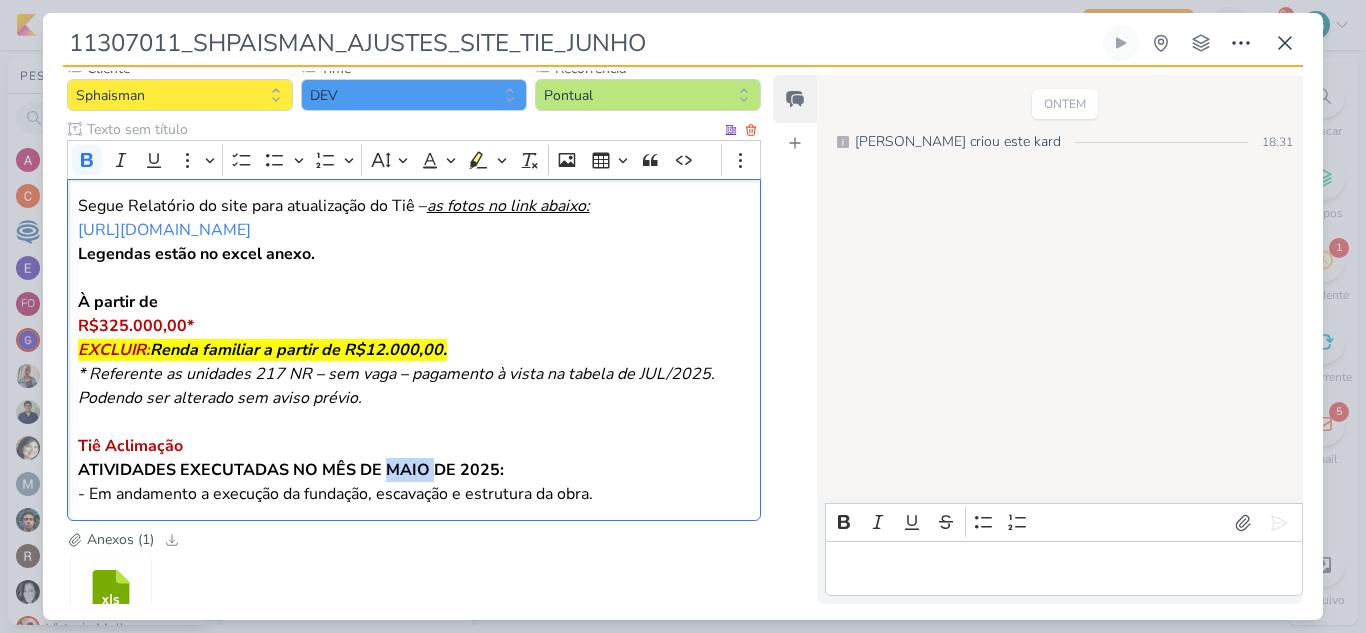click on "ATIVIDADES EXECUTADAS NO MÊS DE MAIO DE 2025:" at bounding box center (291, 470) 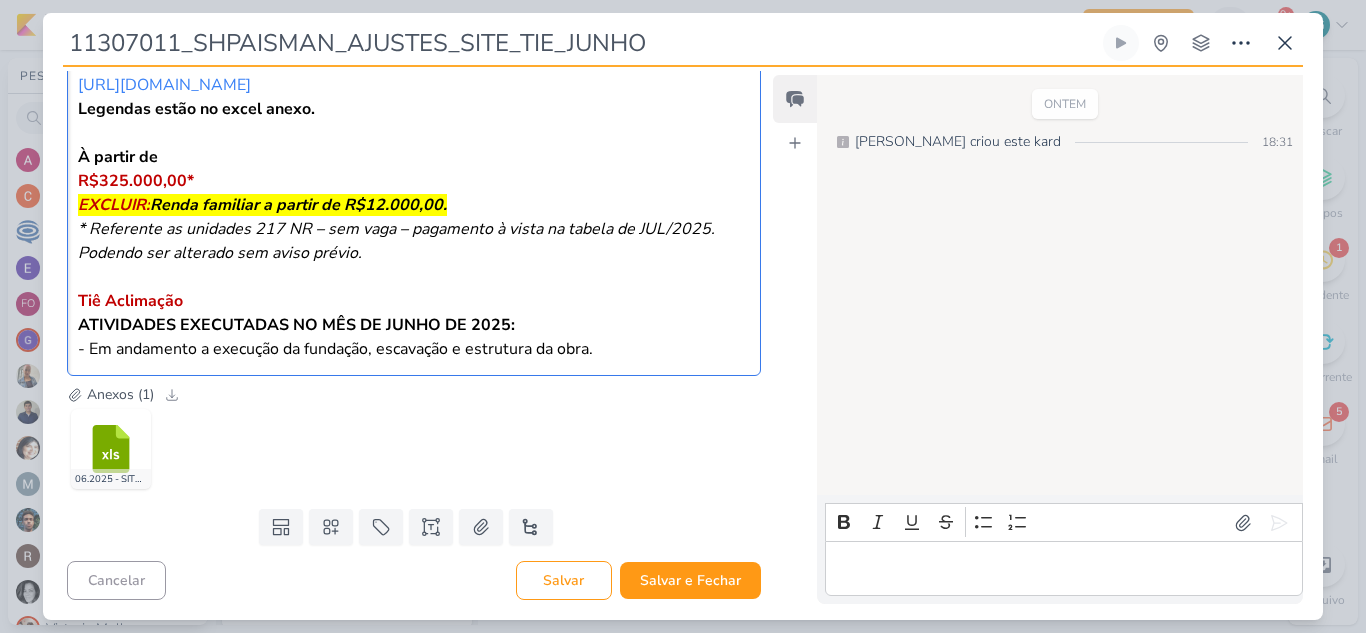 scroll, scrollTop: 369, scrollLeft: 0, axis: vertical 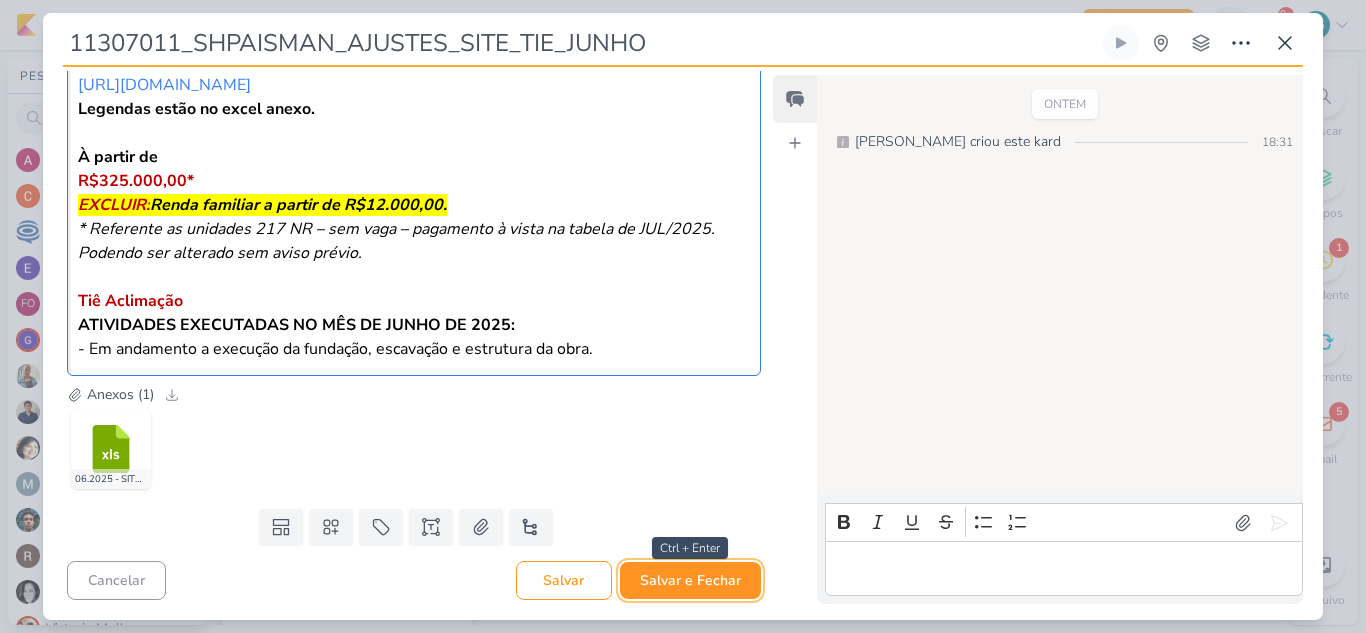 click on "Salvar e Fechar" at bounding box center (690, 580) 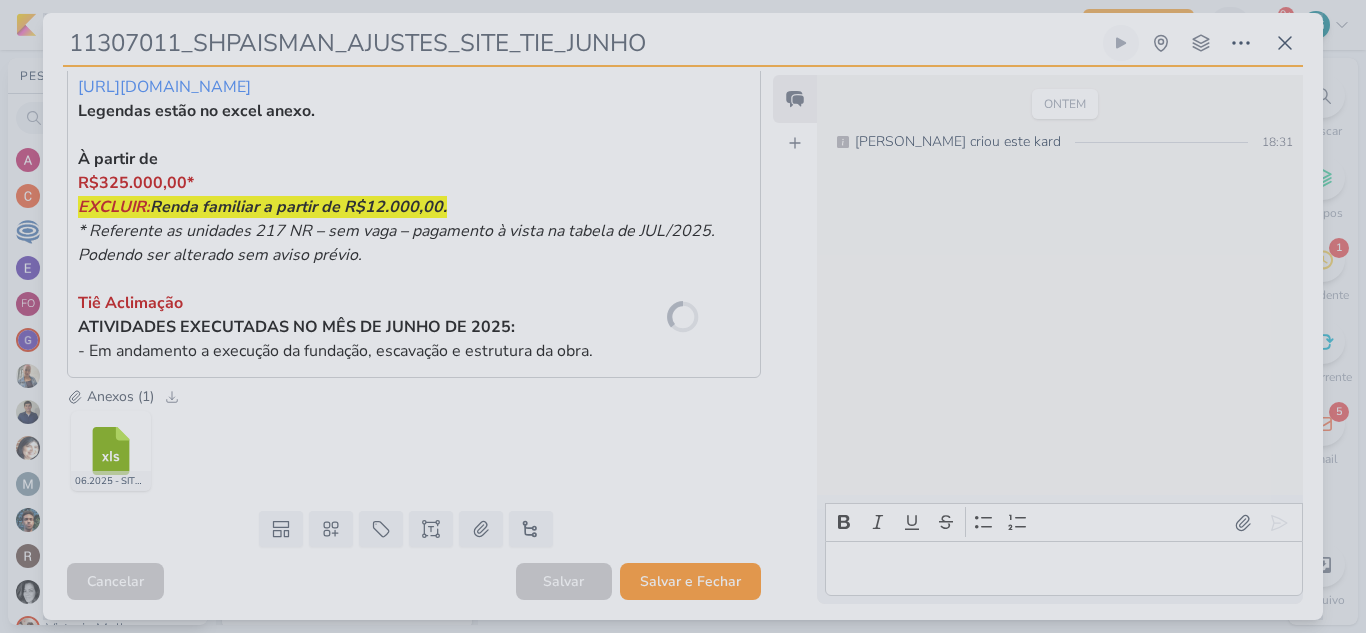 scroll, scrollTop: 367, scrollLeft: 0, axis: vertical 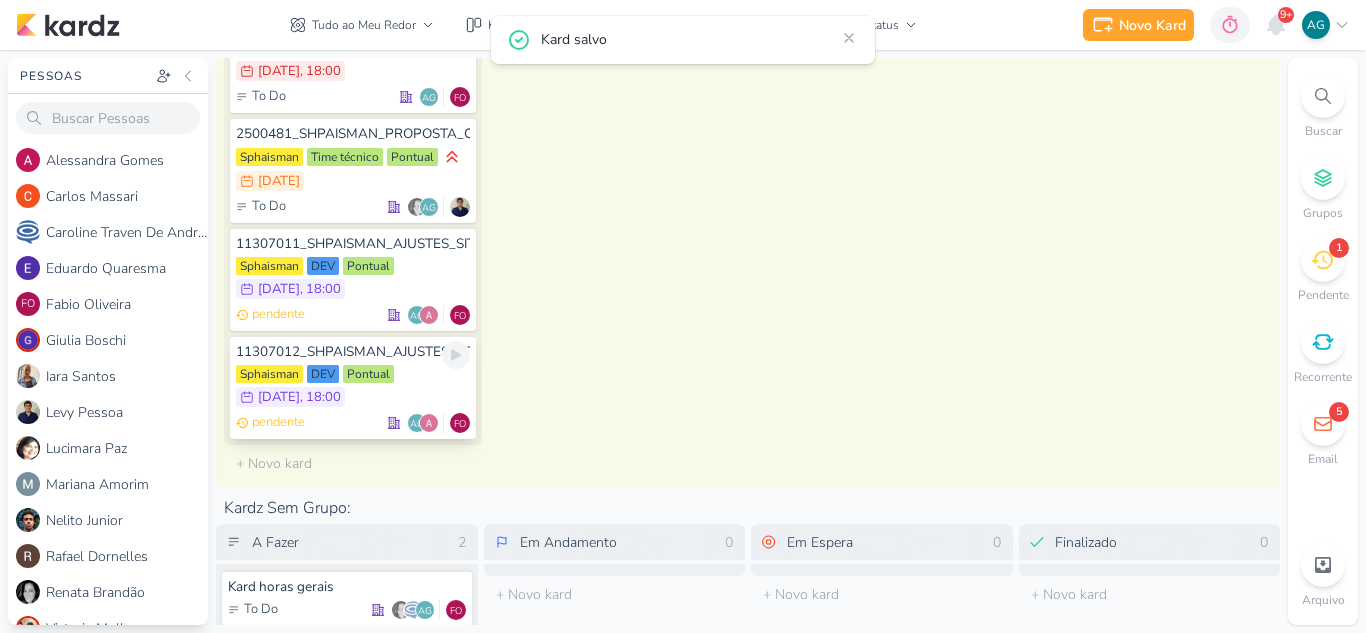 click on "11307012_SHPAISMAN_AJUSTES_SITE_MOA292_JUNHO" at bounding box center [353, 352] 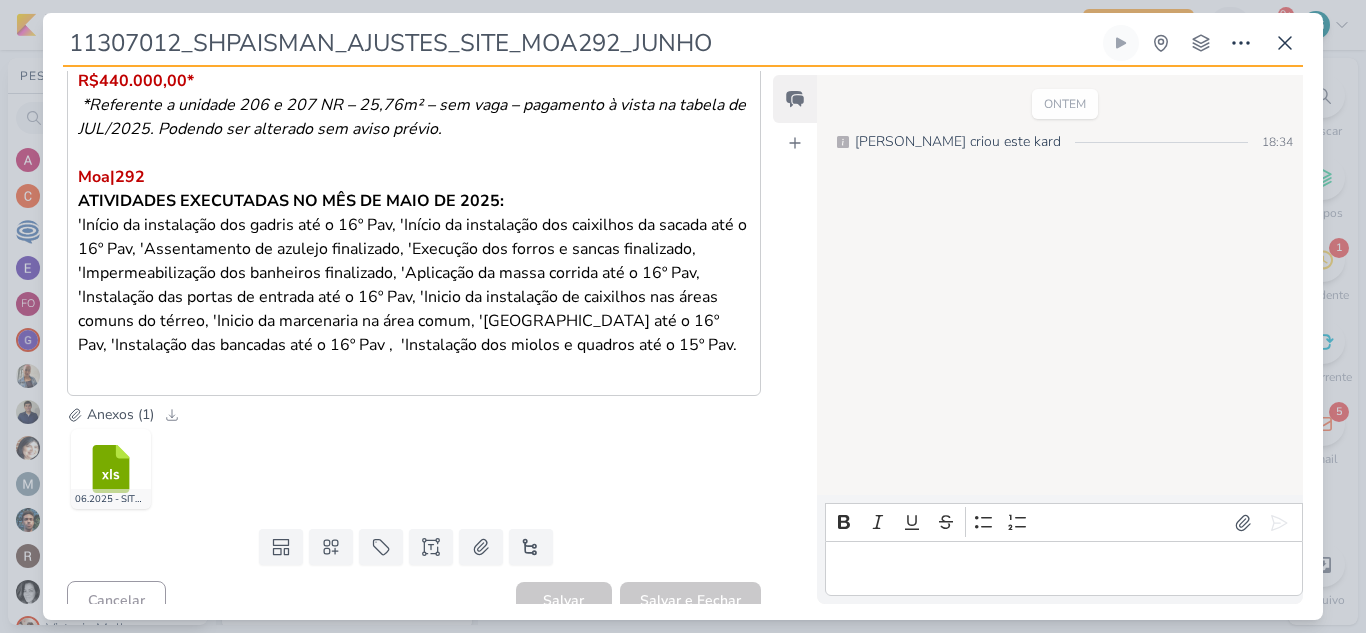 scroll, scrollTop: 500, scrollLeft: 0, axis: vertical 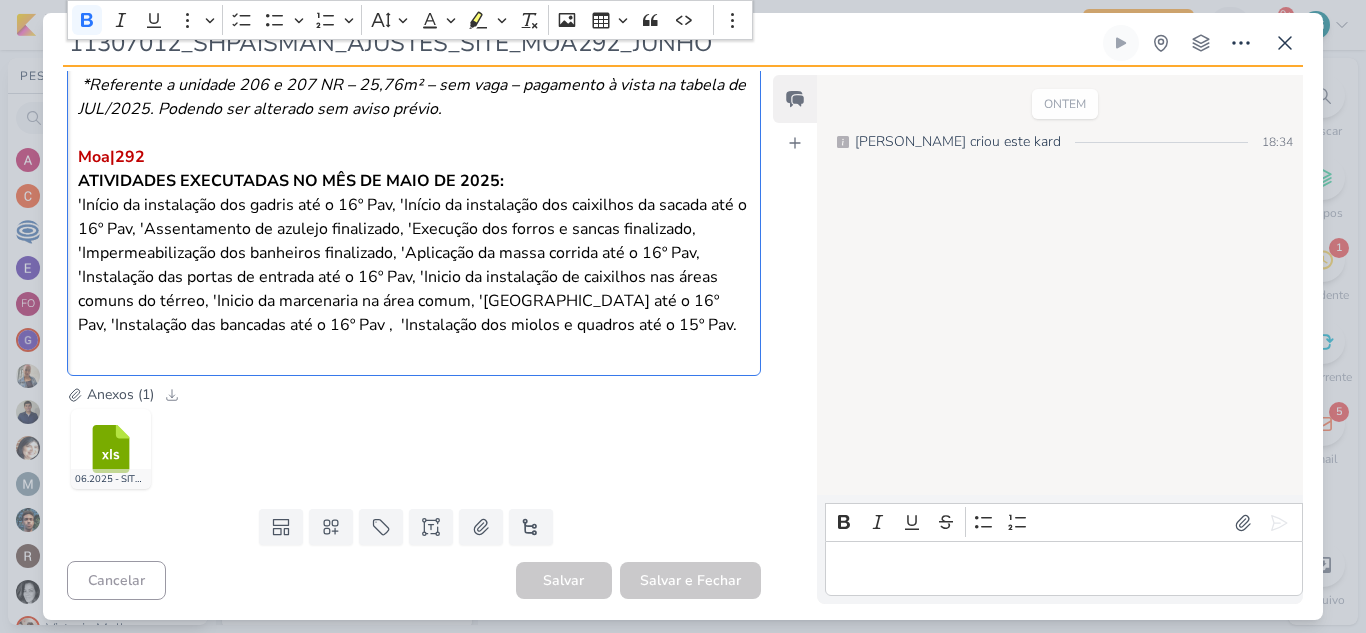 click on "ATIVIDADES EXECUTADAS NO MÊS DE MAIO DE 2025:" at bounding box center [291, 181] 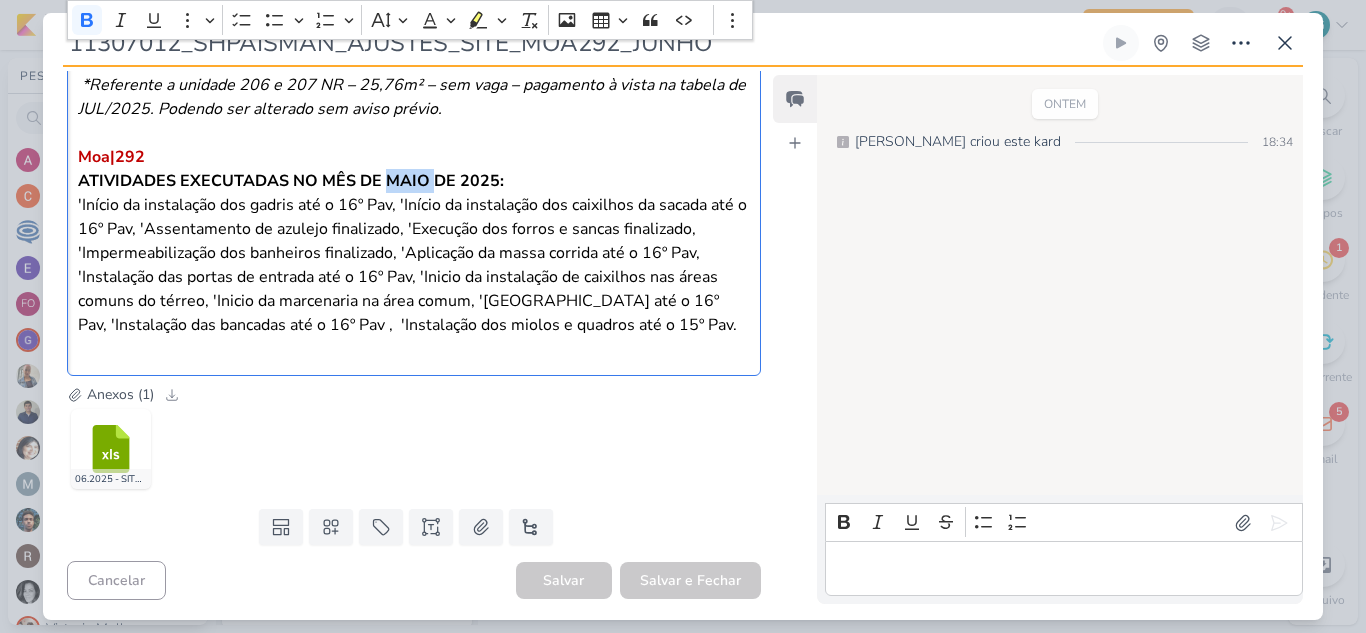 click on "ATIVIDADES EXECUTADAS NO MÊS DE MAIO DE 2025:" at bounding box center [291, 181] 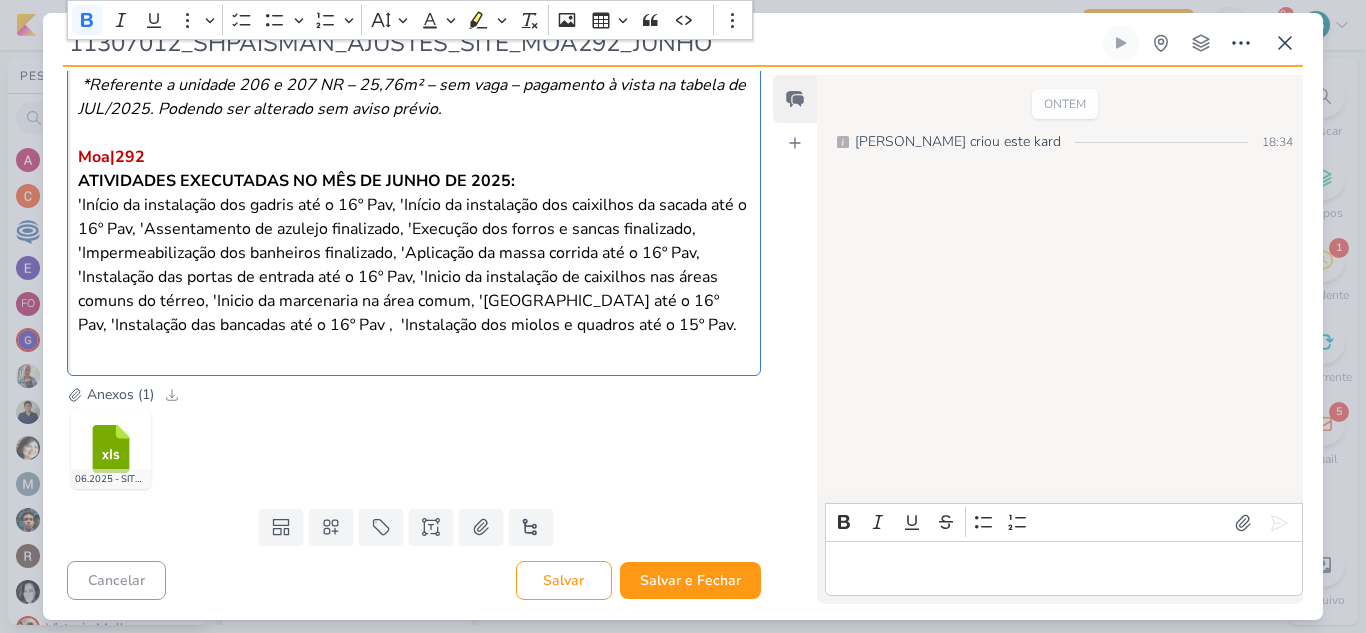 scroll, scrollTop: 513, scrollLeft: 0, axis: vertical 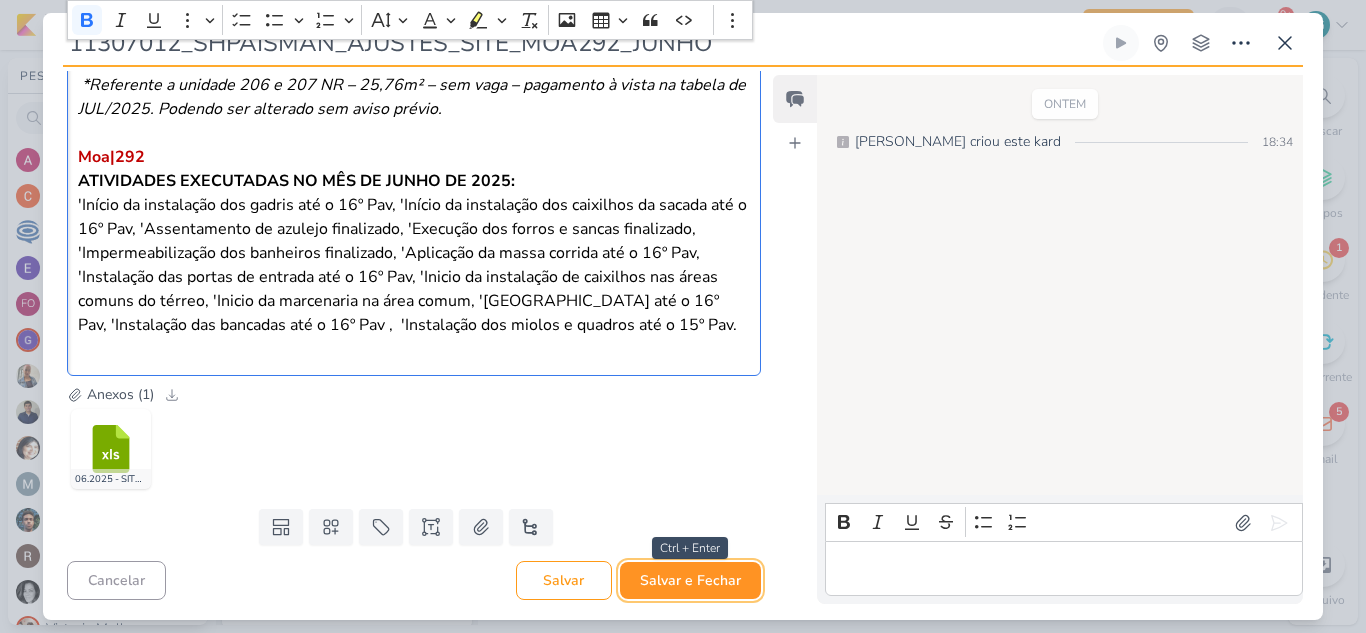 click on "Salvar e Fechar" at bounding box center (690, 580) 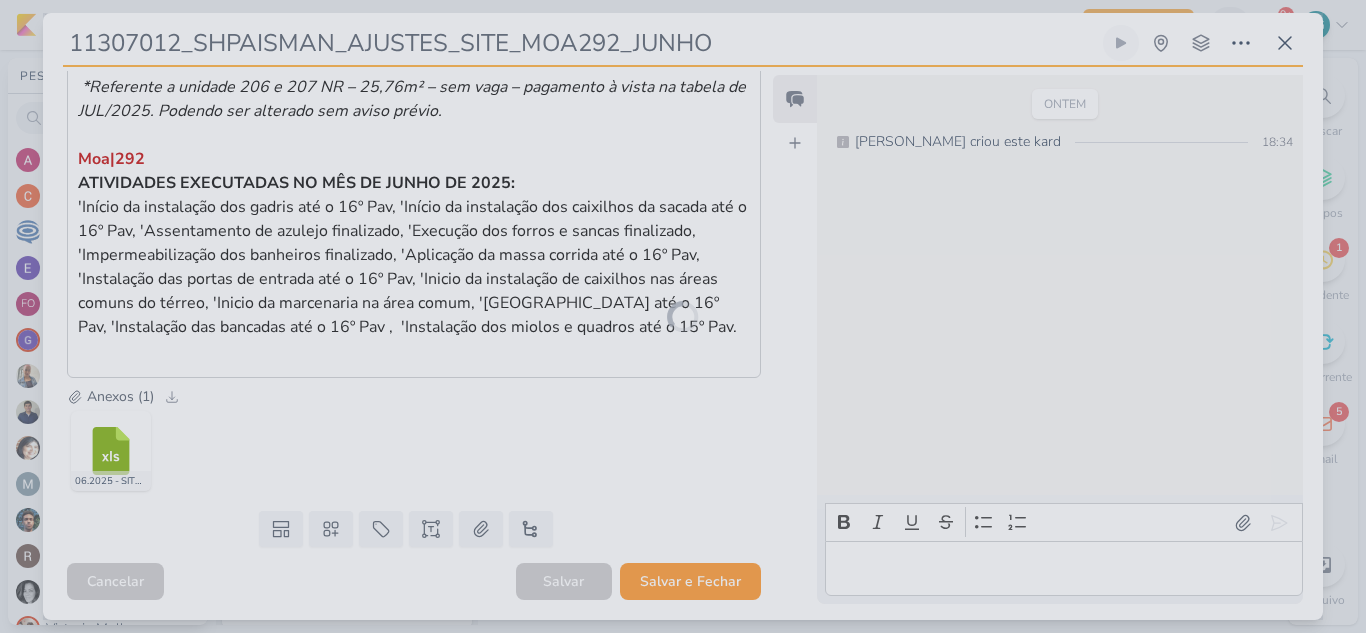 scroll, scrollTop: 511, scrollLeft: 0, axis: vertical 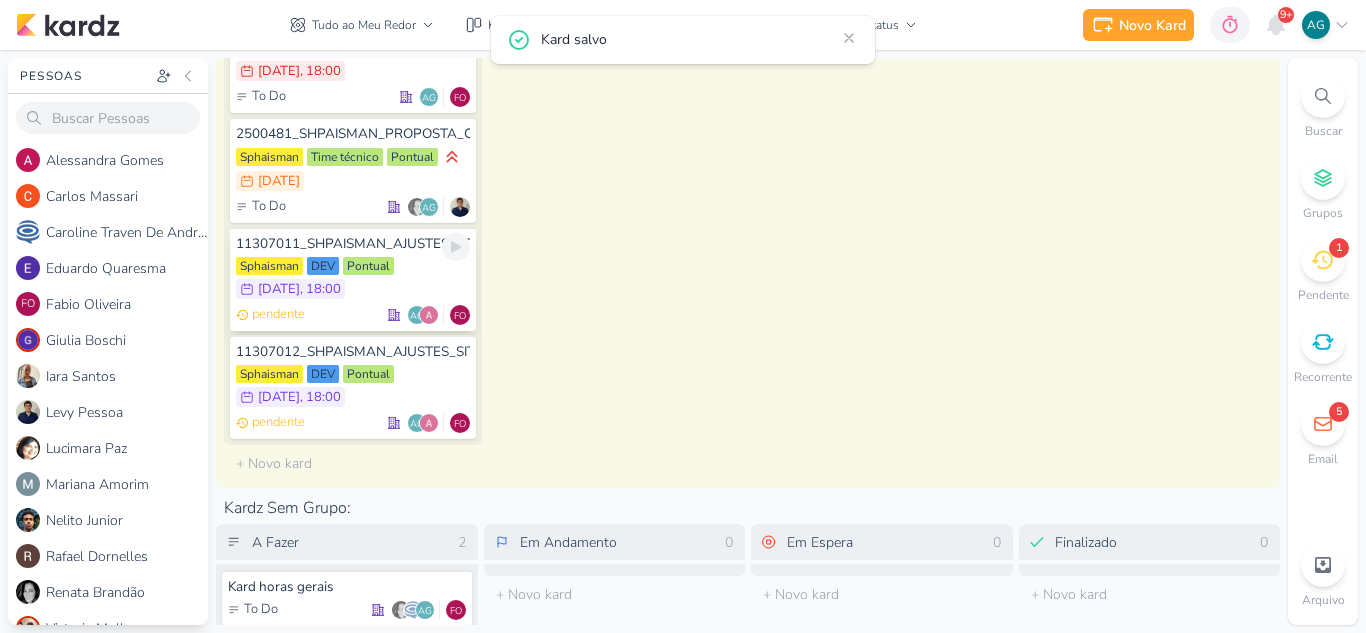 click on "11307011_SHPAISMAN_AJUSTES_SITE_TIE_JUNHO" at bounding box center [353, 244] 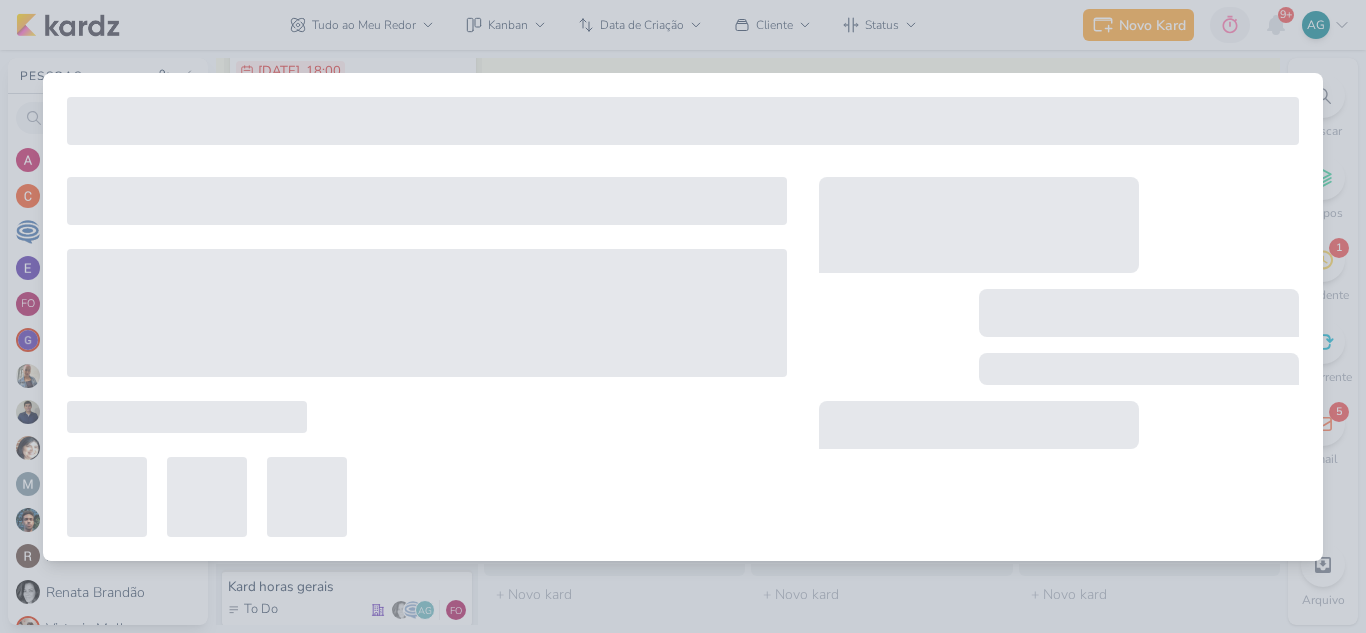 type on "11307011_SHPAISMAN_AJUSTES_SITE_TIE_JUNHO" 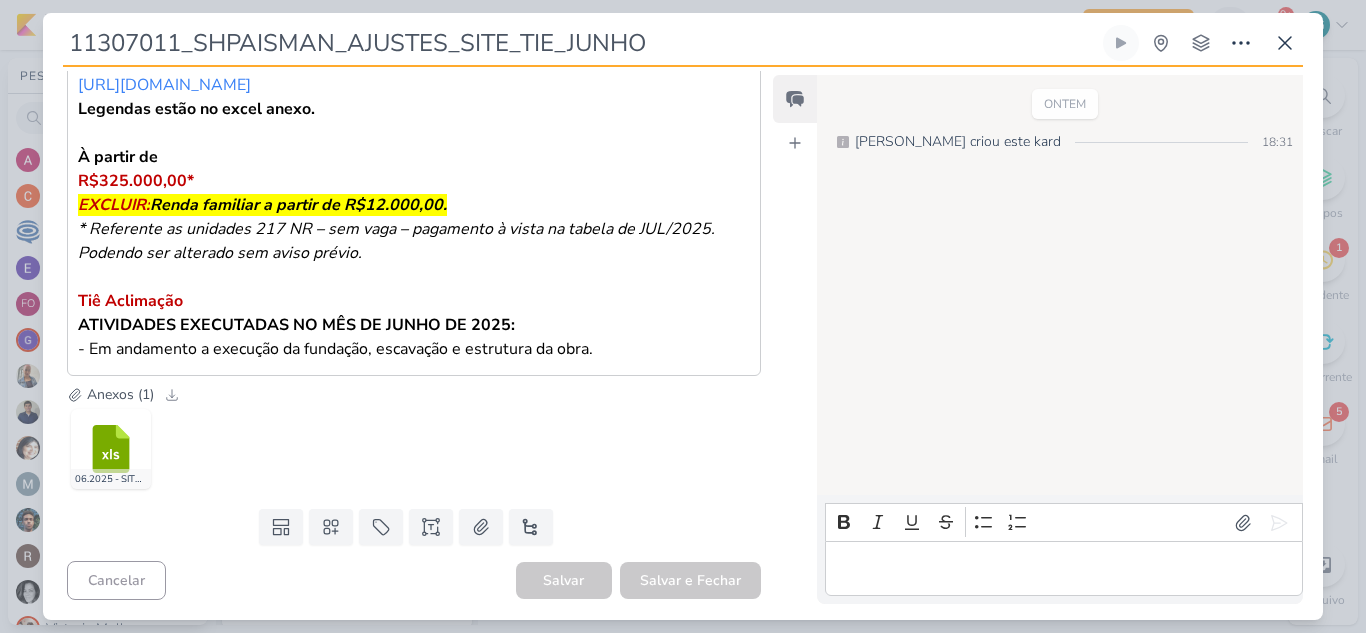 scroll, scrollTop: 369, scrollLeft: 0, axis: vertical 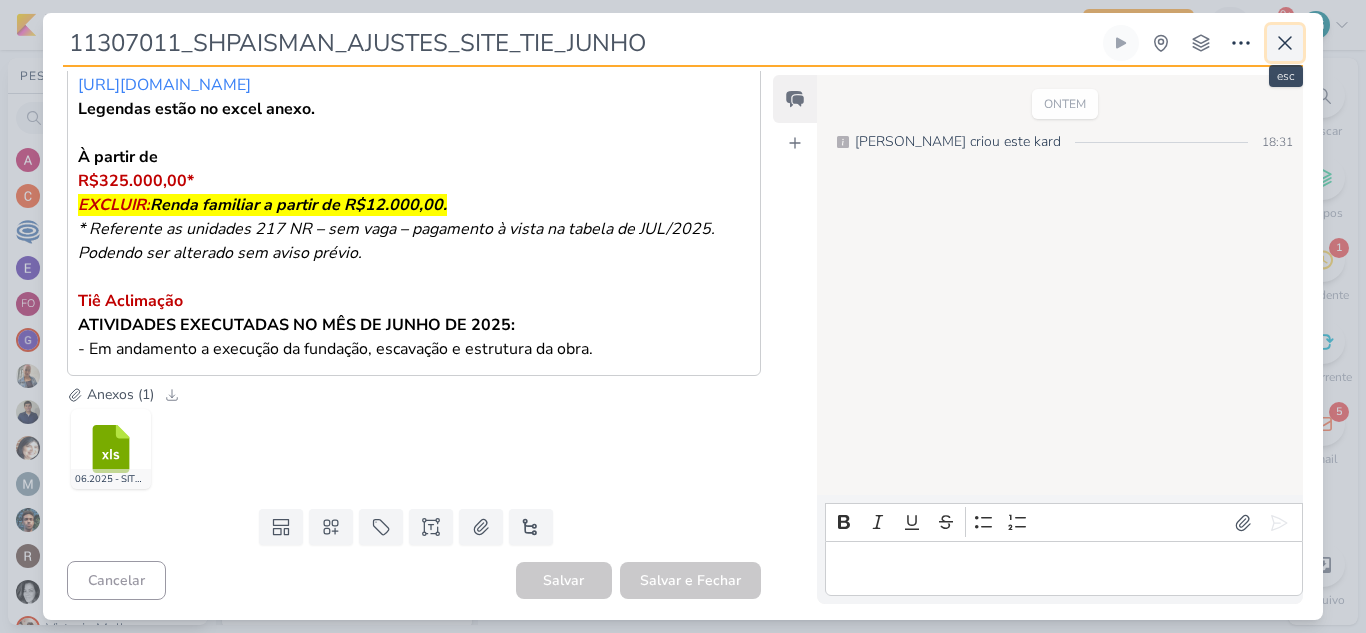 click at bounding box center (1285, 43) 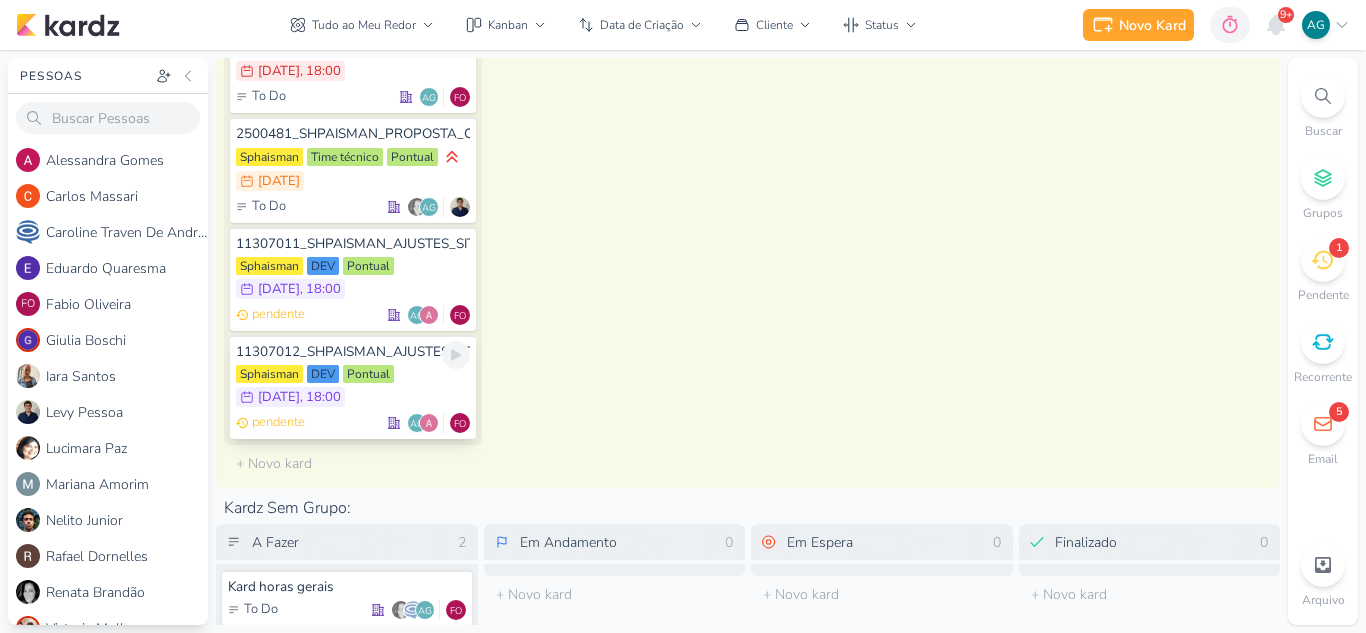 click on "11307012_SHPAISMAN_AJUSTES_SITE_MOA292_JUNHO" at bounding box center (353, 352) 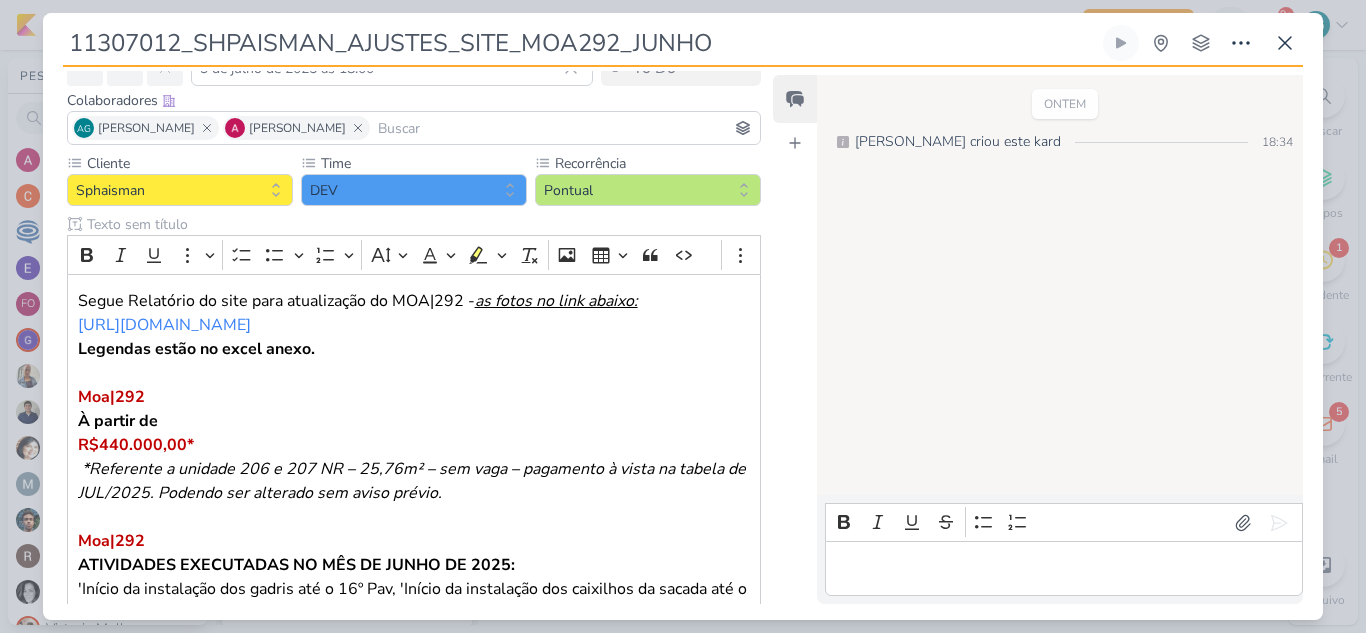 scroll, scrollTop: 0, scrollLeft: 0, axis: both 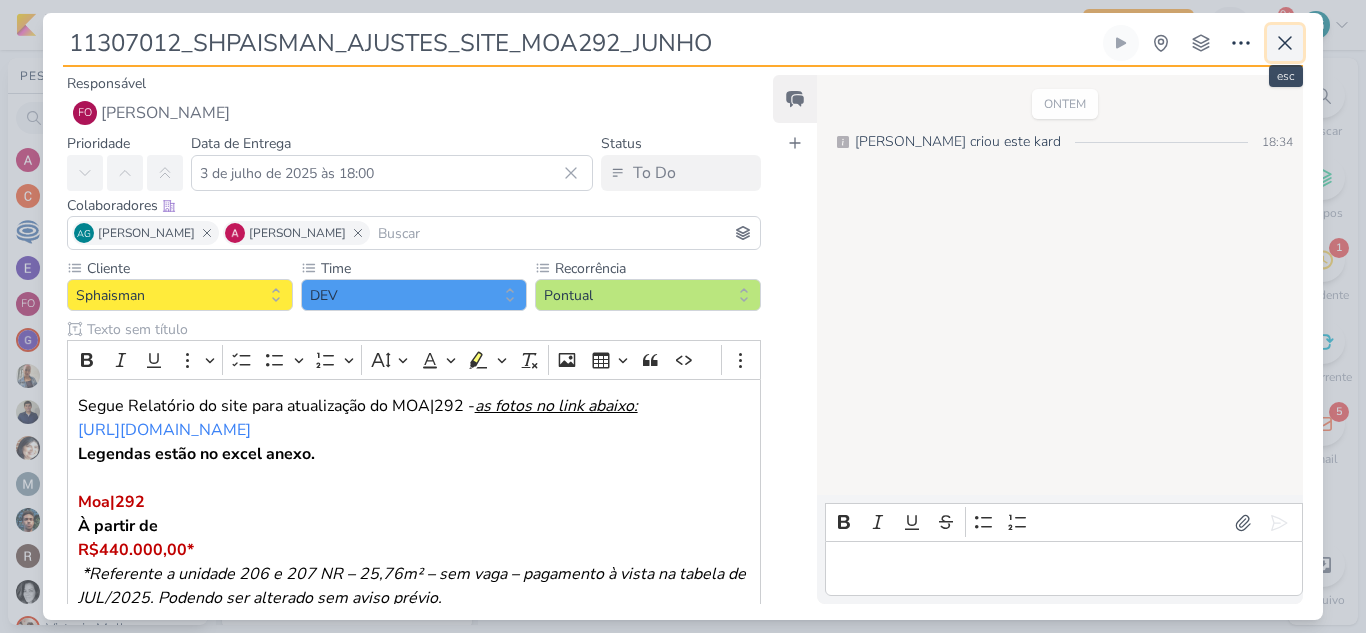 click 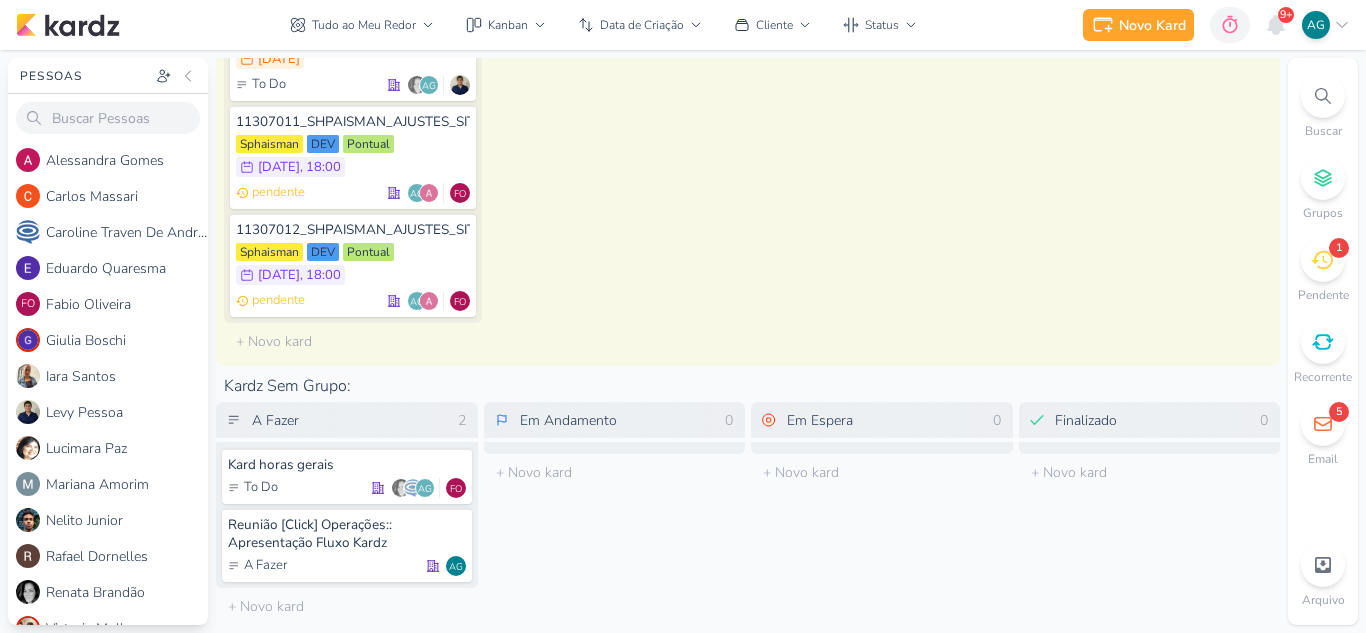 scroll, scrollTop: 2850, scrollLeft: 0, axis: vertical 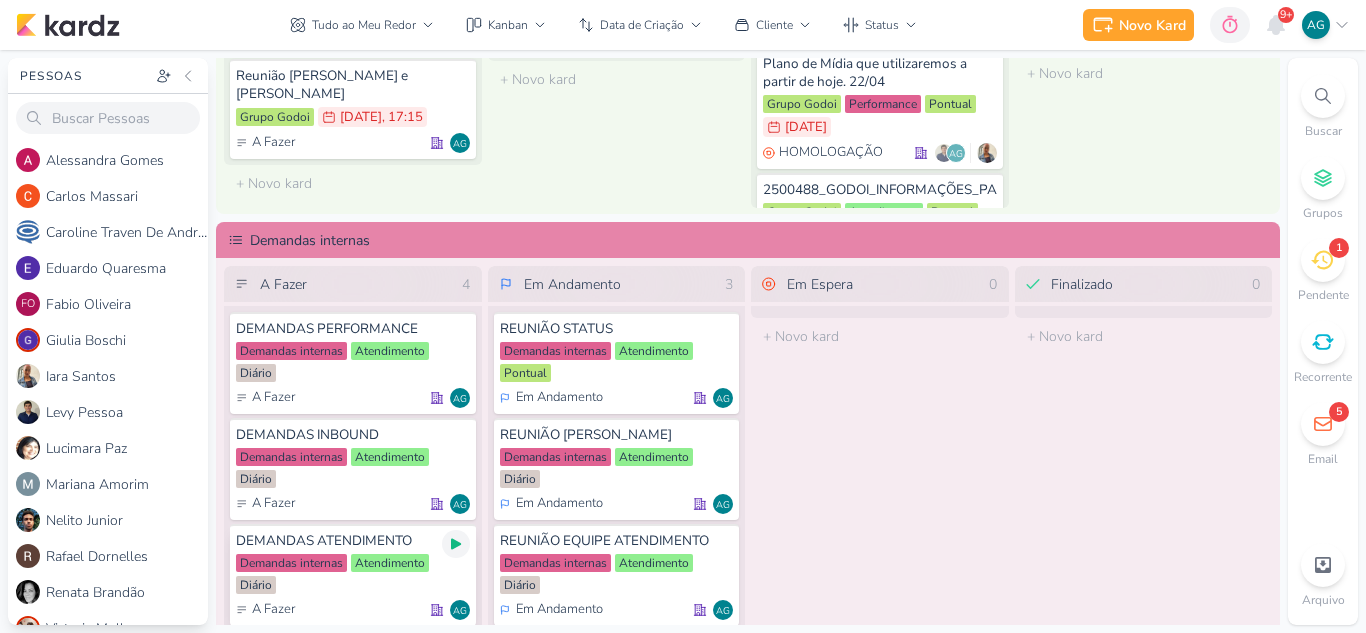 click 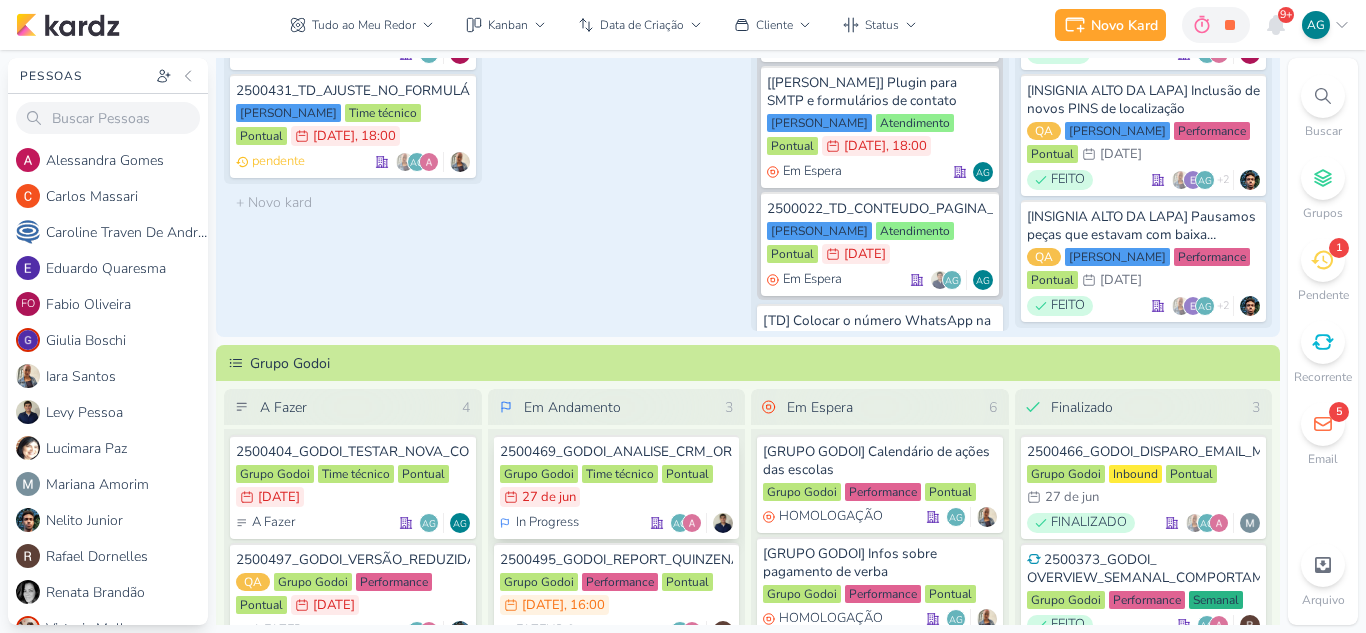 scroll, scrollTop: 0, scrollLeft: 0, axis: both 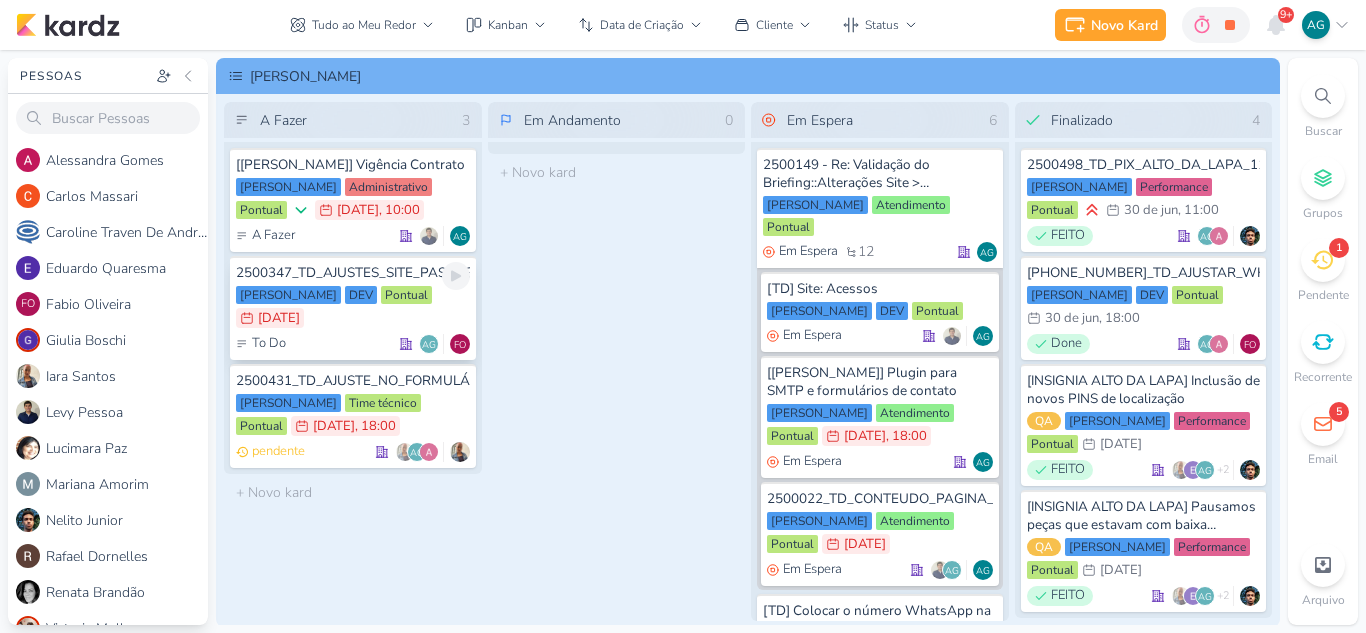 click on "2500347_TD_AJUSTES_SITE_PASSAGEM_DE_BASTÃO" at bounding box center (353, 273) 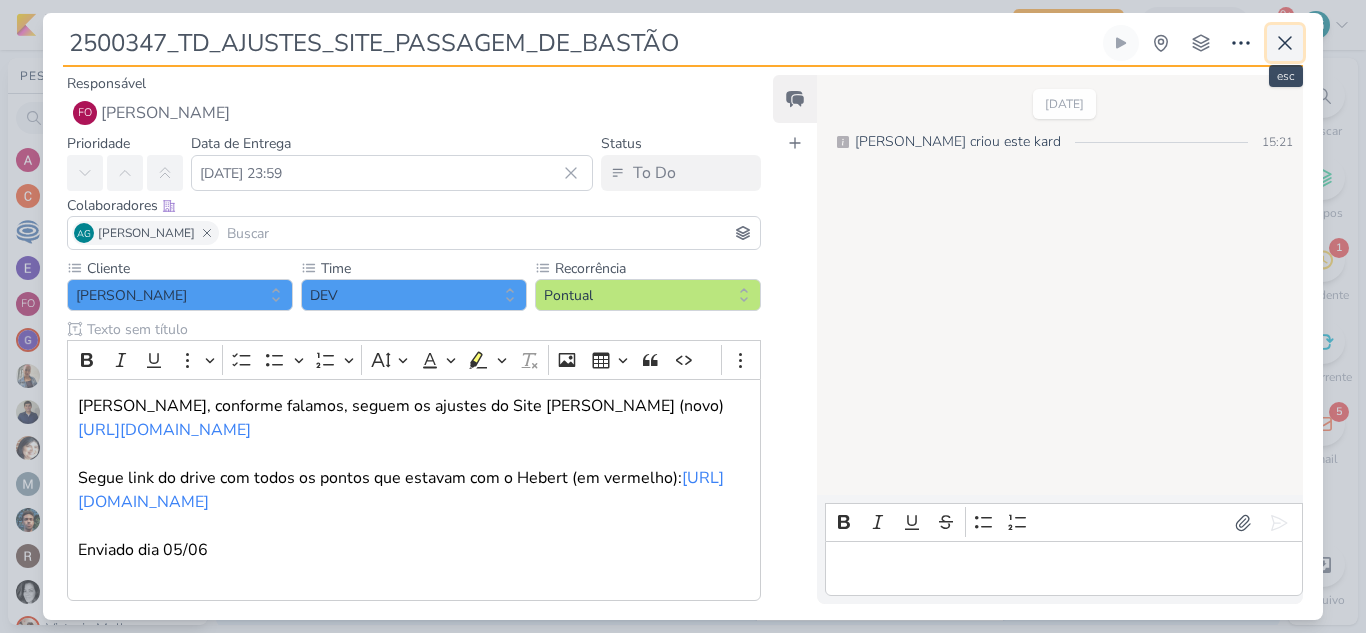 click 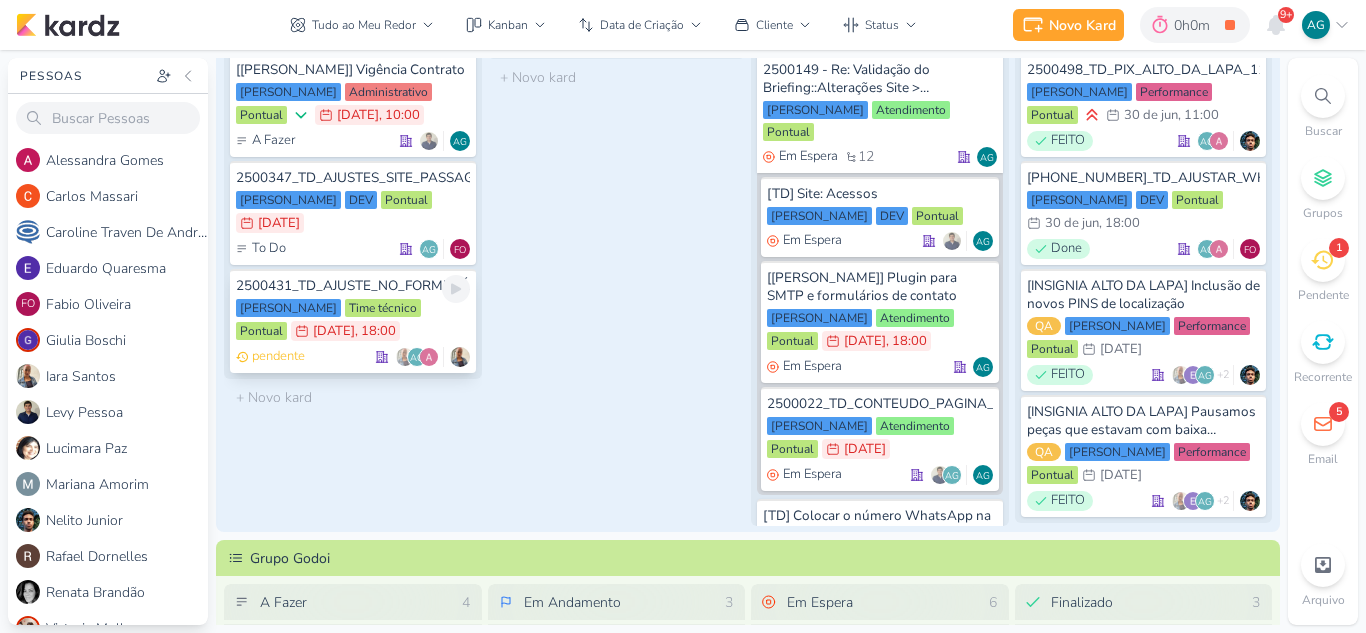 scroll, scrollTop: 100, scrollLeft: 0, axis: vertical 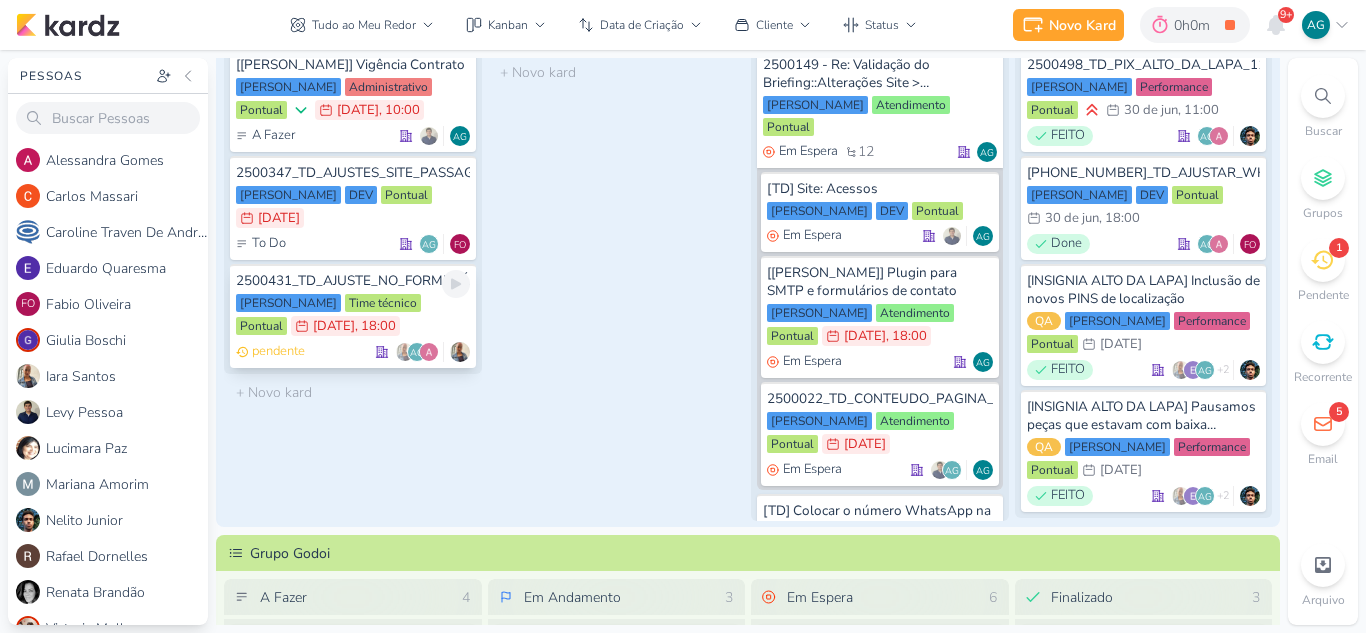 click on "2500431_TD_AJUSTE_NO_FORMULÁRIO" at bounding box center [353, 281] 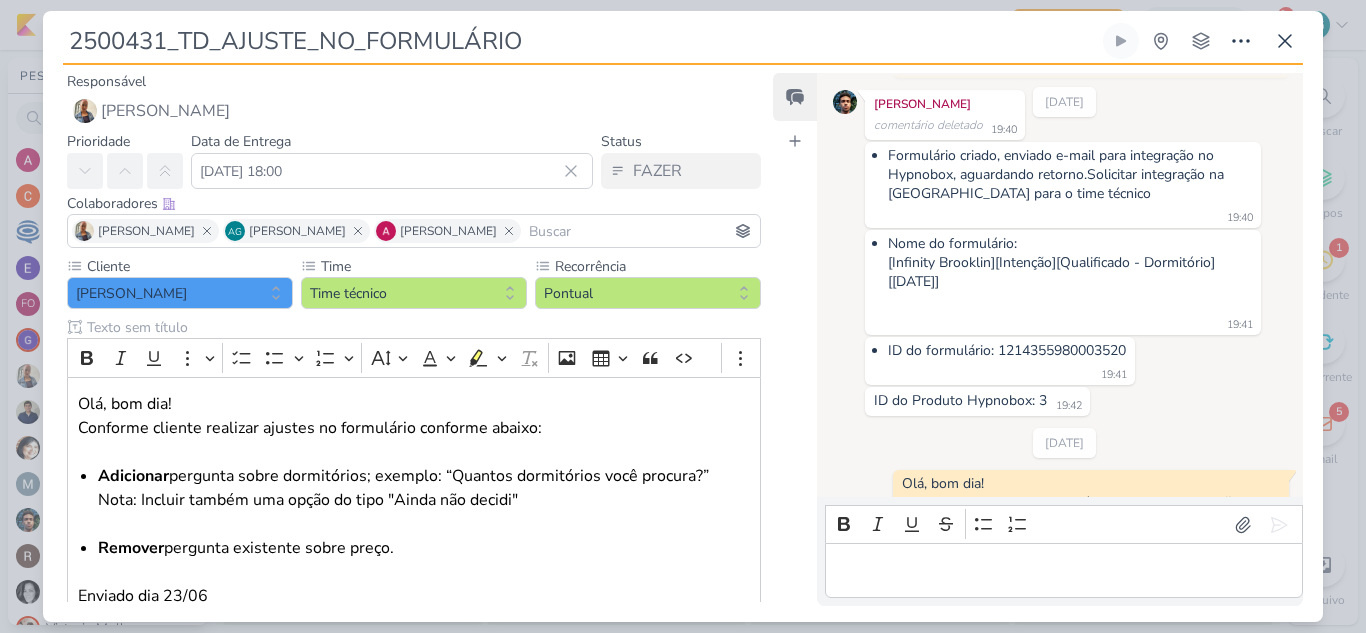 scroll, scrollTop: 508, scrollLeft: 0, axis: vertical 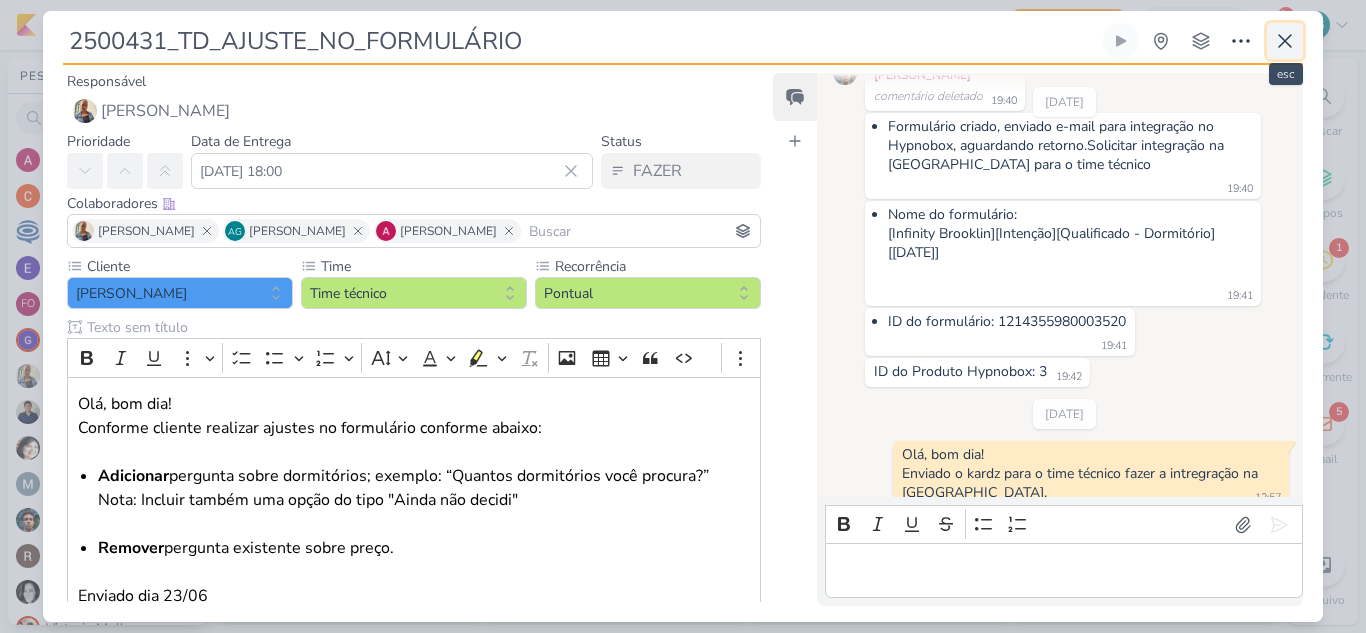 click 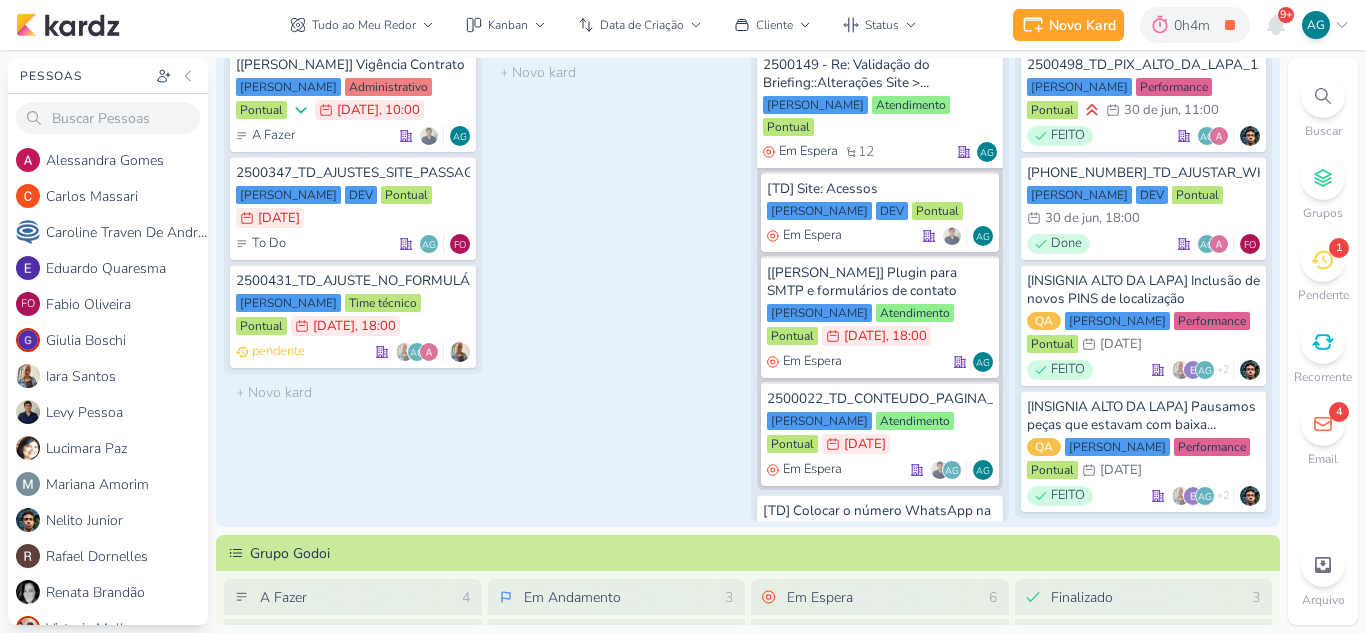 click 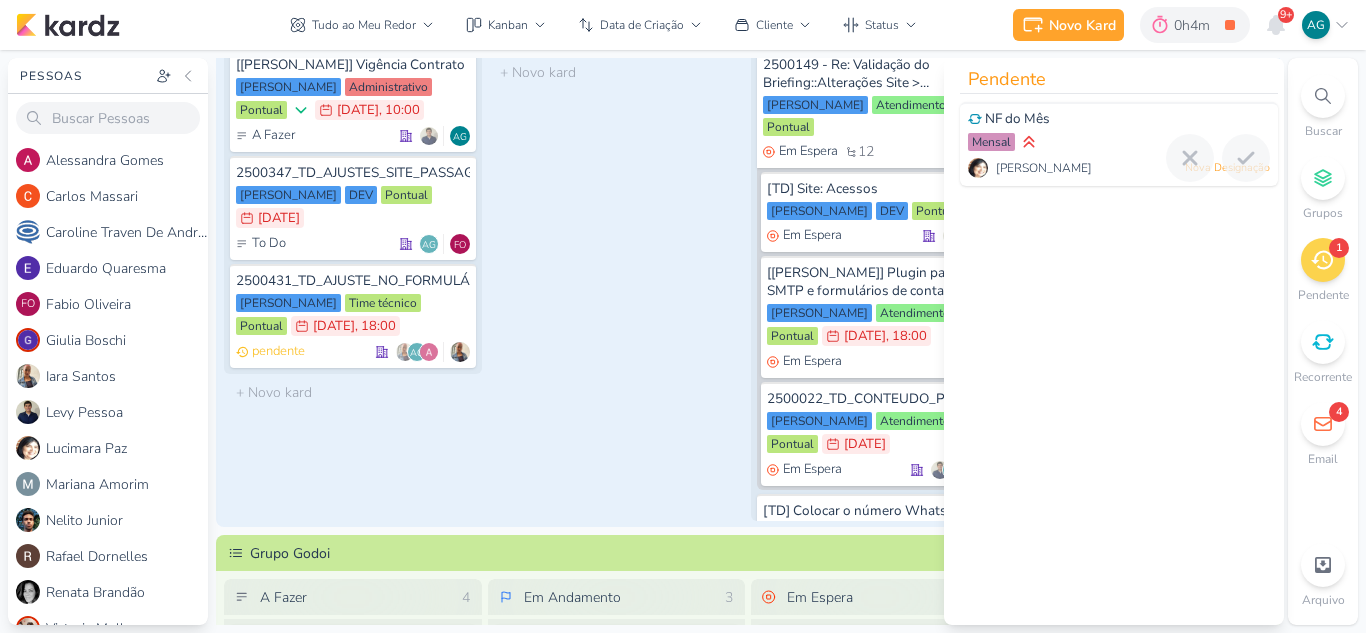 click on "Mensal" at bounding box center (1119, 143) 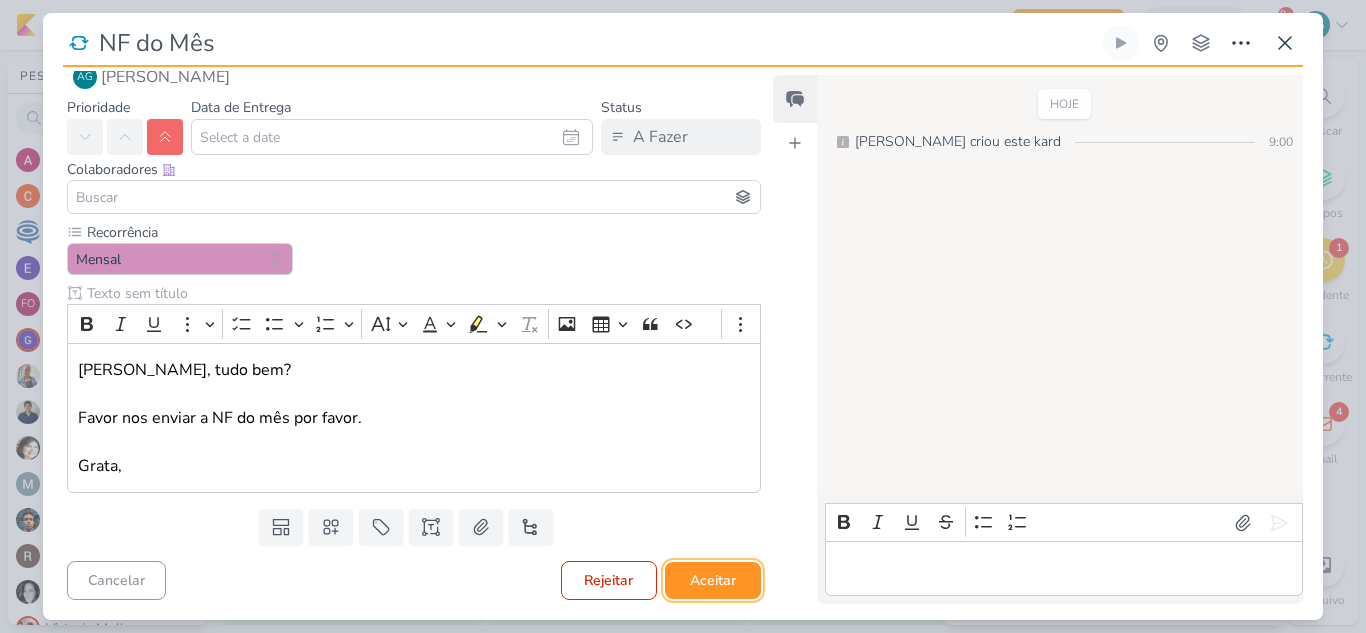 click on "Aceitar" at bounding box center (713, 580) 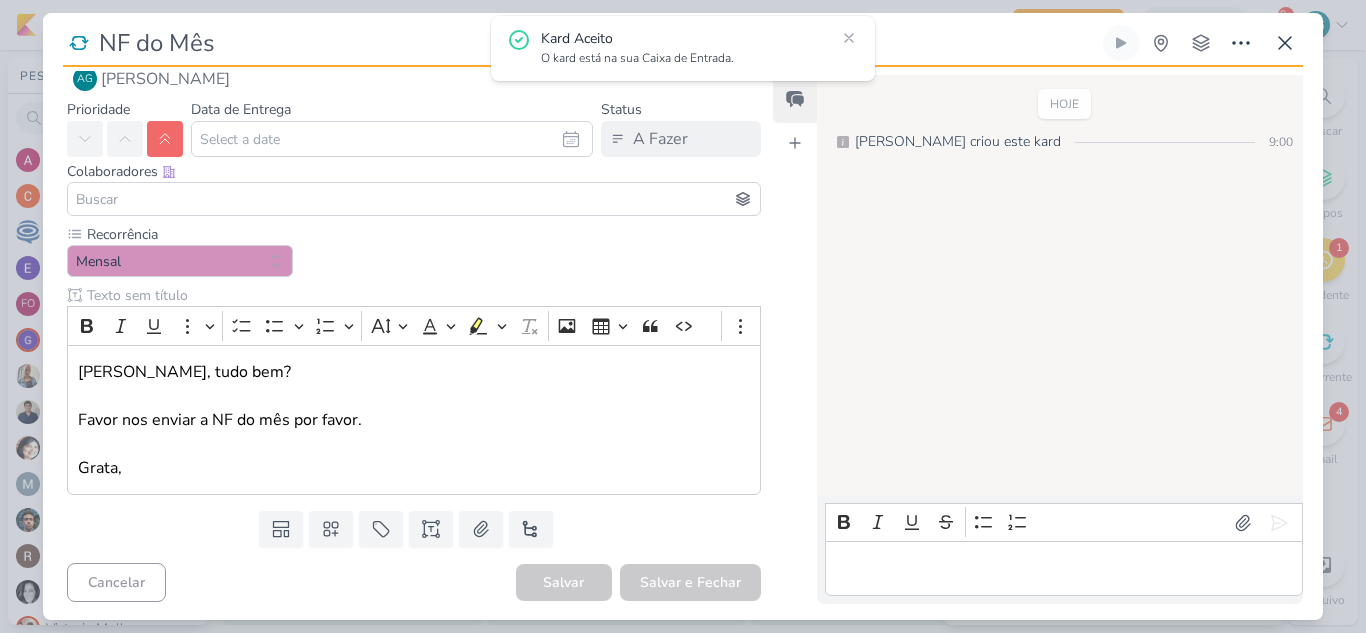 scroll, scrollTop: 36, scrollLeft: 0, axis: vertical 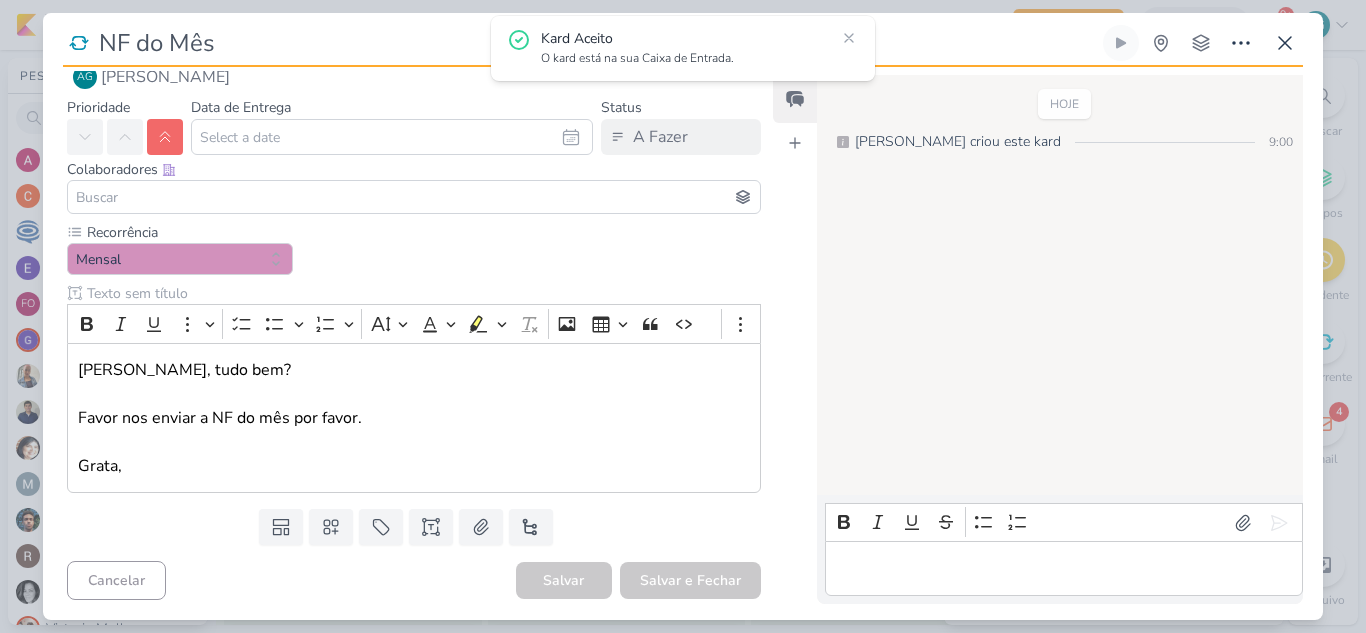 click at bounding box center [1063, 569] 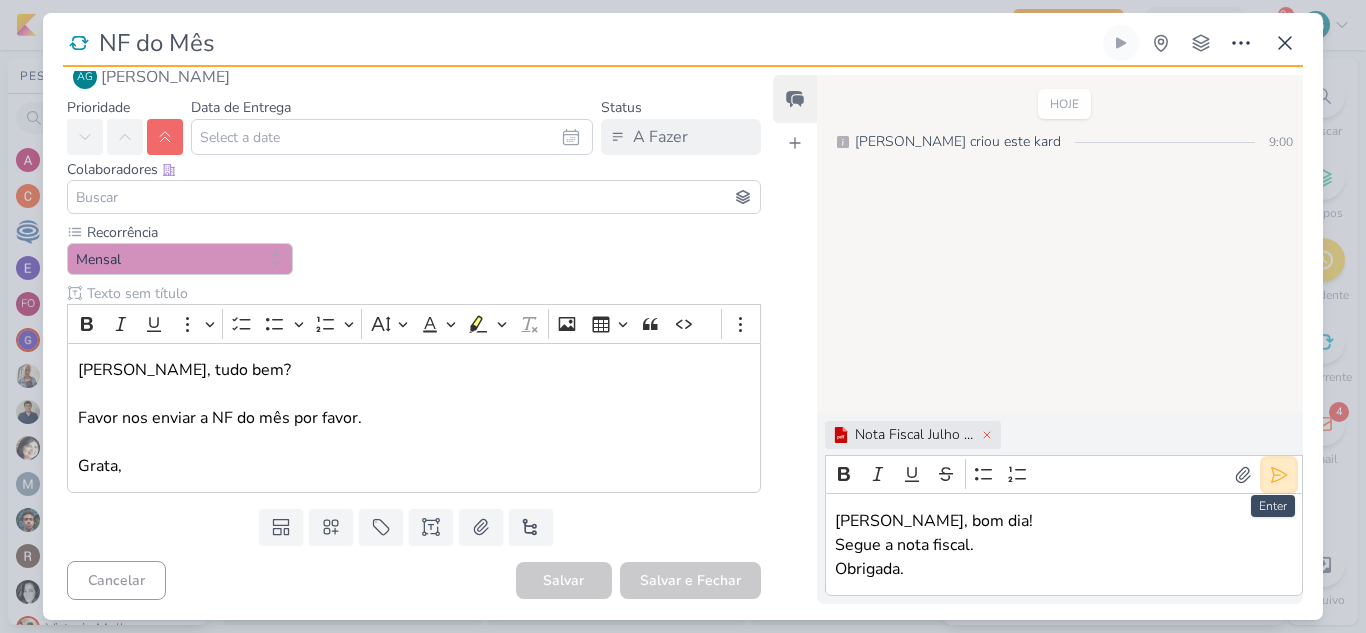 click 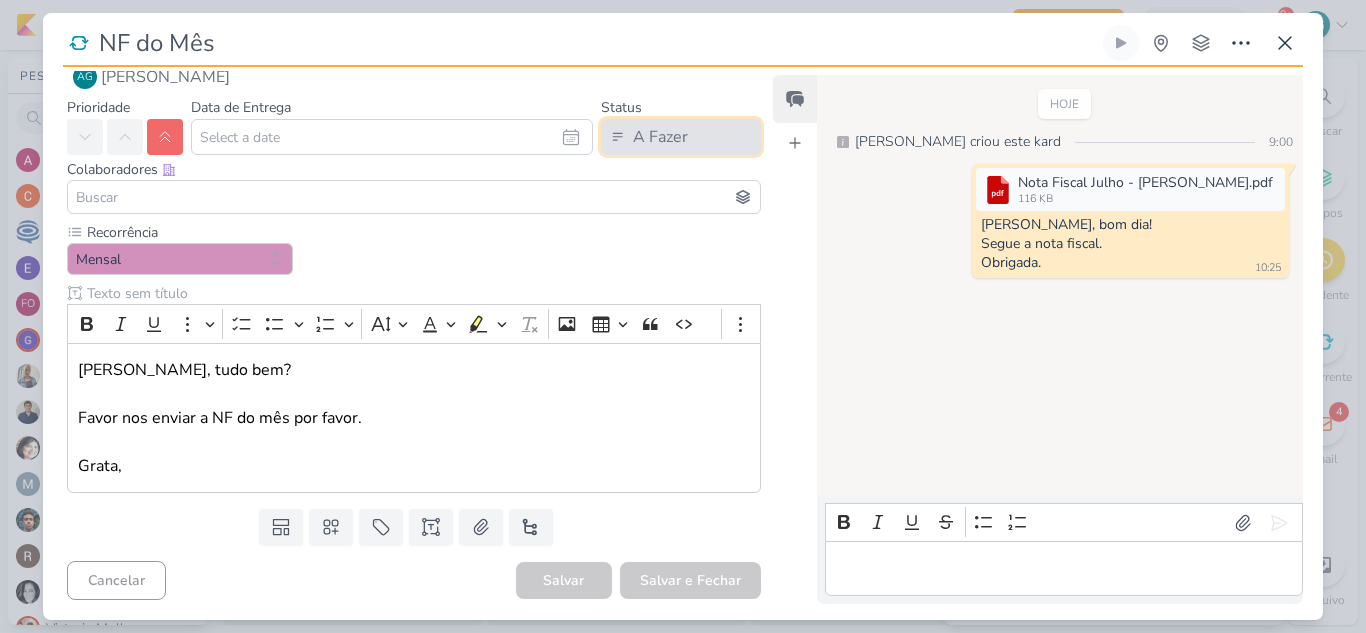 click on "A Fazer" at bounding box center (660, 137) 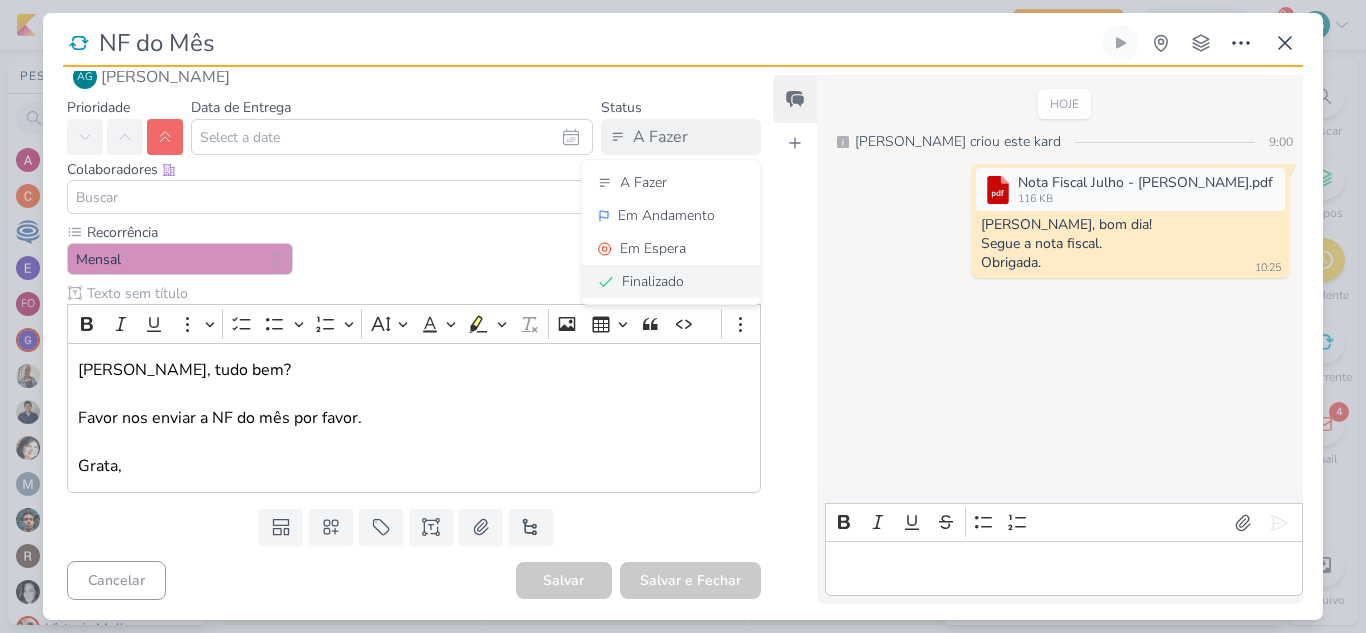 click on "Finalizado" at bounding box center (653, 281) 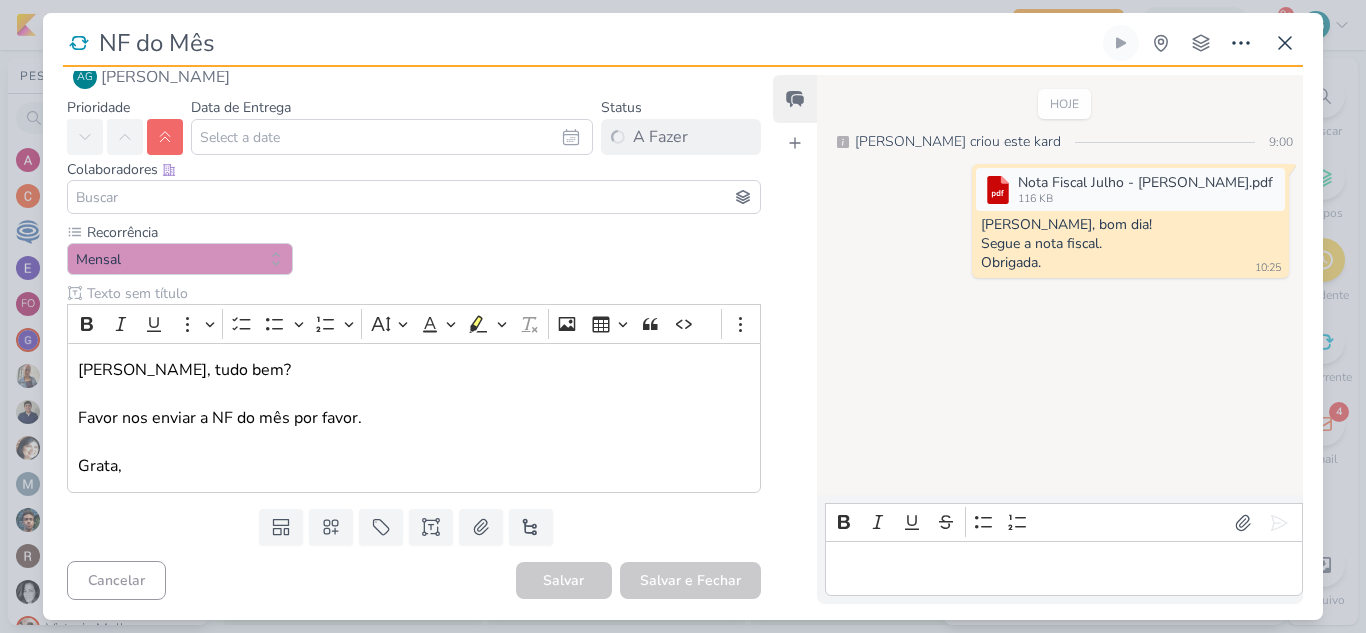 type 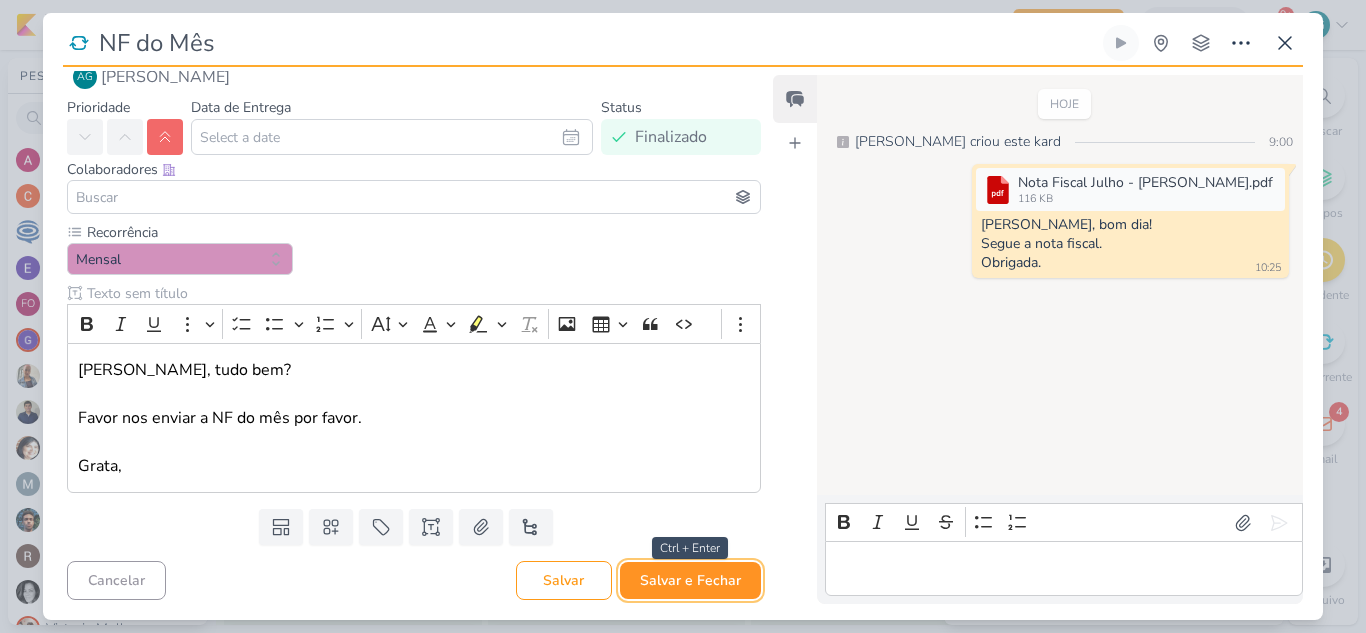 click on "Salvar e Fechar" at bounding box center [690, 580] 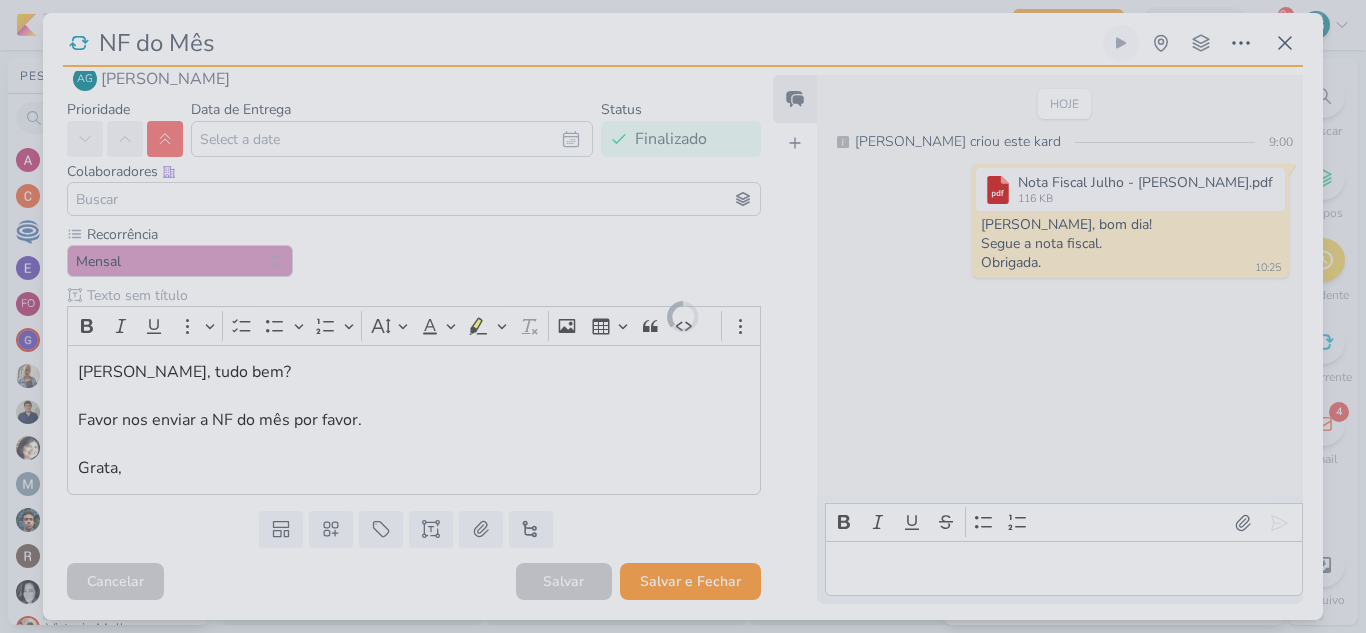 scroll, scrollTop: 34, scrollLeft: 0, axis: vertical 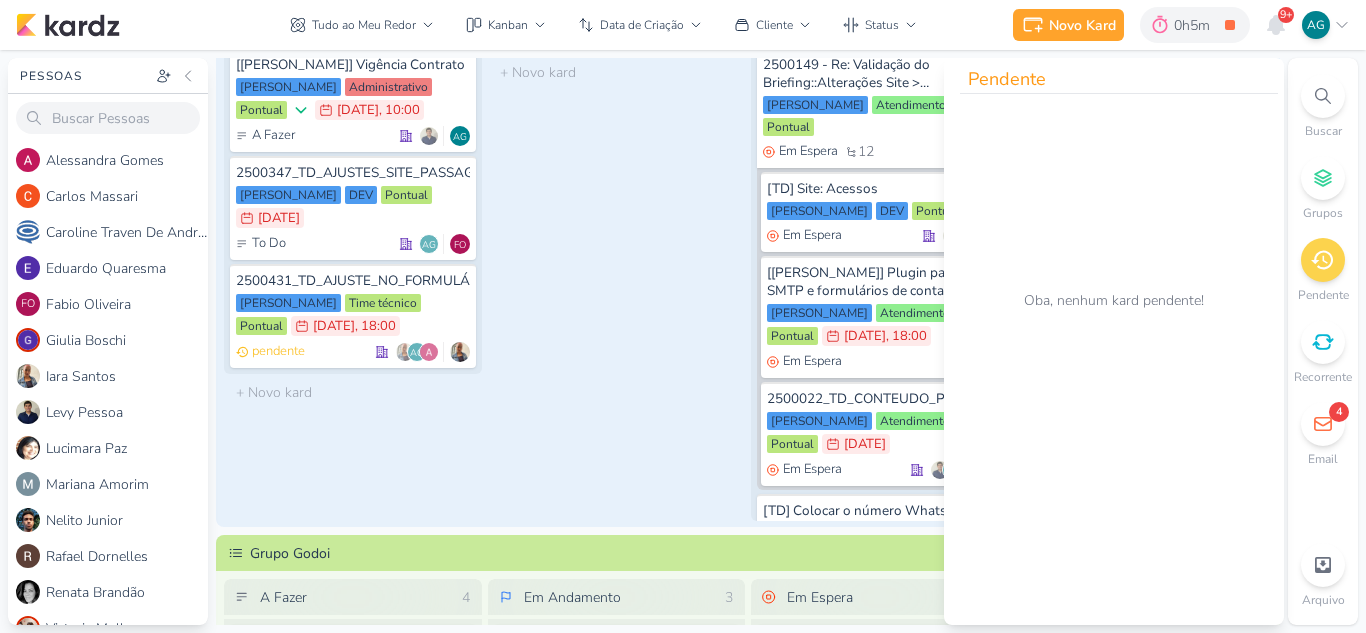 click on "Em Andamento
0
O título do kard deve ter menos que 100 caracteres" at bounding box center (617, 261) 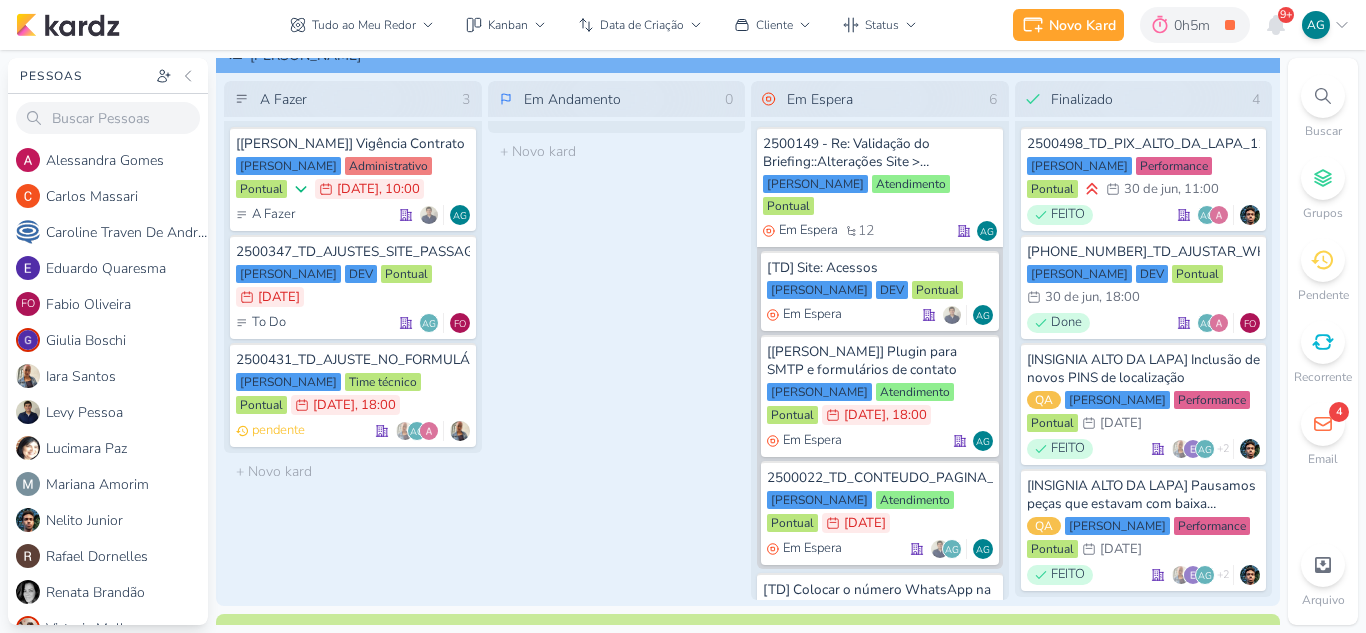 scroll, scrollTop: 0, scrollLeft: 0, axis: both 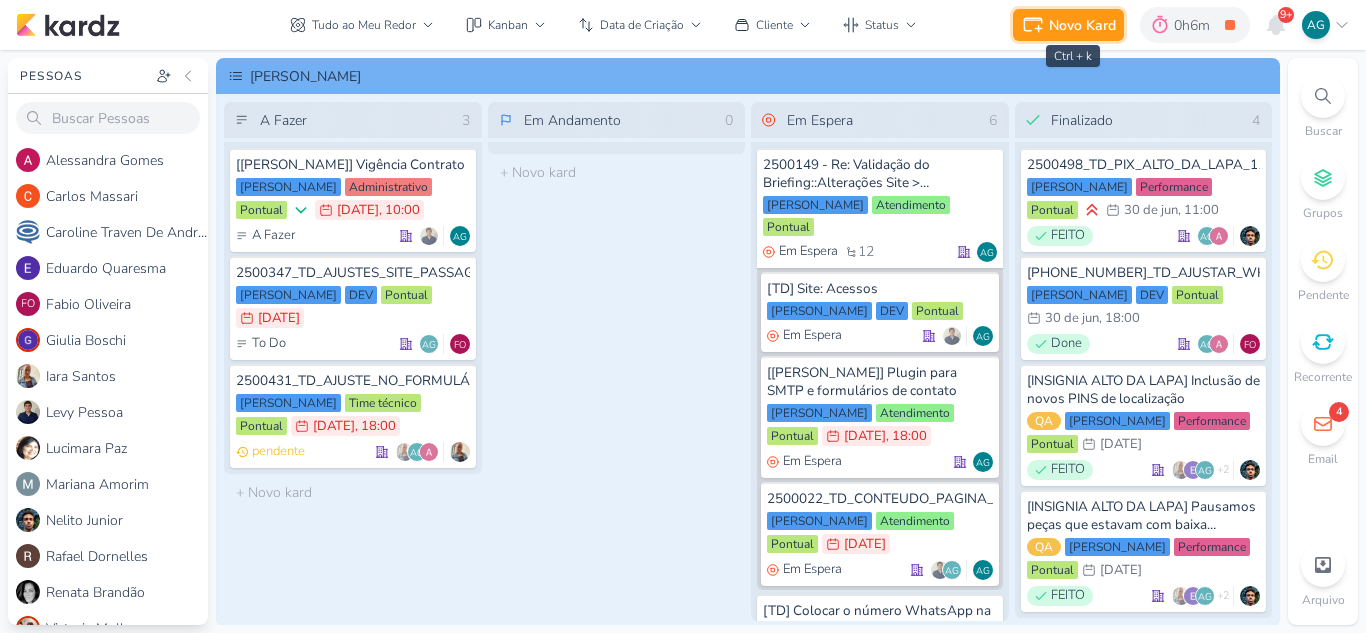 click on "Novo Kard" at bounding box center [1082, 25] 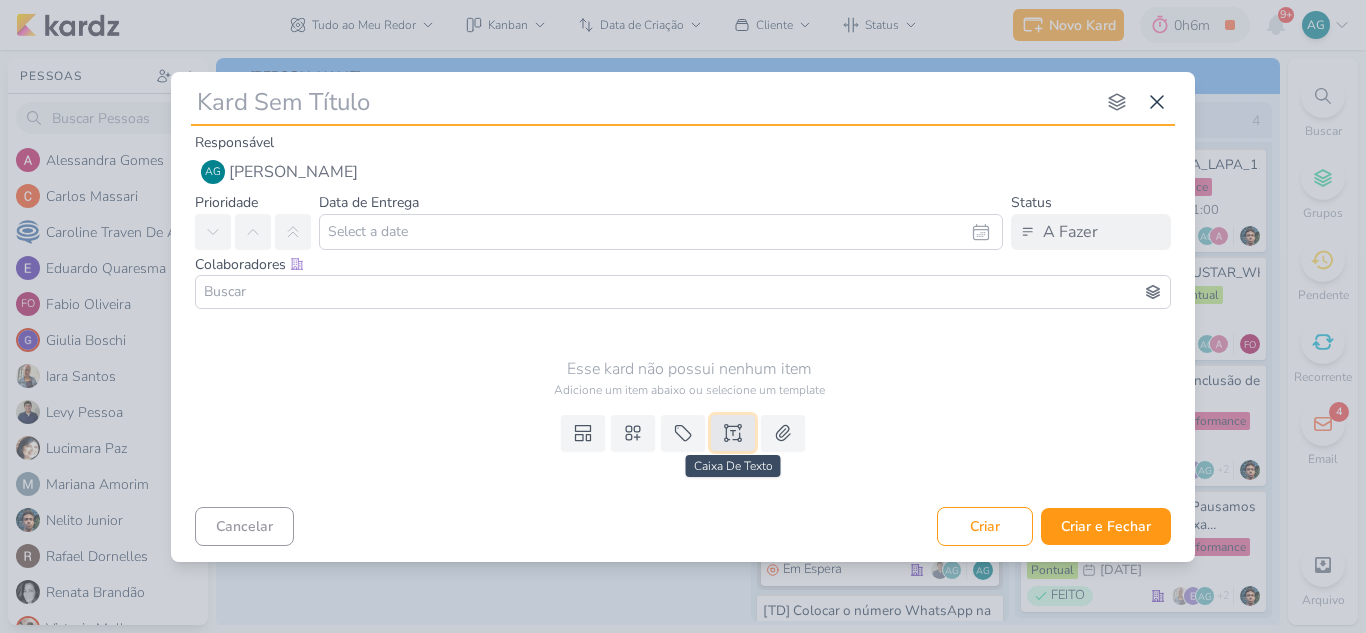 click 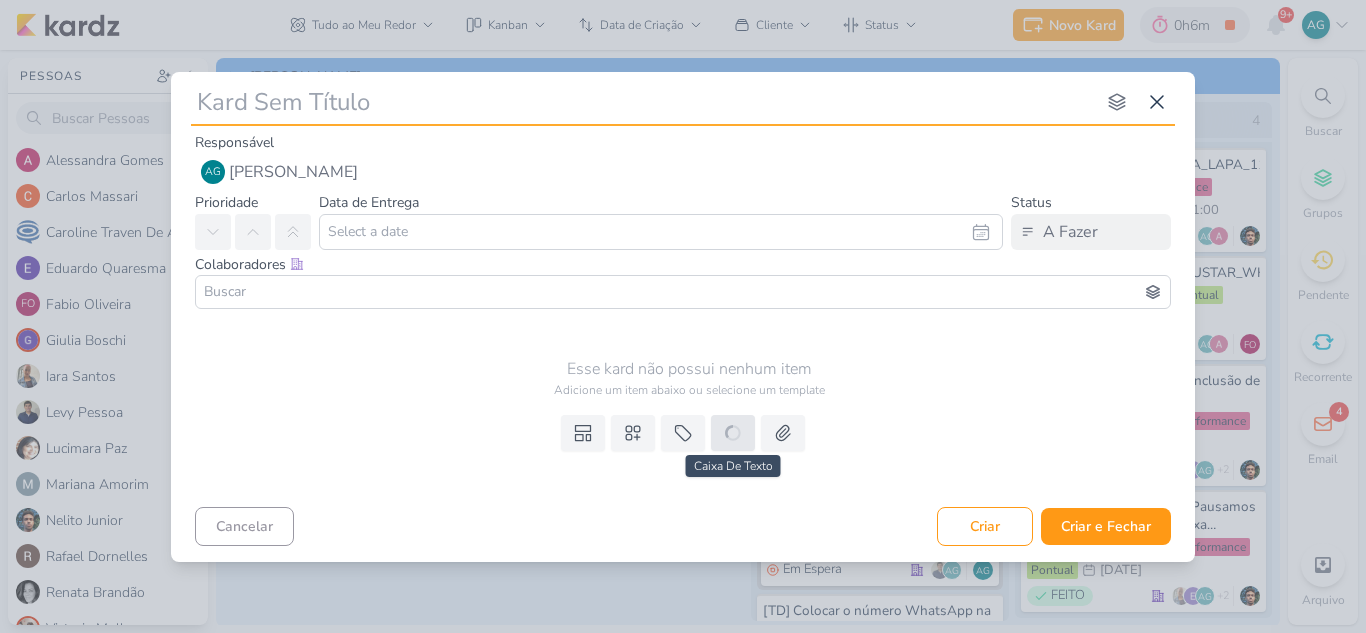 type 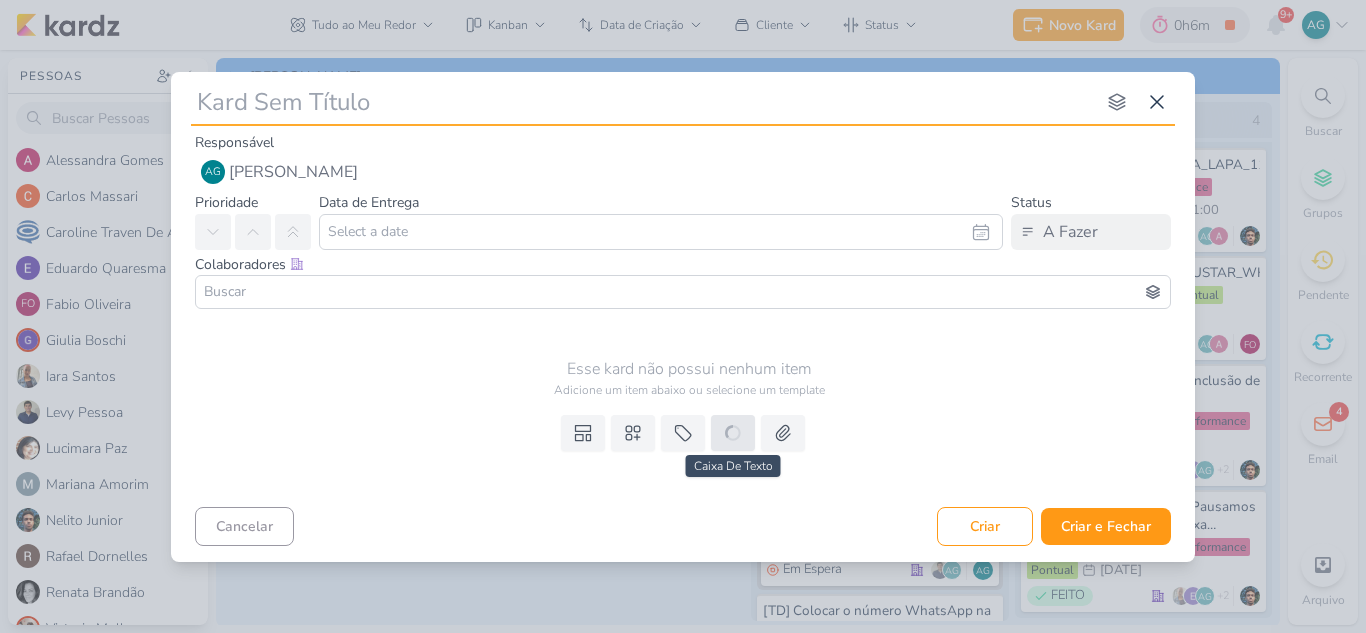 type 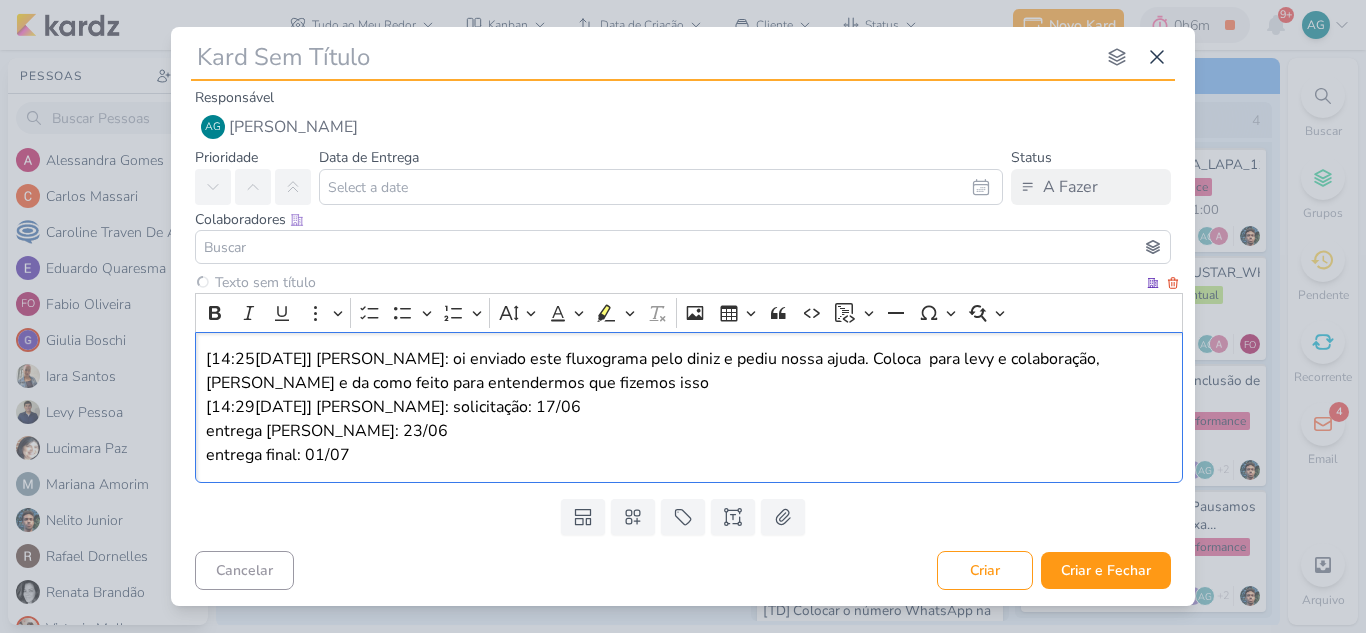 type 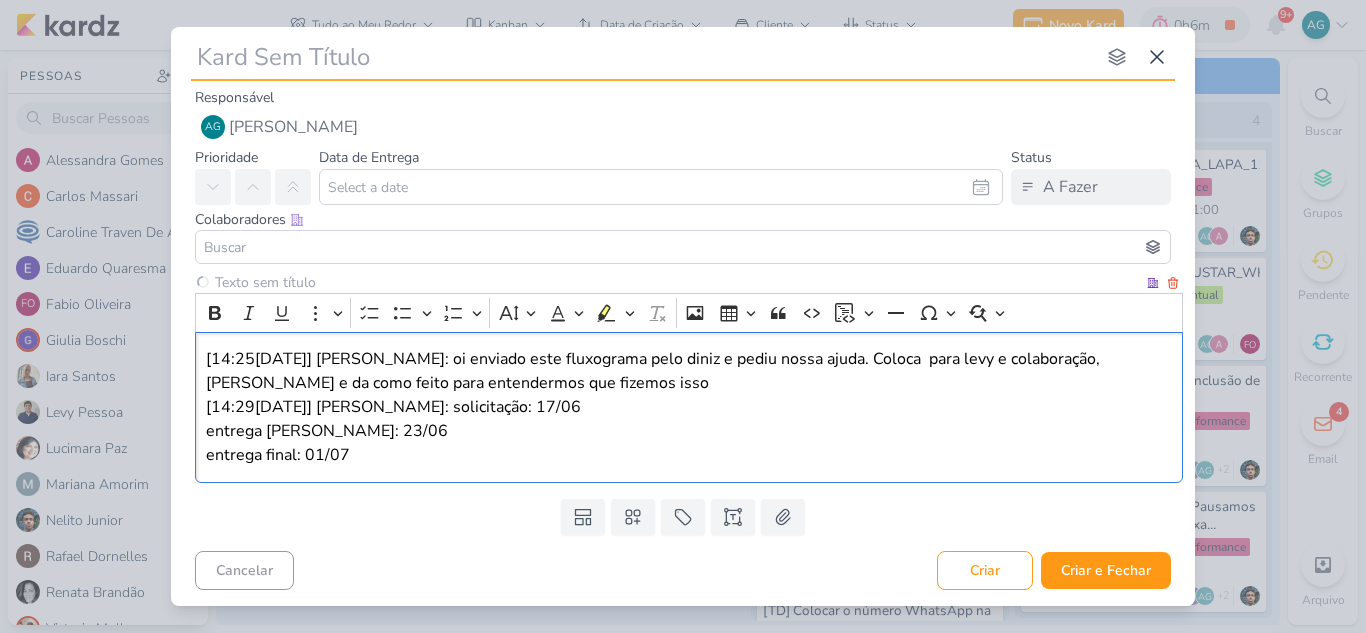 type 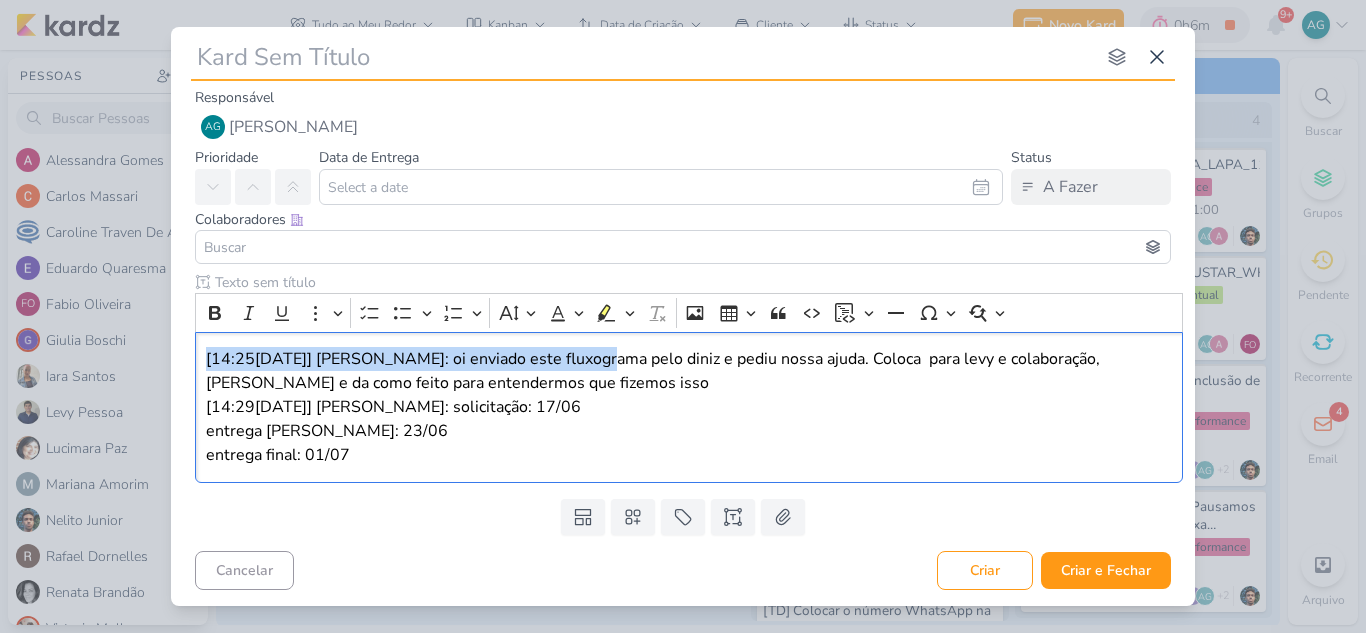 drag, startPoint x: 588, startPoint y: 359, endPoint x: 167, endPoint y: 358, distance: 421.0012 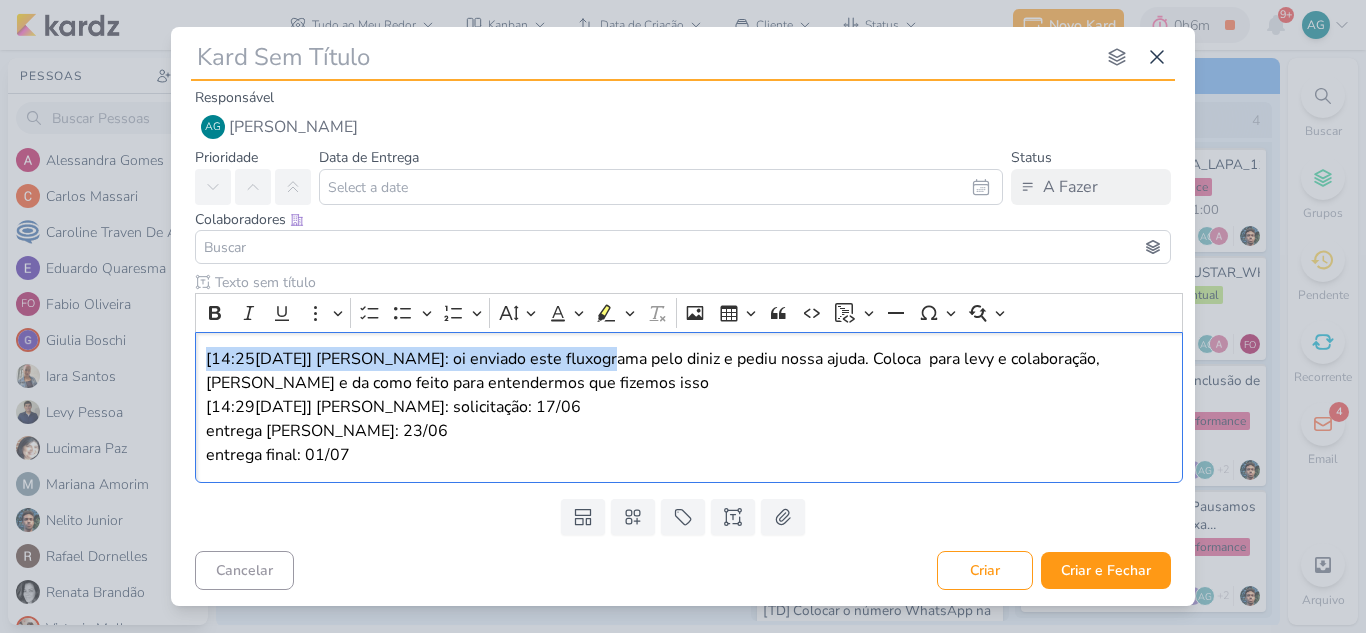 click on "nenhum grupo disponível
esc
Responsável
AG
[PERSON_NAME]
Nenhum contato encontrado
create new contact" at bounding box center (683, 316) 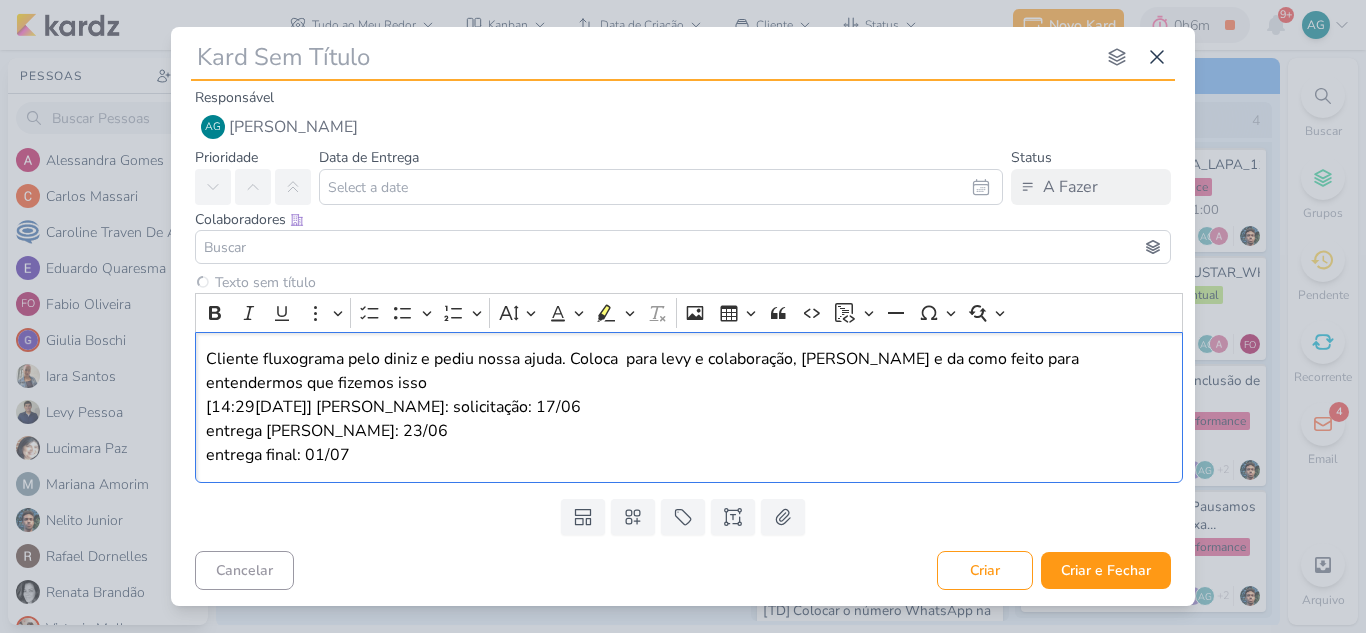 type 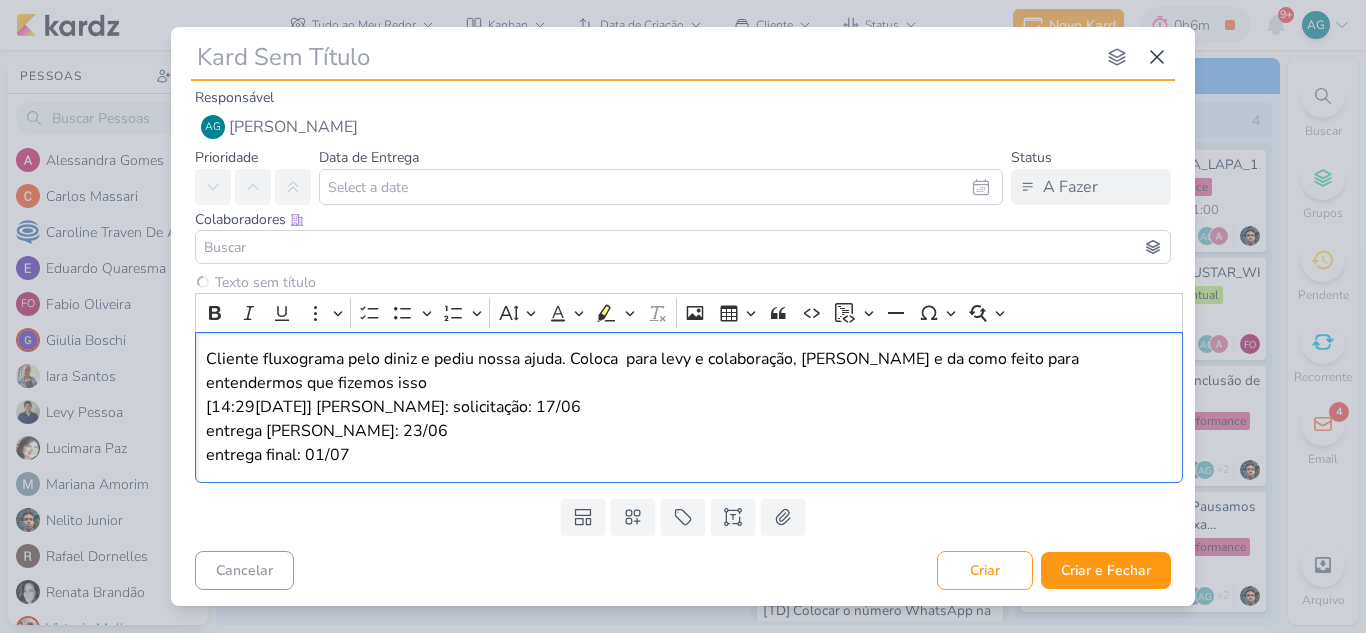 type 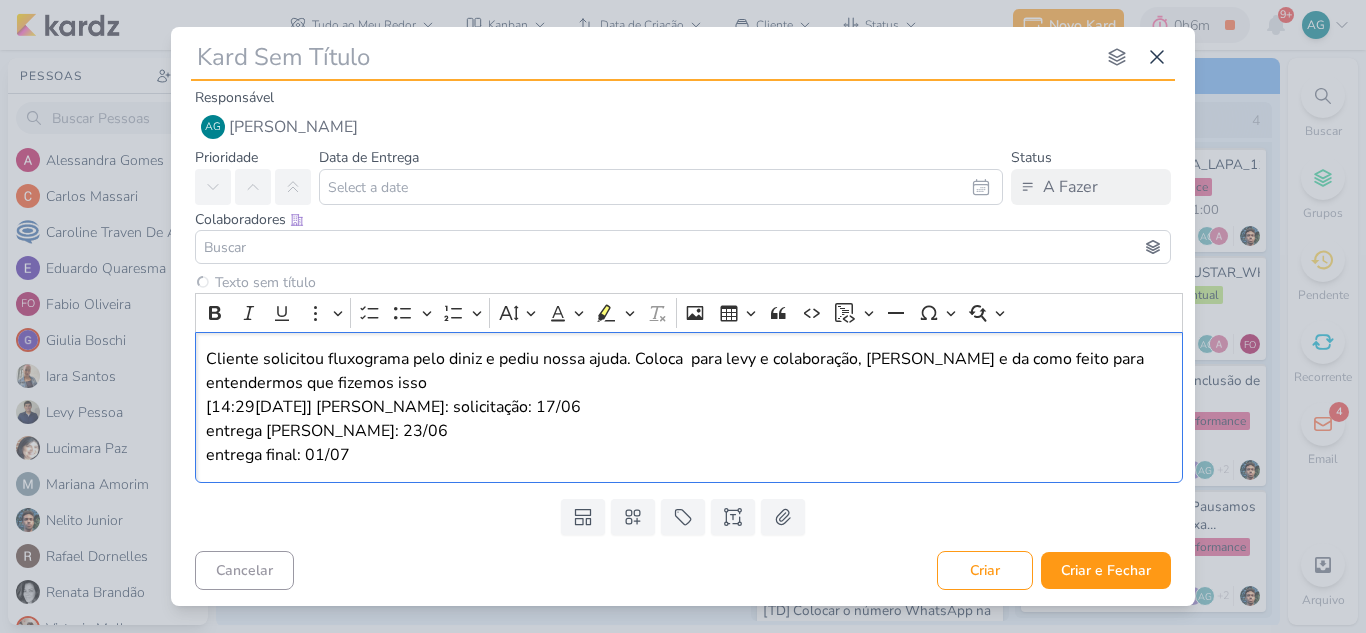 type 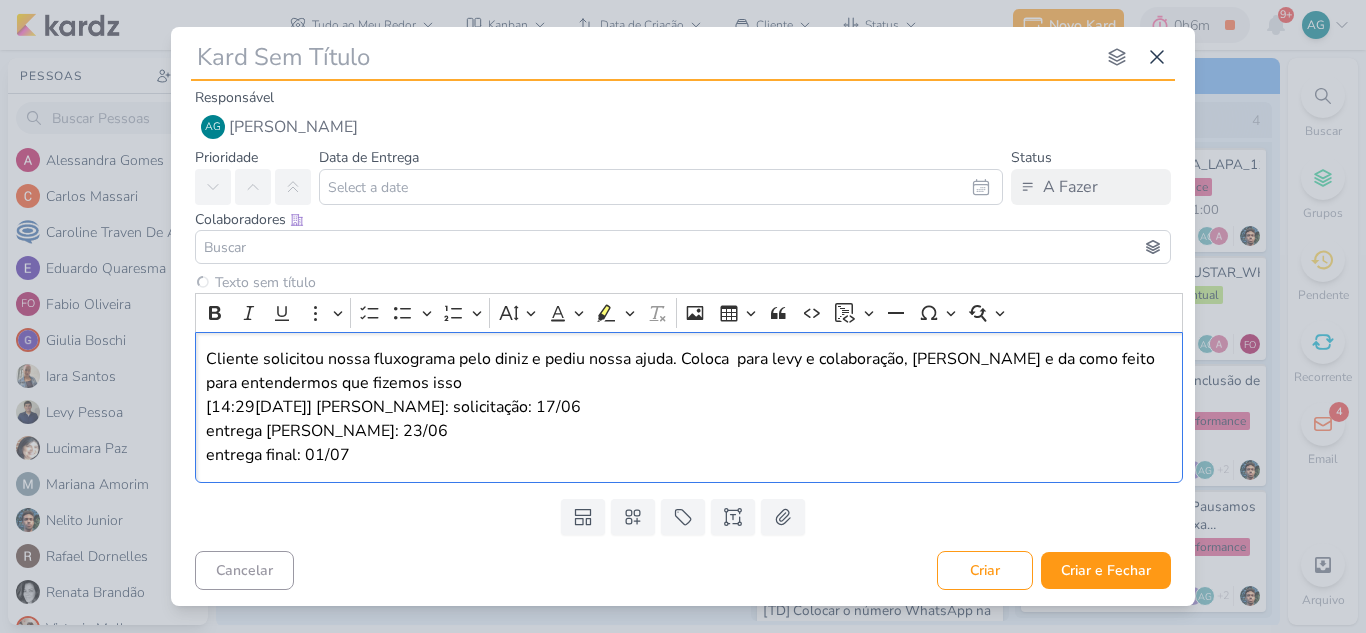 type 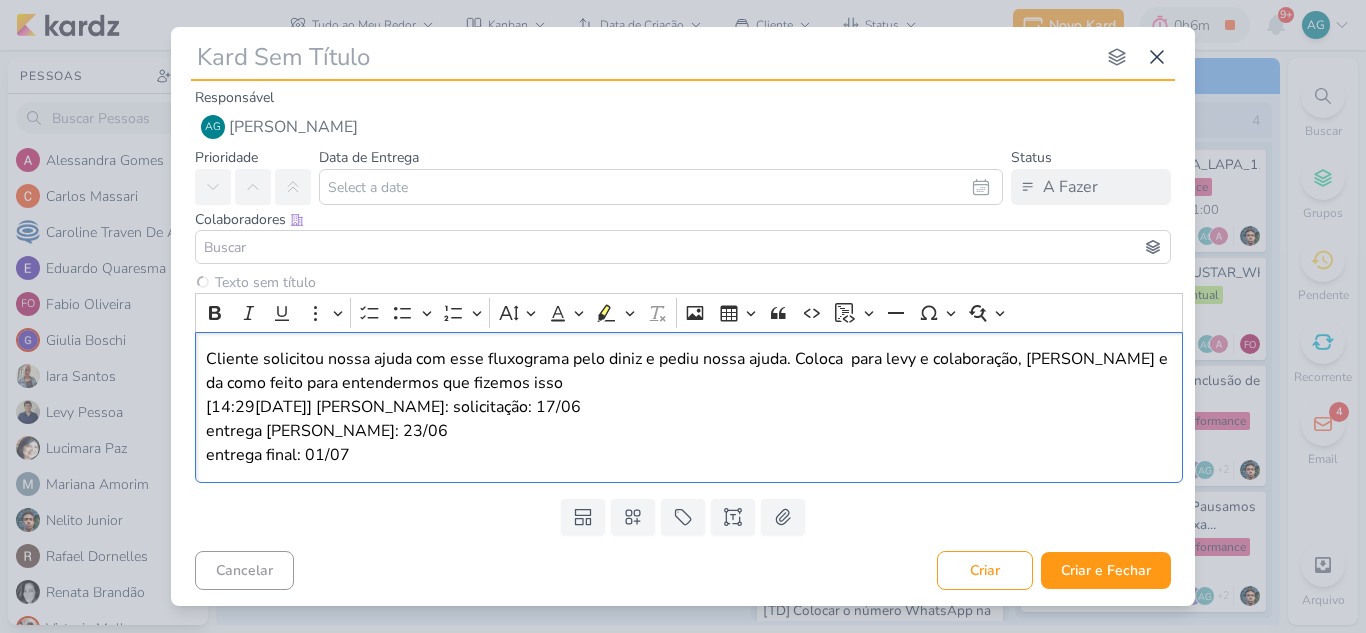 type 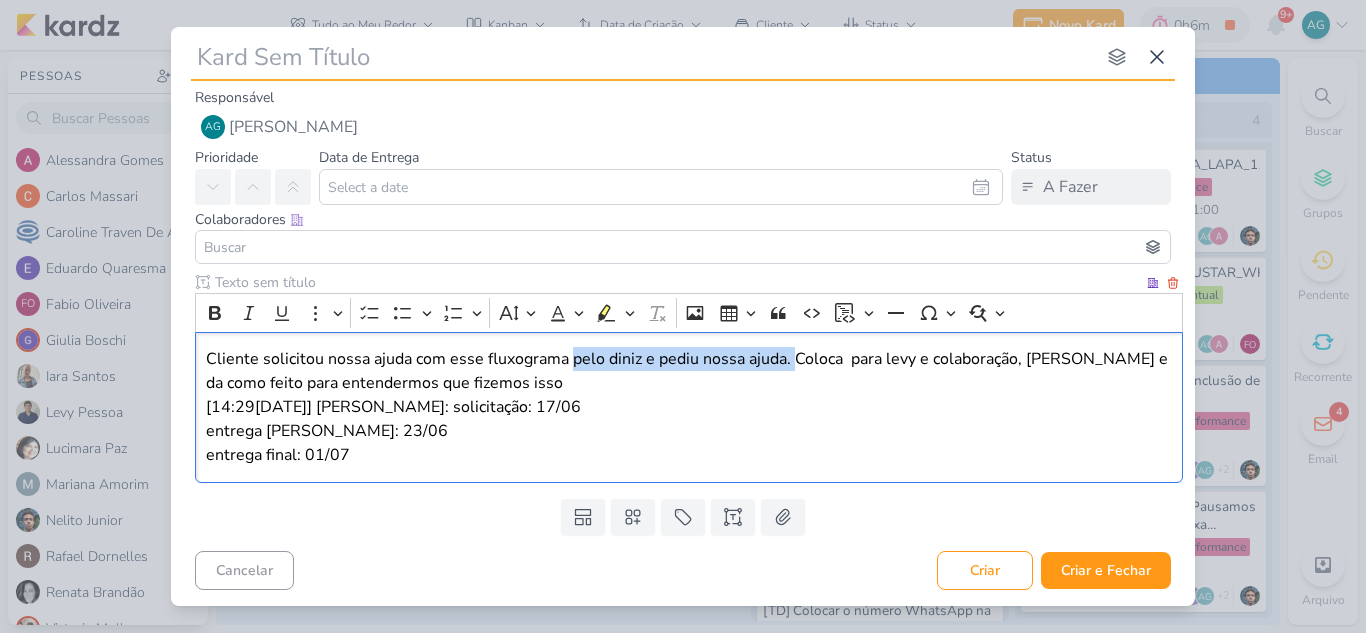 drag, startPoint x: 569, startPoint y: 361, endPoint x: 796, endPoint y: 358, distance: 227.01982 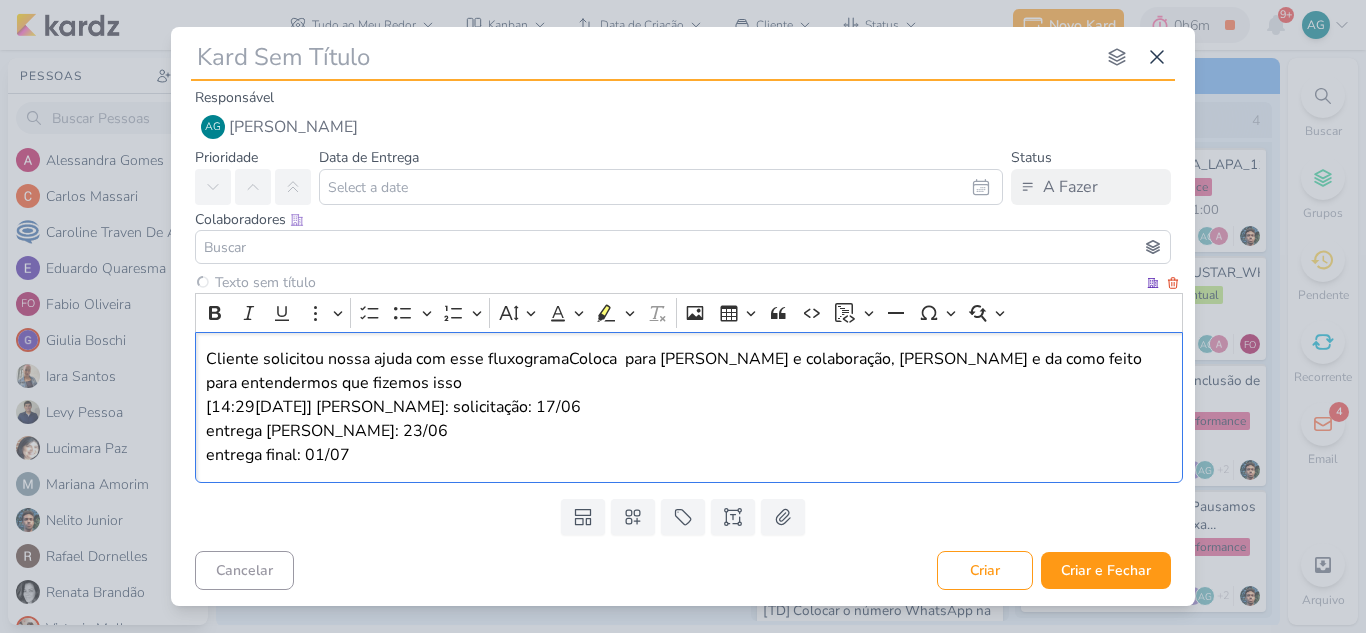 type 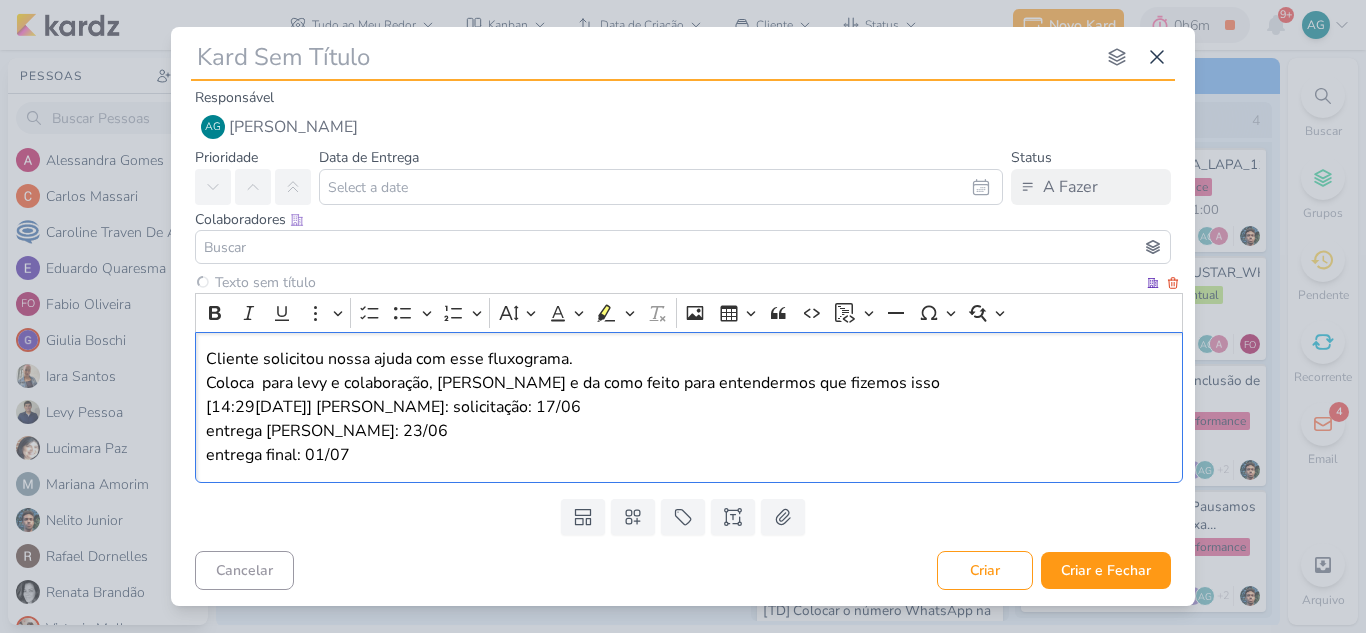 type 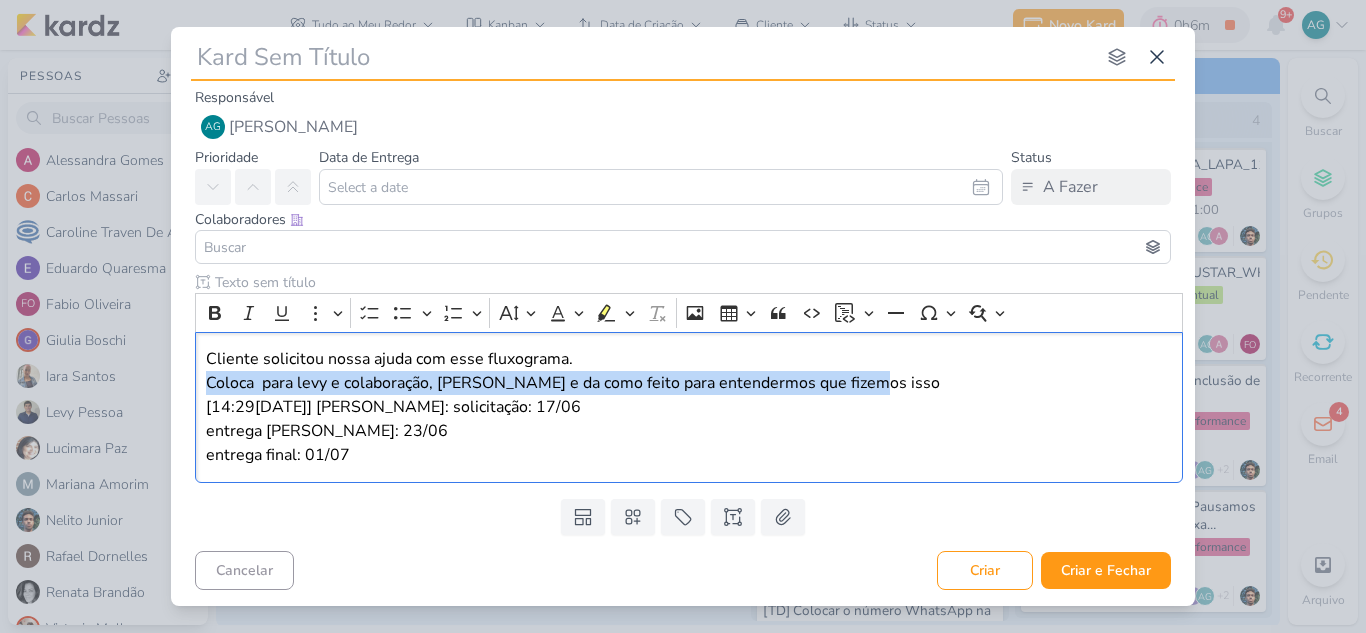 drag, startPoint x: 889, startPoint y: 388, endPoint x: 149, endPoint y: 391, distance: 740.0061 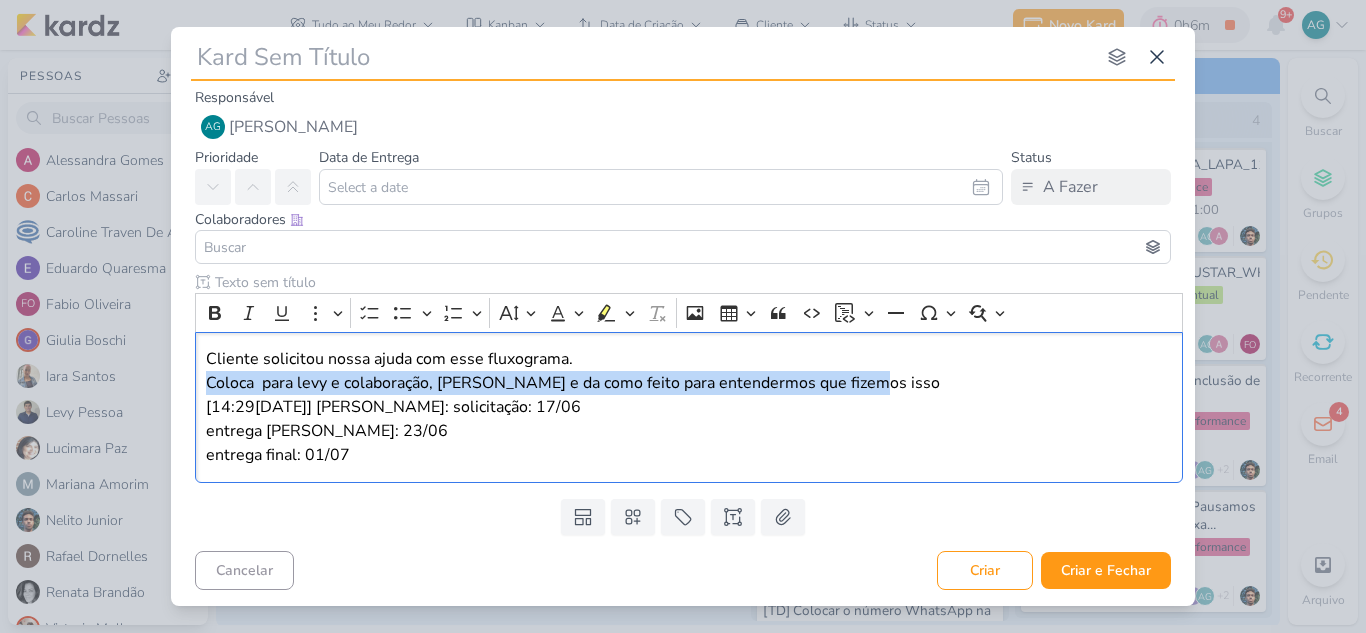 click on "nenhum grupo disponível
esc
Responsável
AG
[PERSON_NAME]
Nenhum contato encontrado
create new contact" at bounding box center (683, 316) 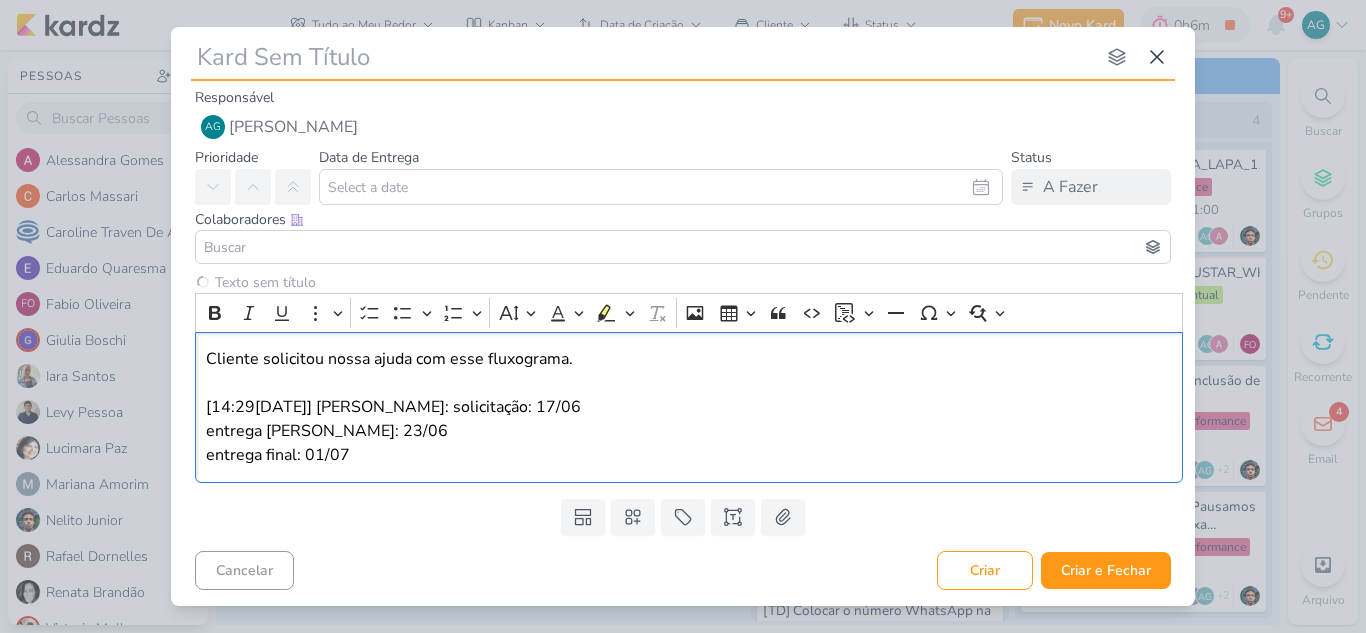 type 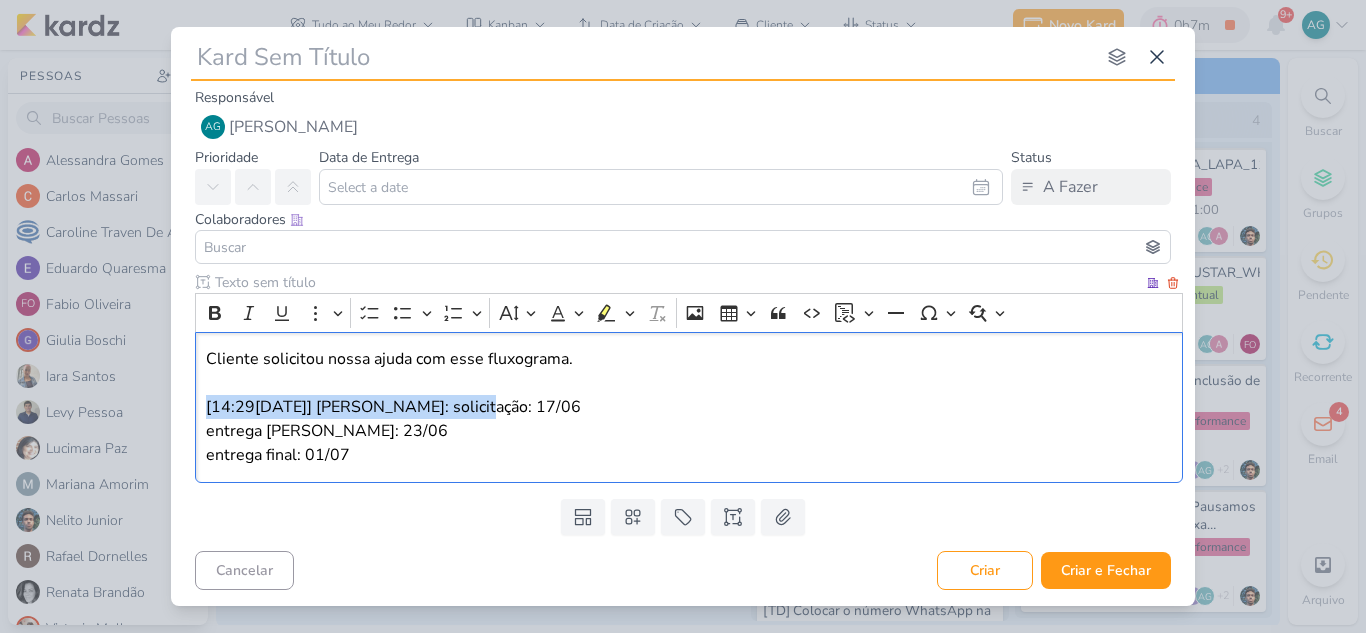 drag, startPoint x: 453, startPoint y: 411, endPoint x: 192, endPoint y: 405, distance: 261.06897 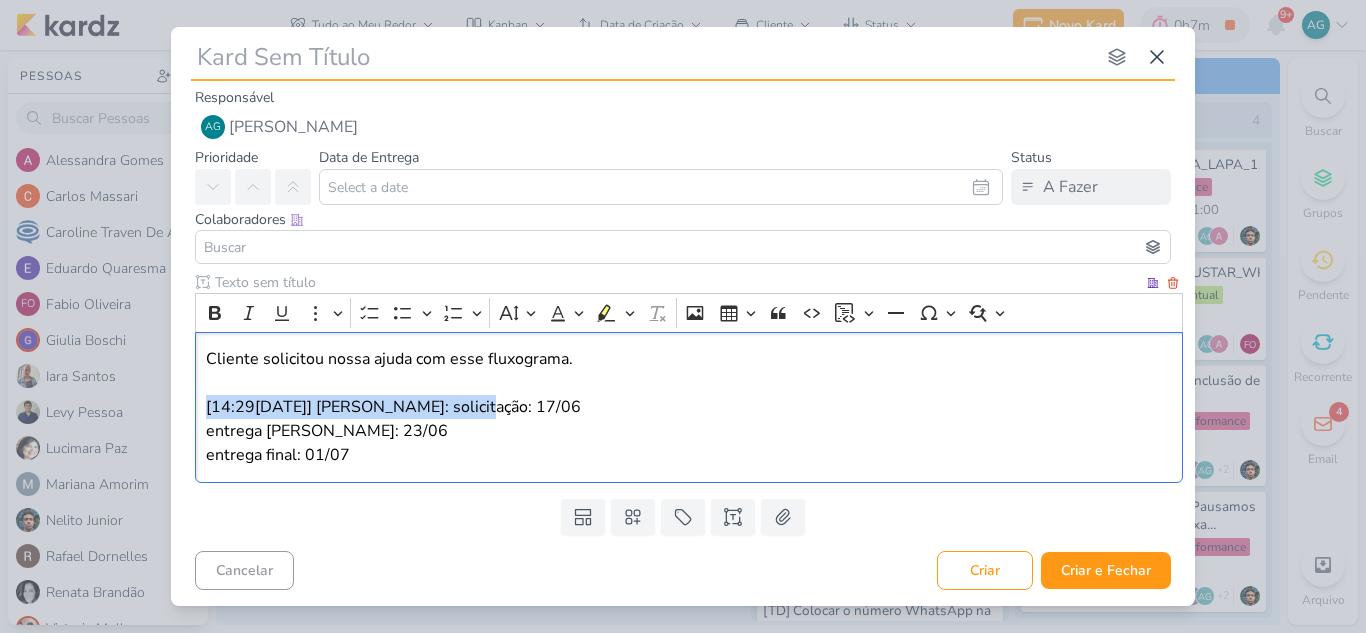 click on "Clique para deixar o item visível somente à membros da sua organização
Rich Text Editor Bold Italic Underline More To-do List Bulleted List Bulleted List Numbered List Numbered List Font Size Font Color Remove color Highlight Highlight Remove Format Insert image Insert table Block quote Code Insert code block Insert code block Horizontal line Special characters" at bounding box center (683, 381) 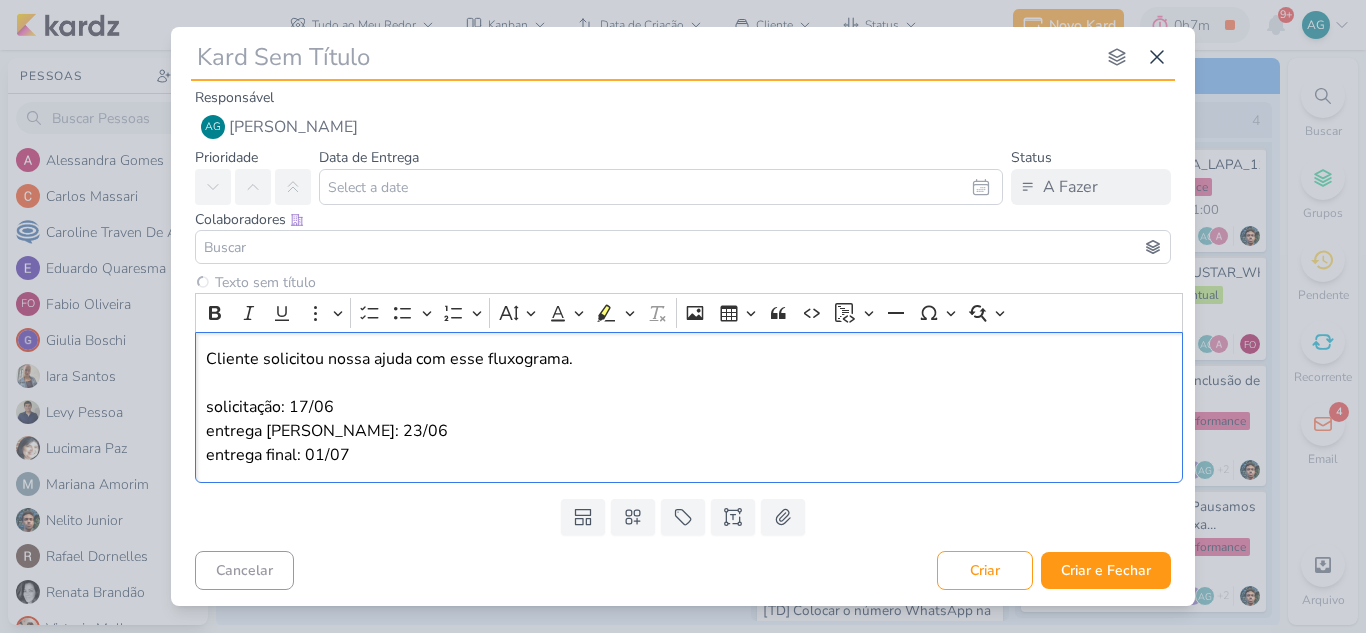type 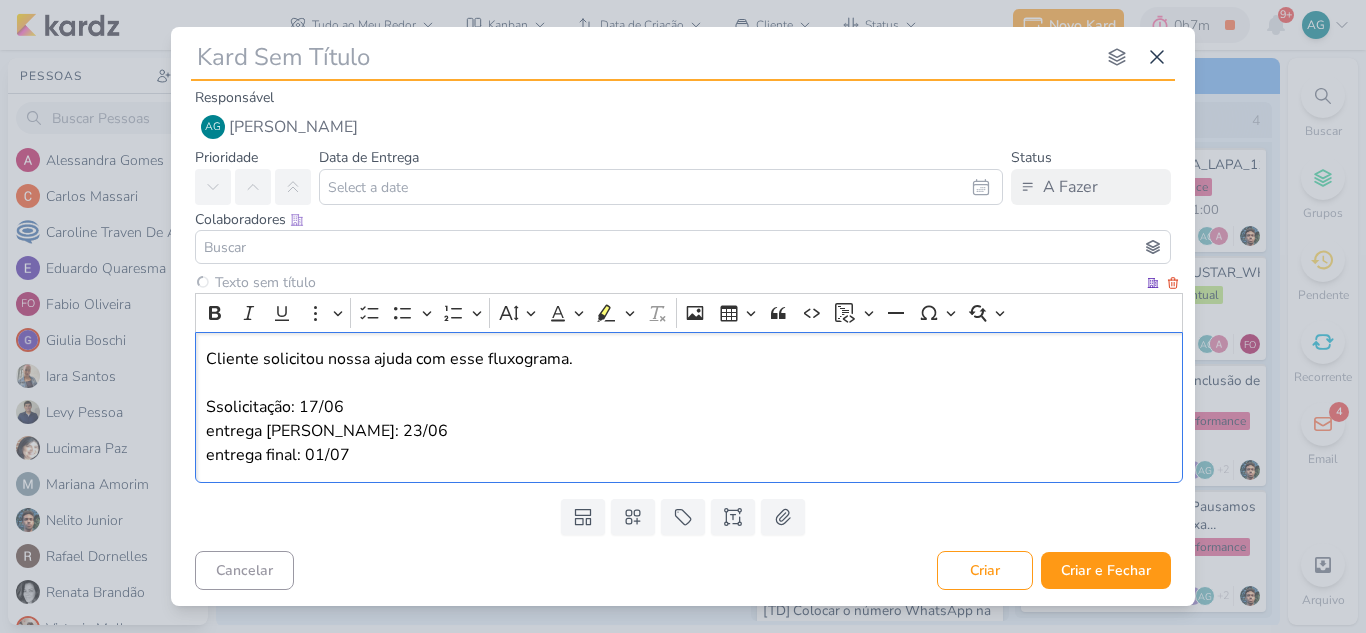 type 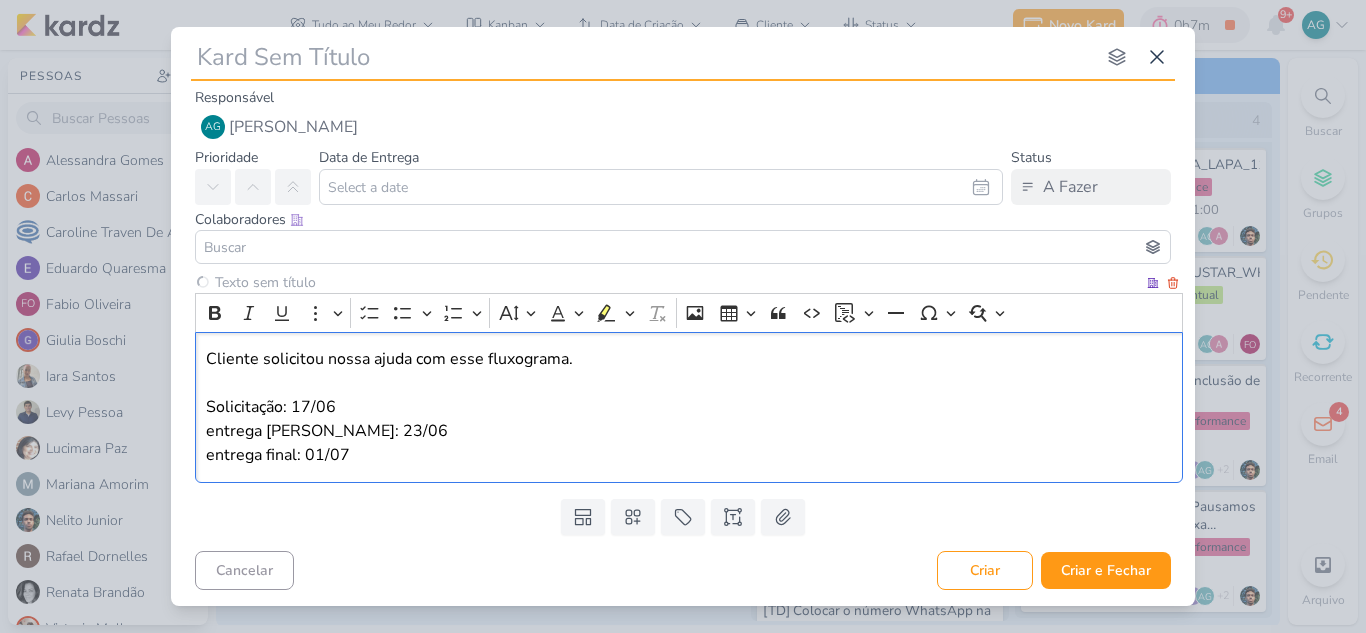 type 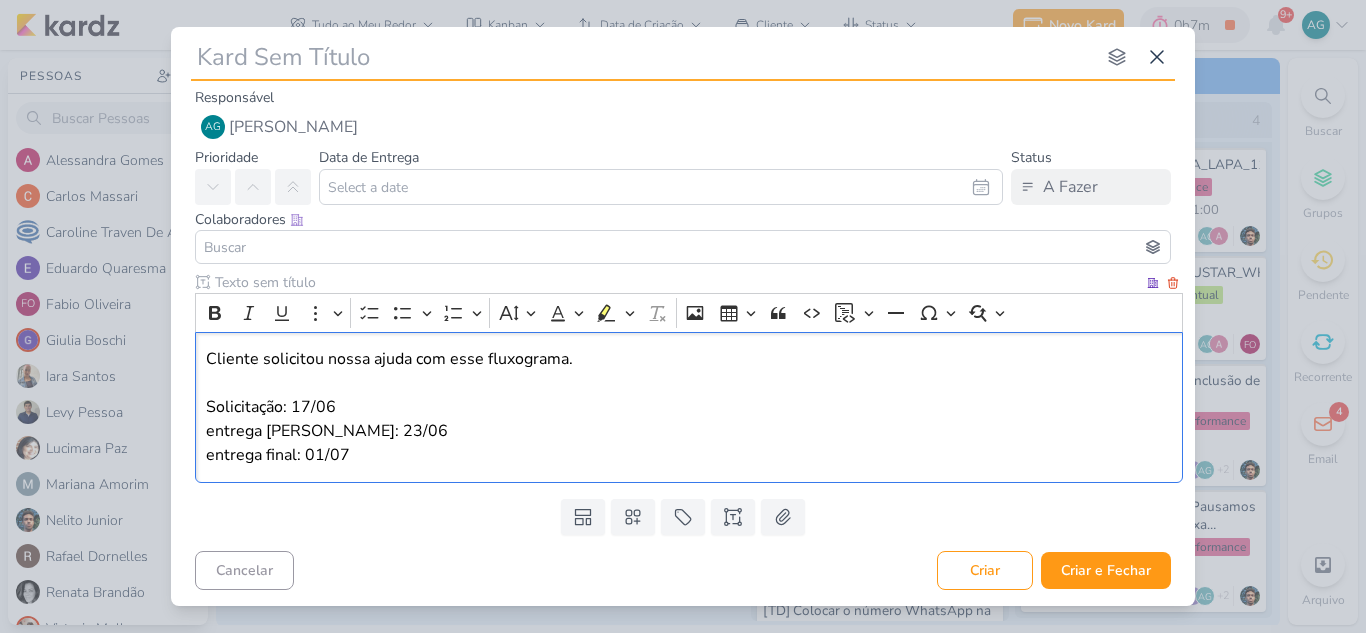 click on "Cliente solicitou nossa ajuda com esse fluxograma. Solicitação: 17/06 entrega [PERSON_NAME]: 23/06 entrega final: 01/07" at bounding box center (689, 407) 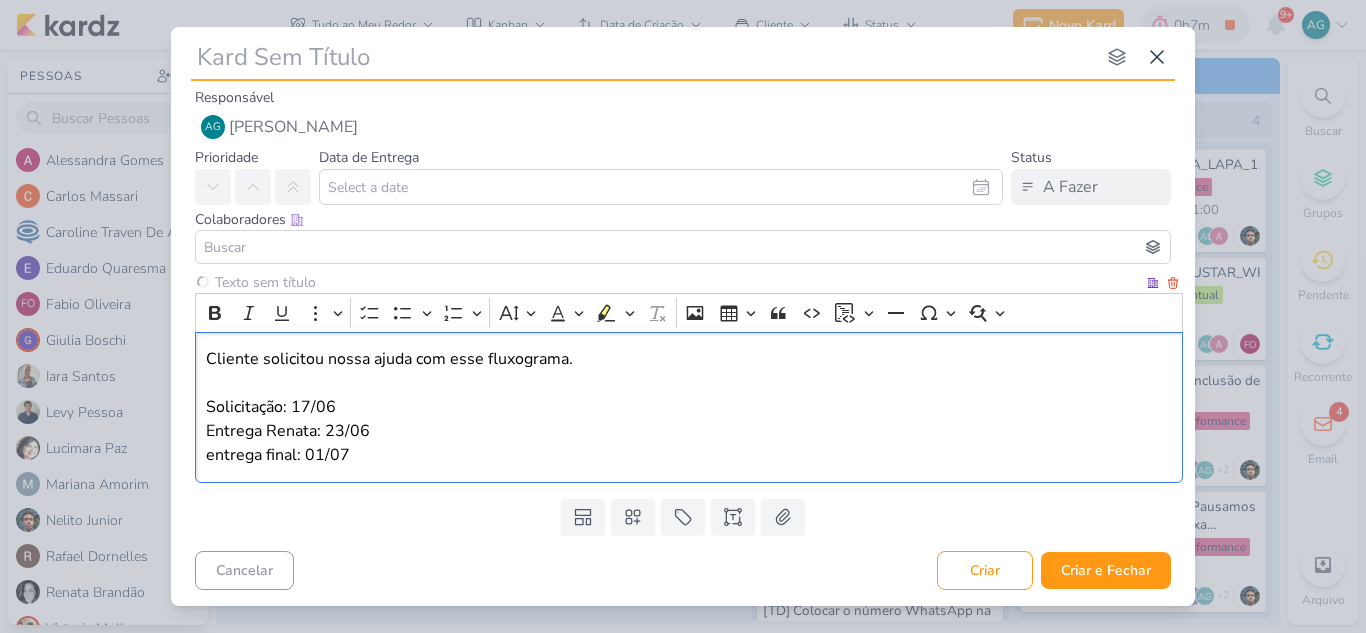type 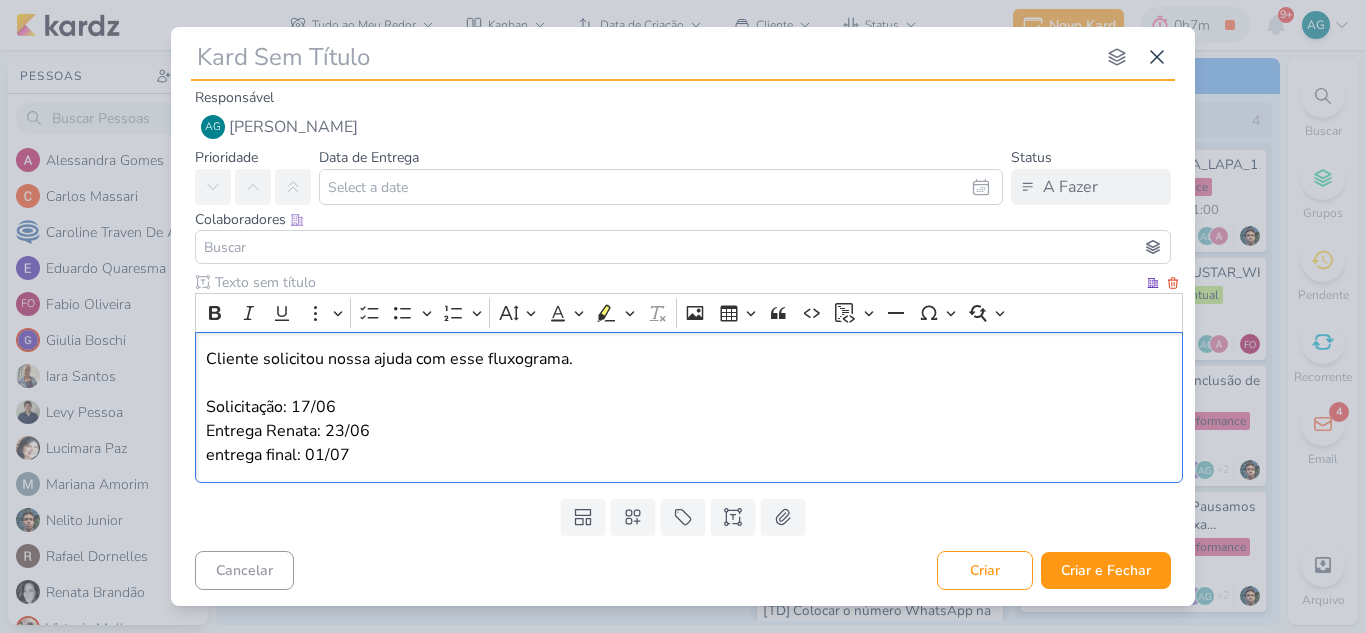click on "Cliente solicitou nossa ajuda com esse fluxograma. Solicitação: 17/06 Entrega [PERSON_NAME]: 23/06 entrega final: 01/07" at bounding box center (689, 407) 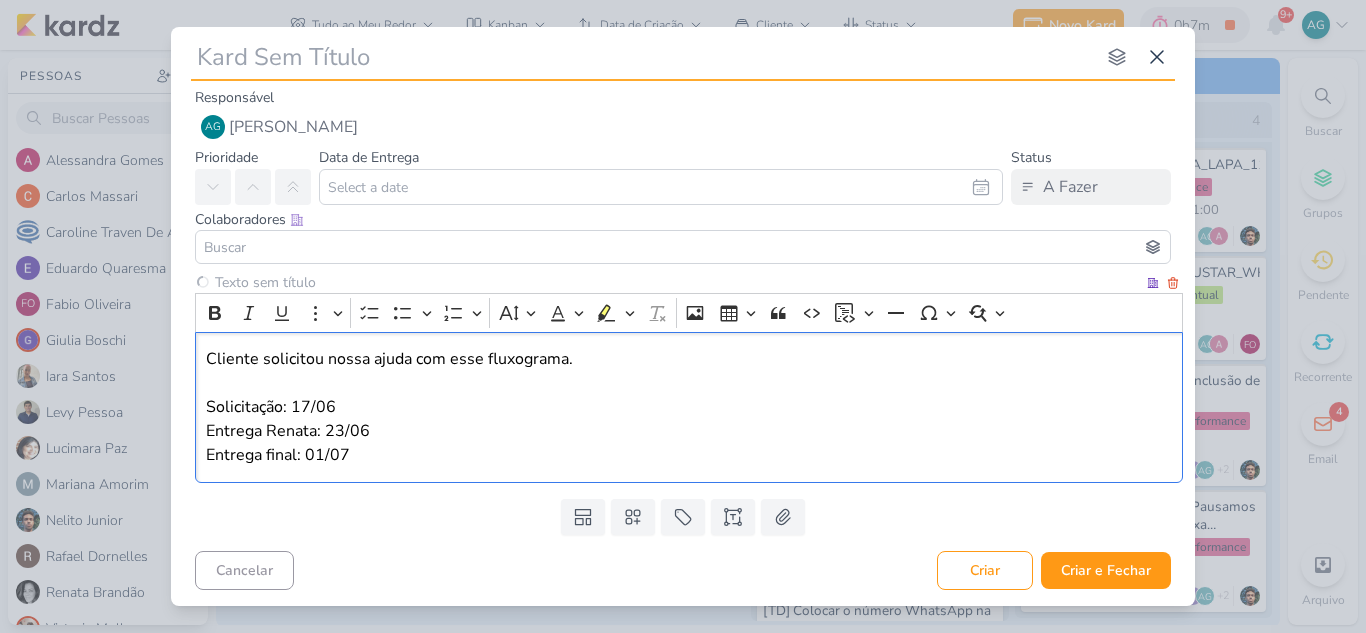 type 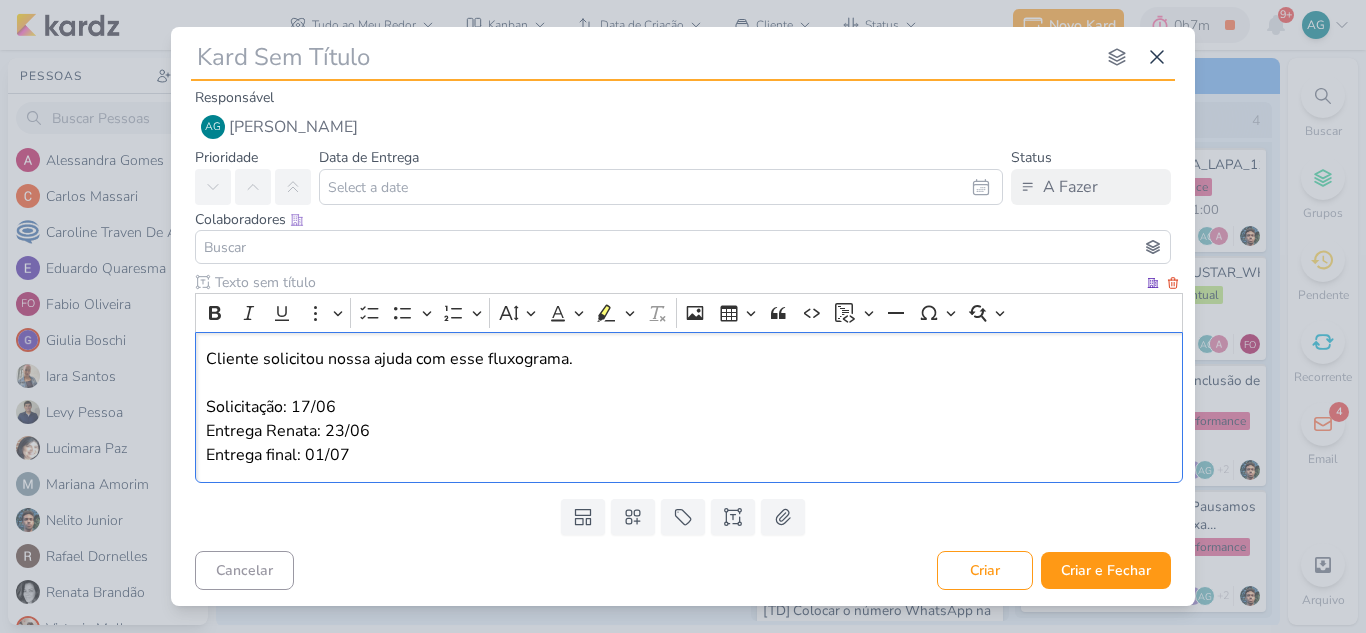 click on "Cliente solicitou nossa ajuda com esse fluxograma. Solicitação: 17/06 Entrega Renata: 23/06 Entrega final: 01/07" at bounding box center [689, 407] 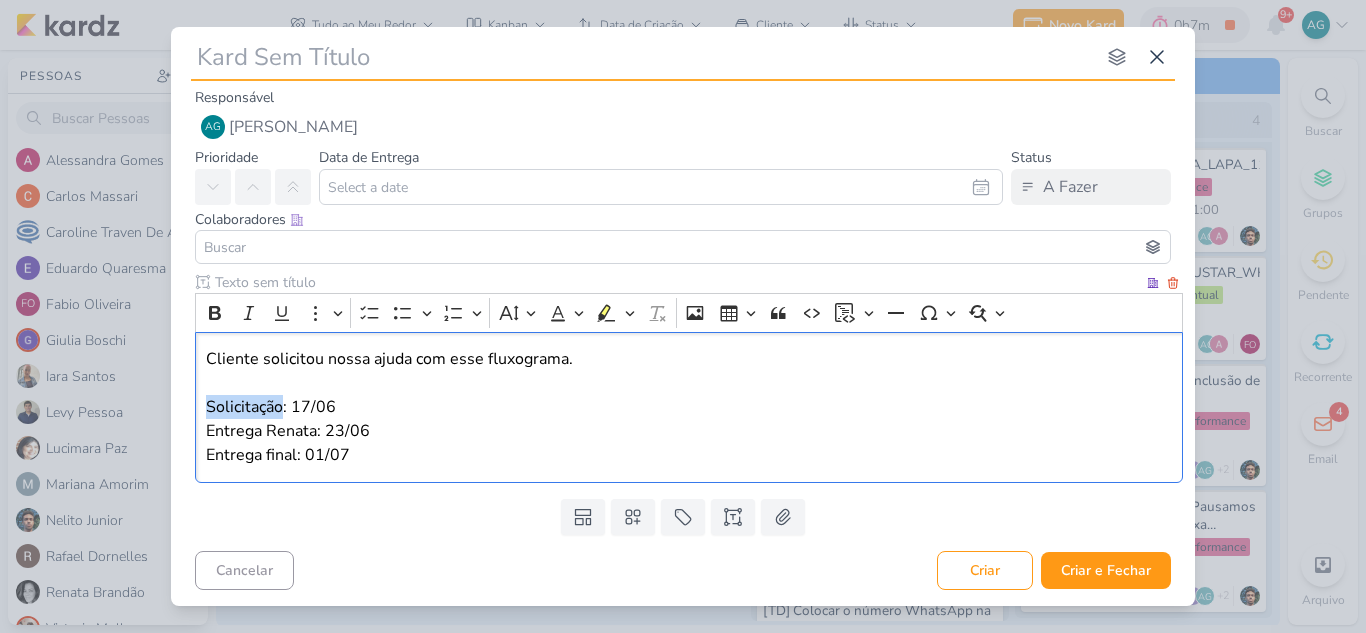 click on "Cliente solicitou nossa ajuda com esse fluxograma. Solicitação: 17/06 Entrega Renata: 23/06 Entrega final: 01/07" at bounding box center (689, 407) 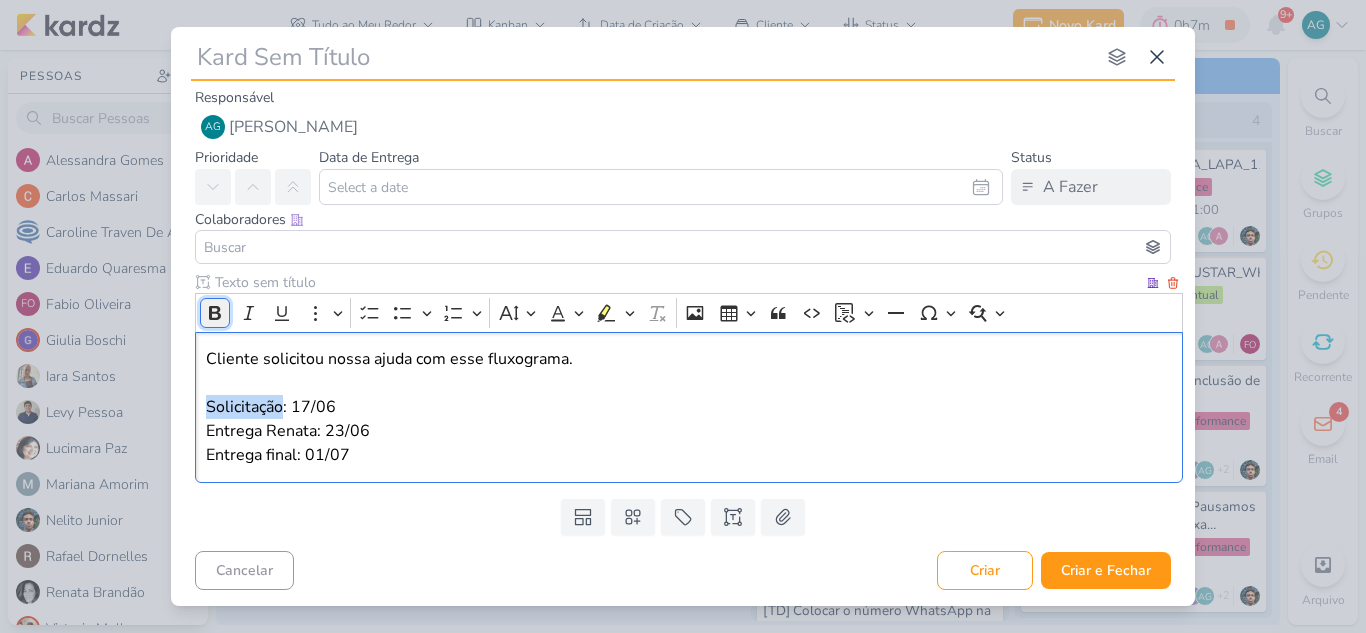click 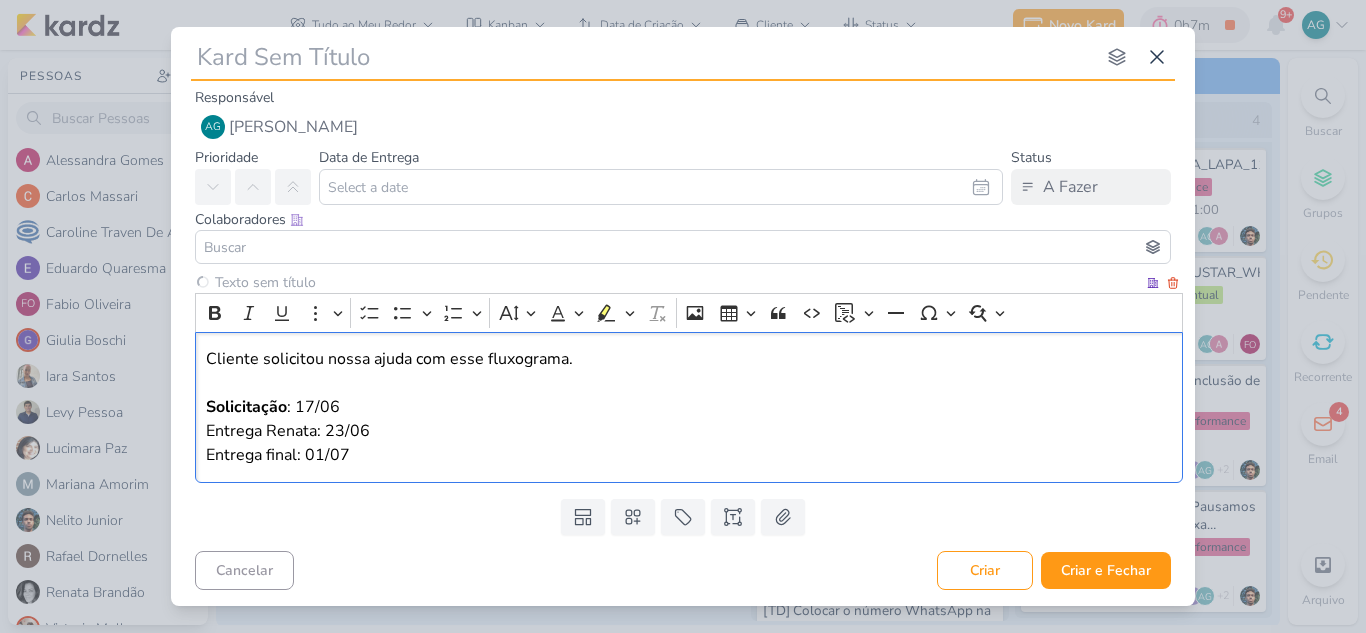 click on "Cliente solicitou nossa ajuda com esse fluxograma. Solicitação : 17/06 Entrega Renata: 23/06 Entrega final: 01/07" at bounding box center [689, 407] 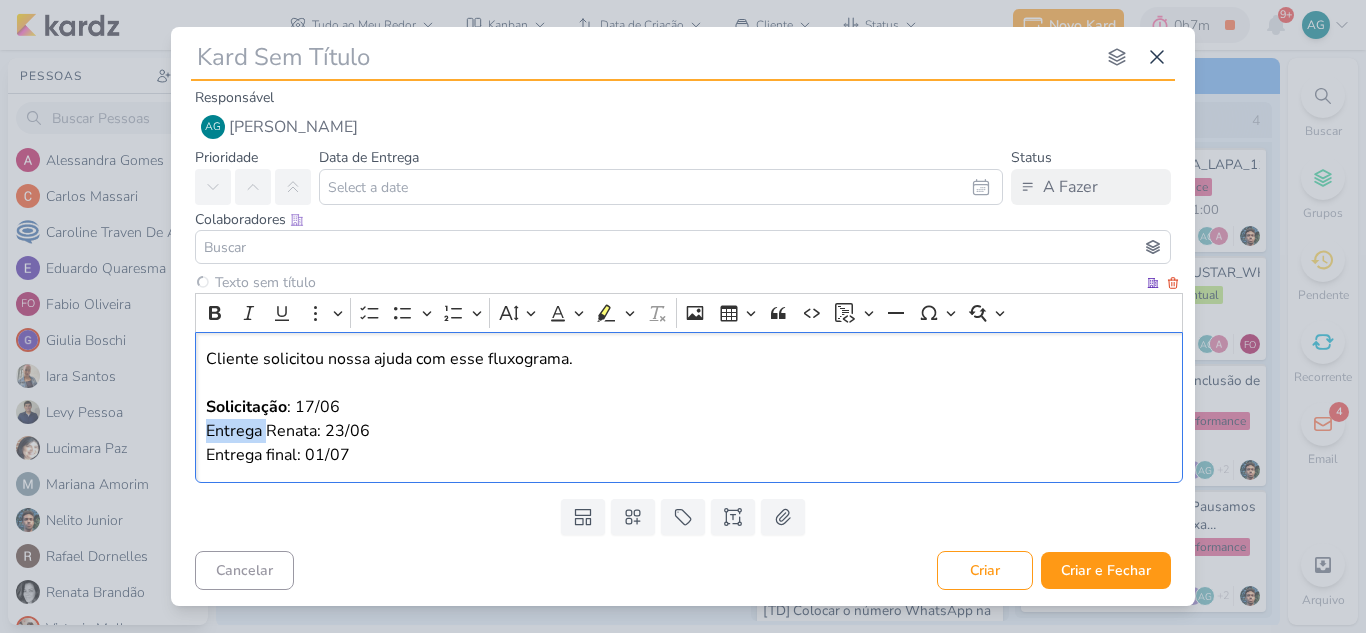 click on "Cliente solicitou nossa ajuda com esse fluxograma. Solicitação : 17/06 Entrega Renata: 23/06 Entrega final: 01/07" at bounding box center [689, 407] 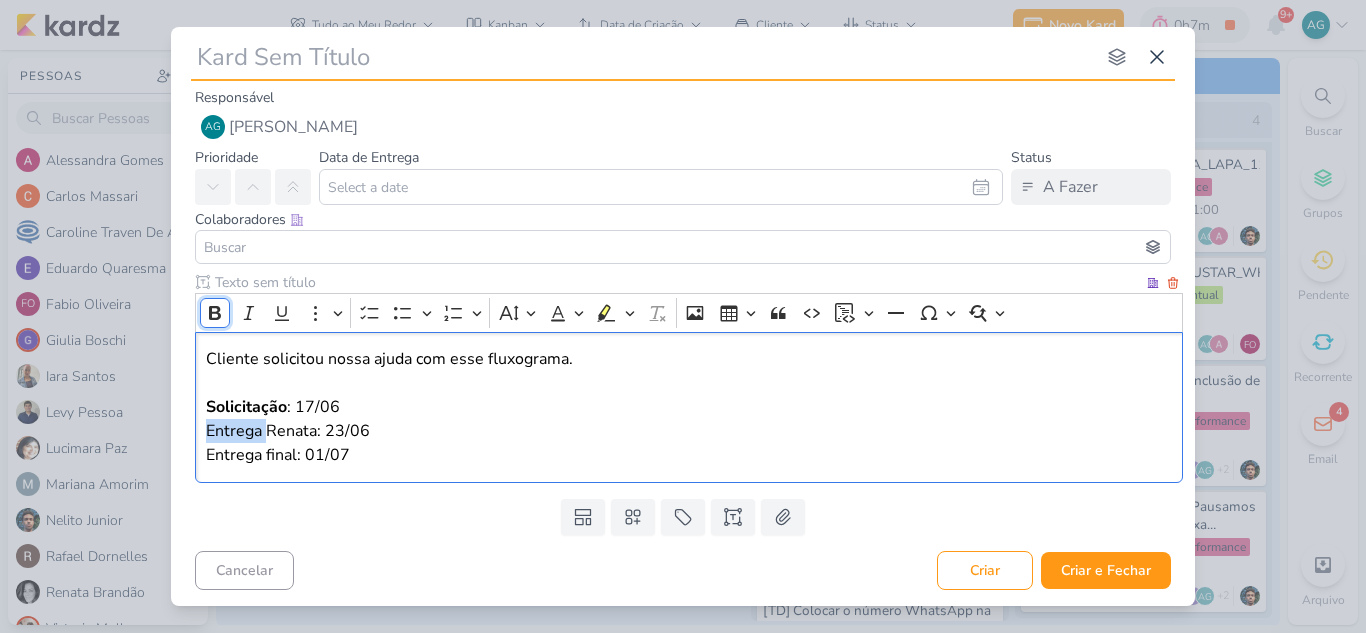 click 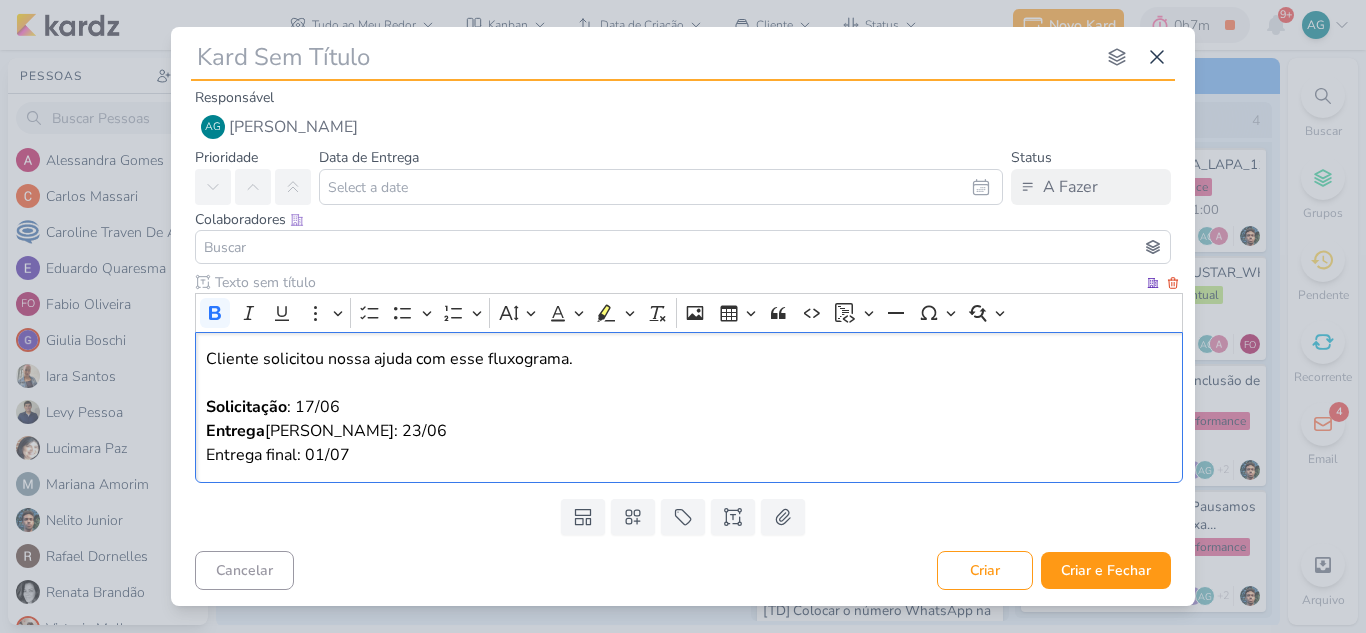 click on "Cliente solicitou nossa ajuda com esse fluxograma. Solicitação : 17/06 Entrega  Renata: 23/06 Entrega final: 01/07" at bounding box center (689, 407) 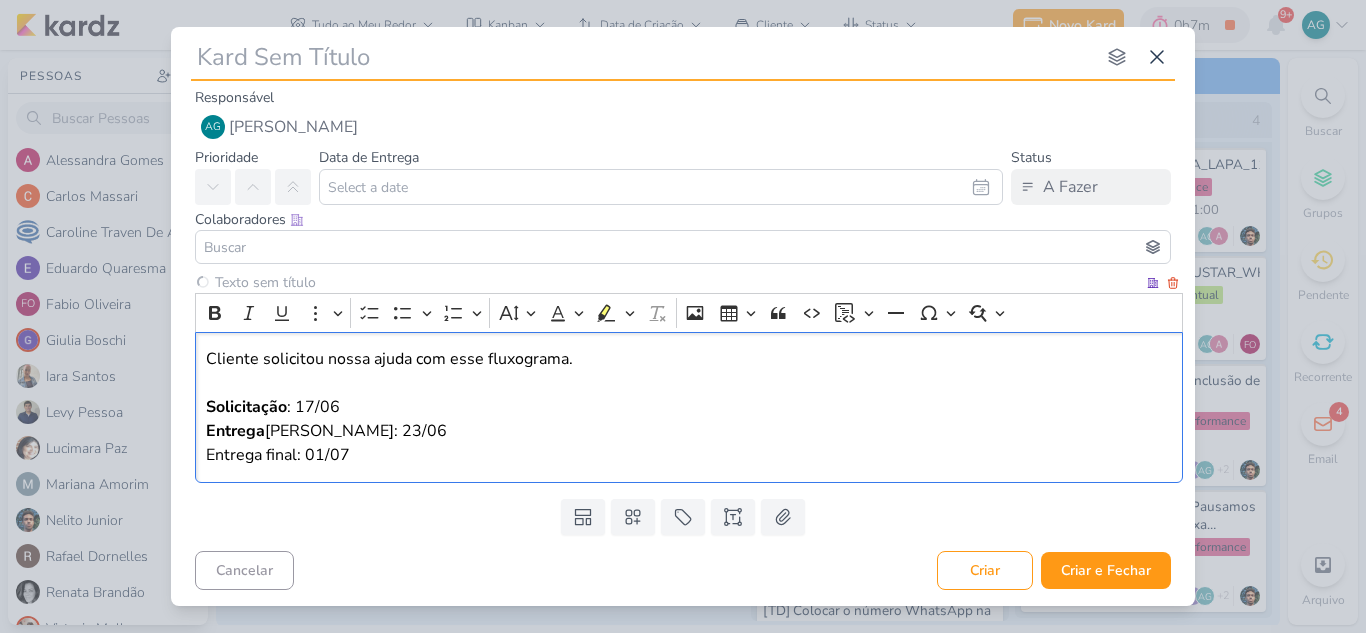 type 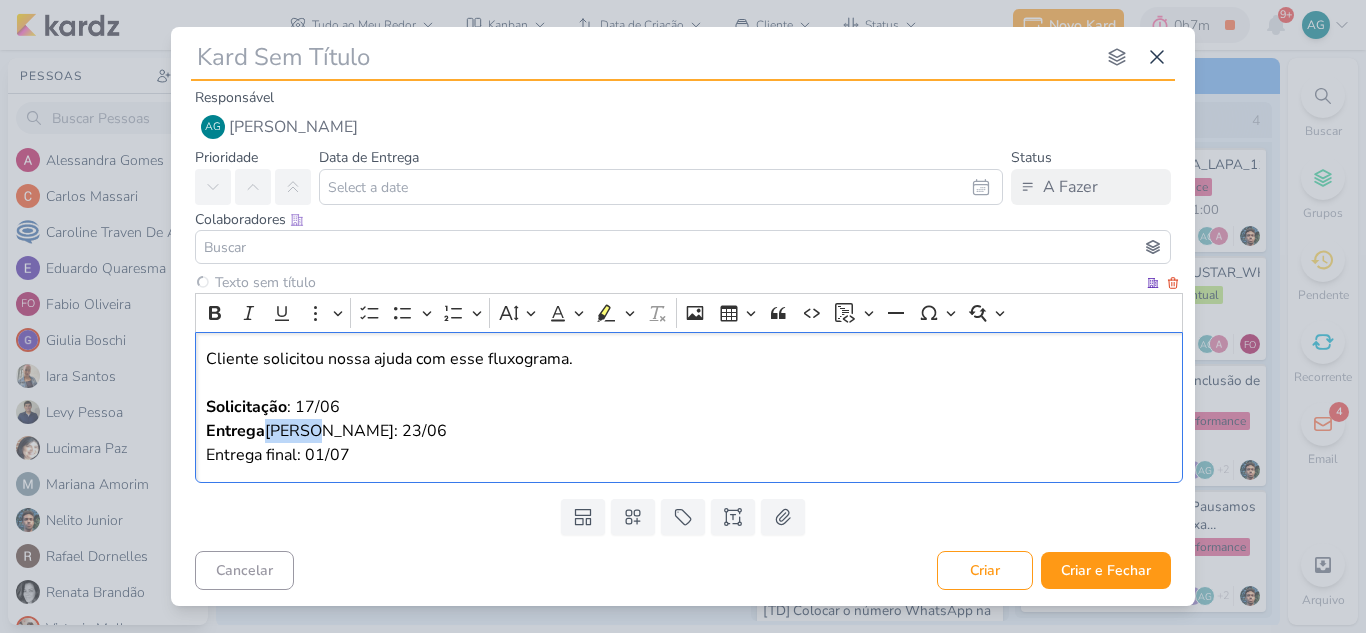 click on "Cliente solicitou nossa ajuda com esse fluxograma. Solicitação : 17/06 Entrega  Renata: 23/06 Entrega final: 01/07" at bounding box center [689, 407] 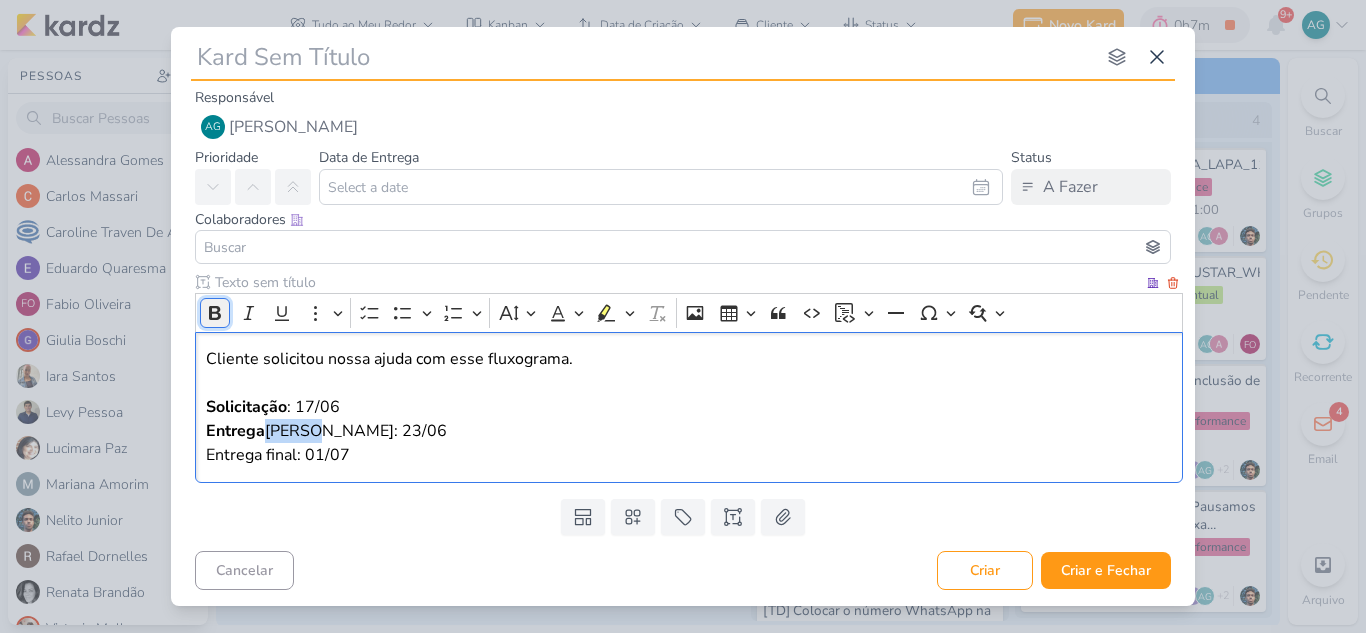 click 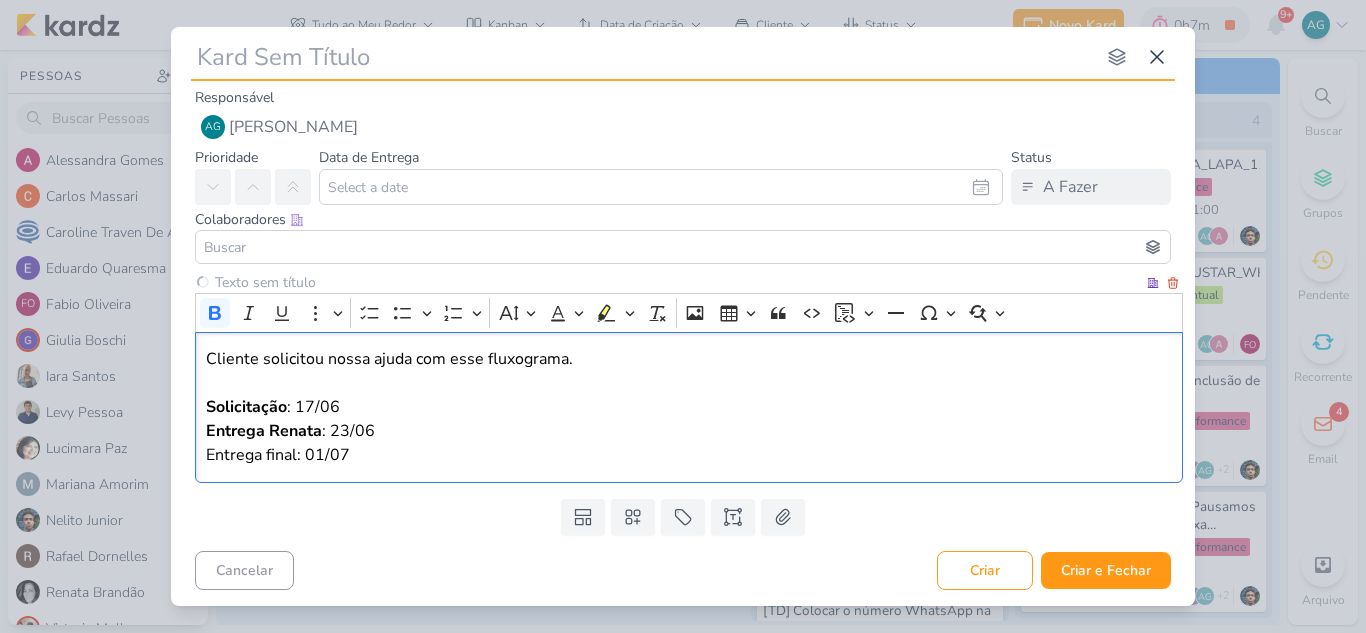 click on "Cliente solicitou nossa ajuda com esse fluxograma. Solicitação : 17/06 Entrega Renata : 23/06 Entrega final: 01/07" at bounding box center [689, 407] 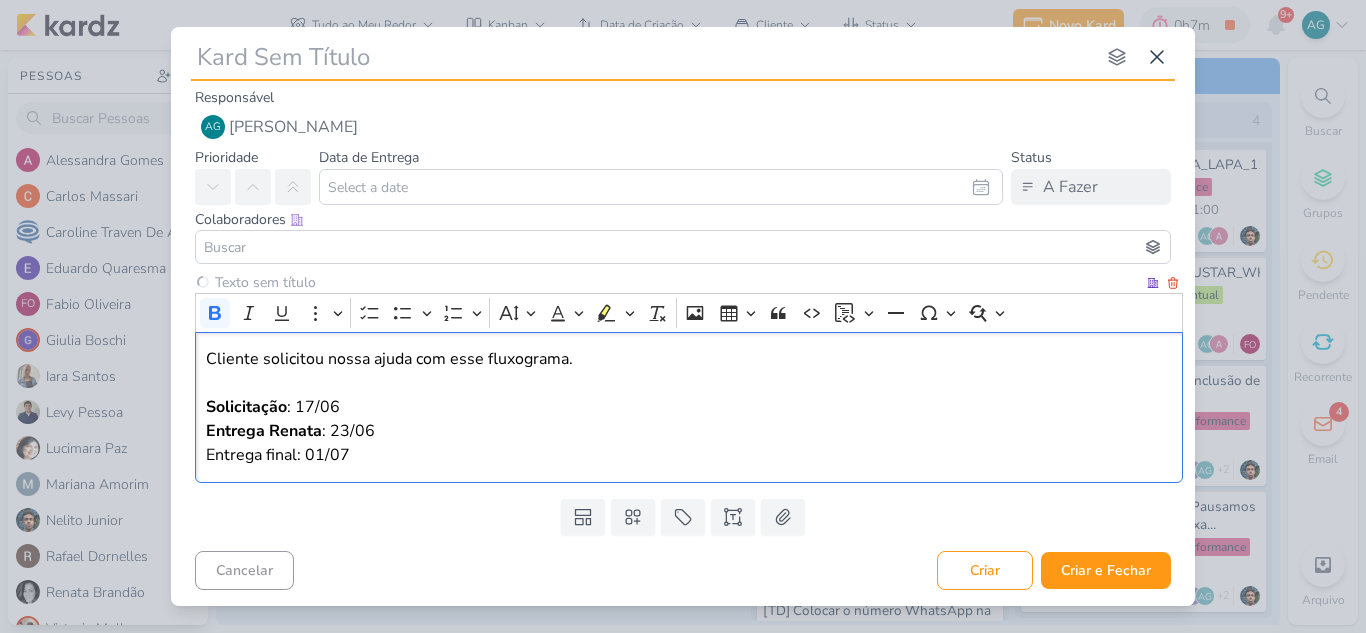 type 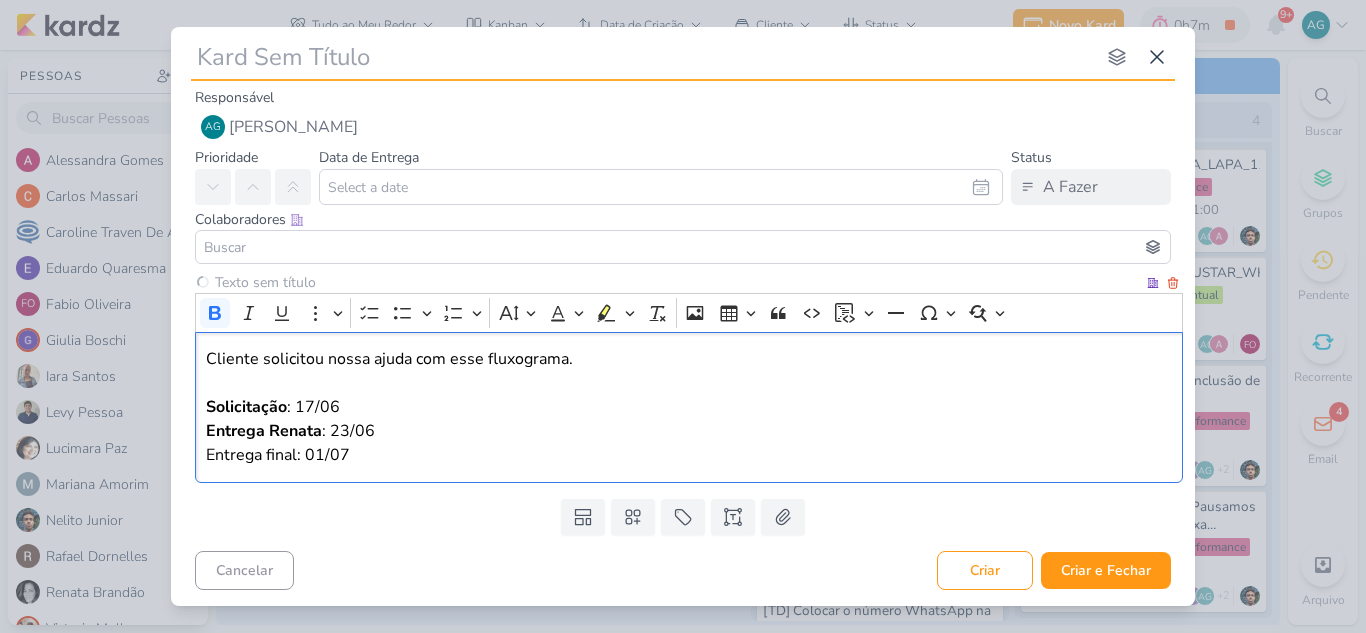 type 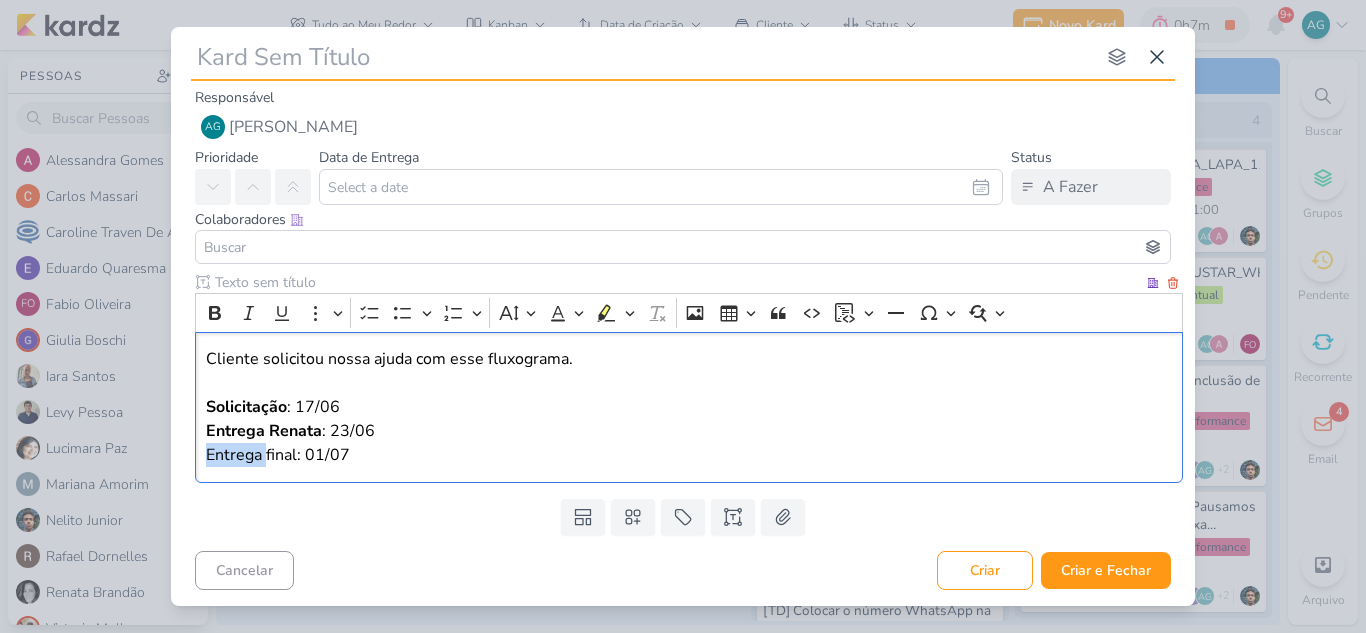 click on "Cliente solicitou nossa ajuda com esse fluxograma. Solicitação : 17/06 Entrega Renata : 23/06 Entrega final: 01/07" at bounding box center [689, 407] 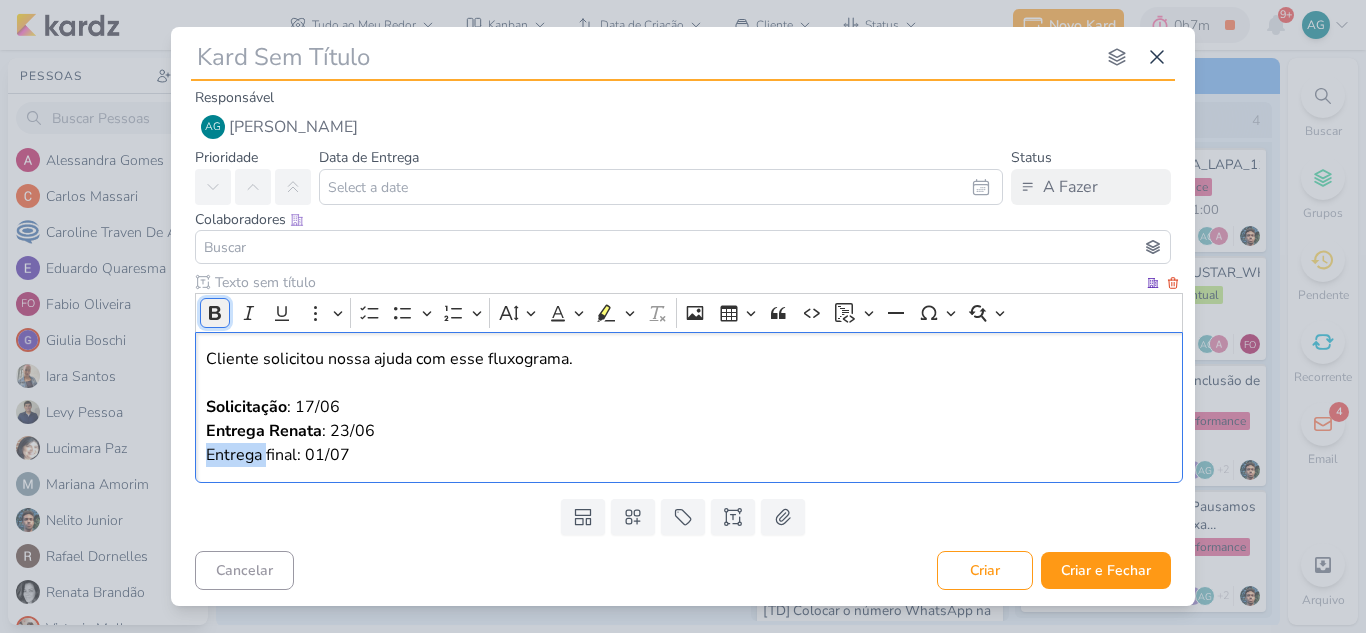 click 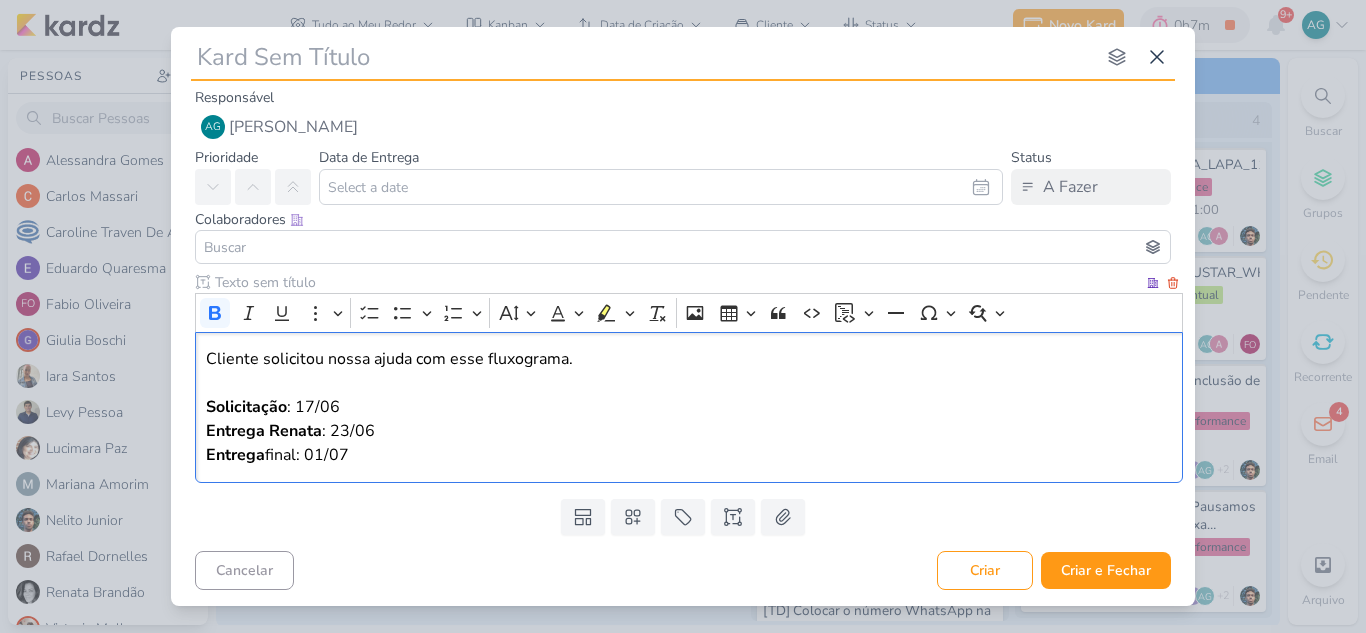 click on "Cliente solicitou nossa ajuda com esse fluxograma. Solicitação : 17/06 Entrega Renata : 23/06 Entrega  final: 01/07" at bounding box center [689, 407] 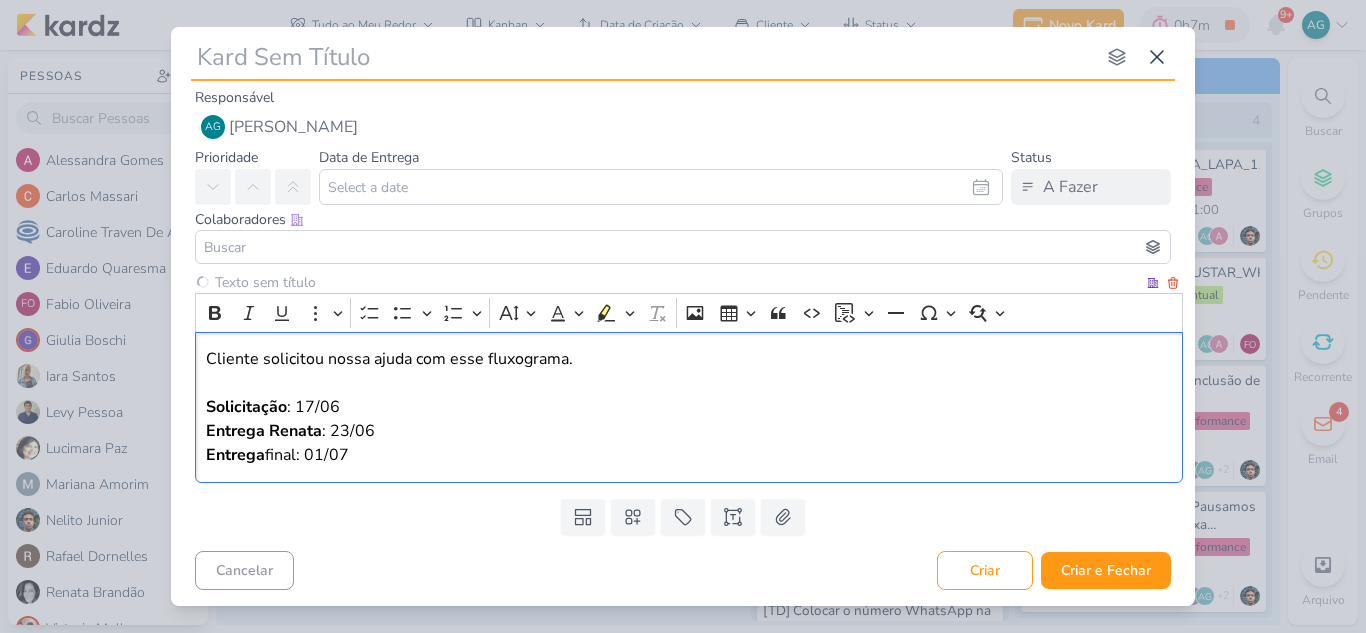 type 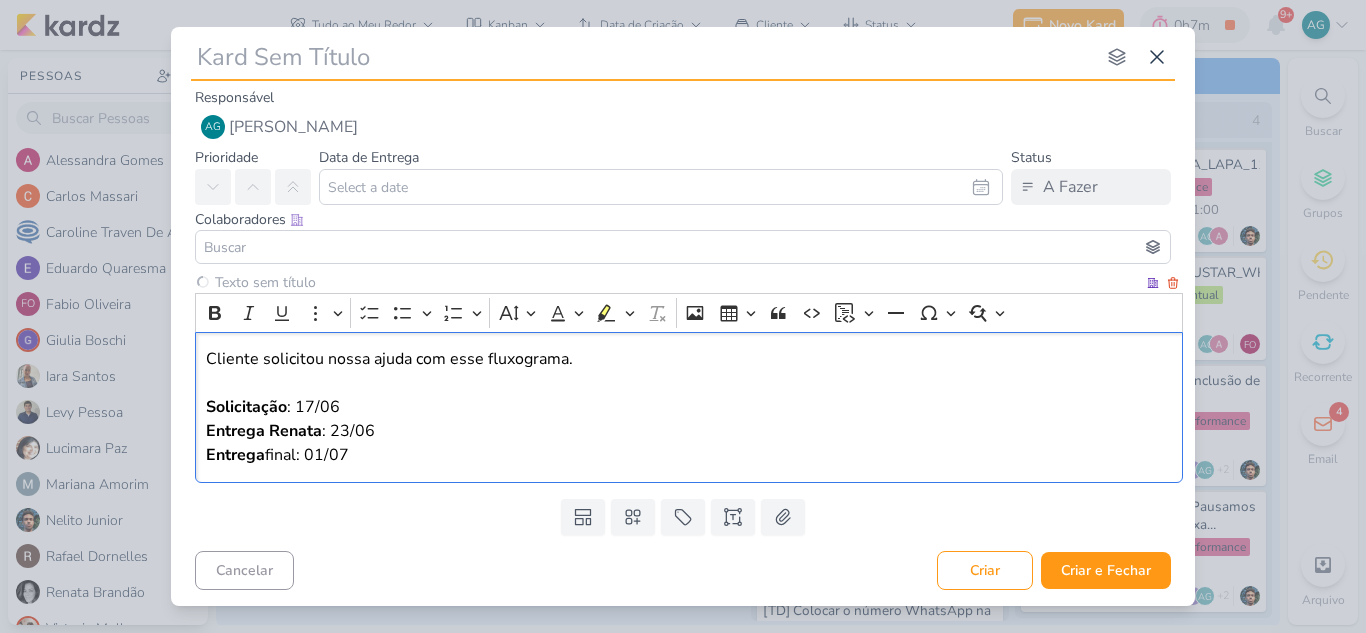 type 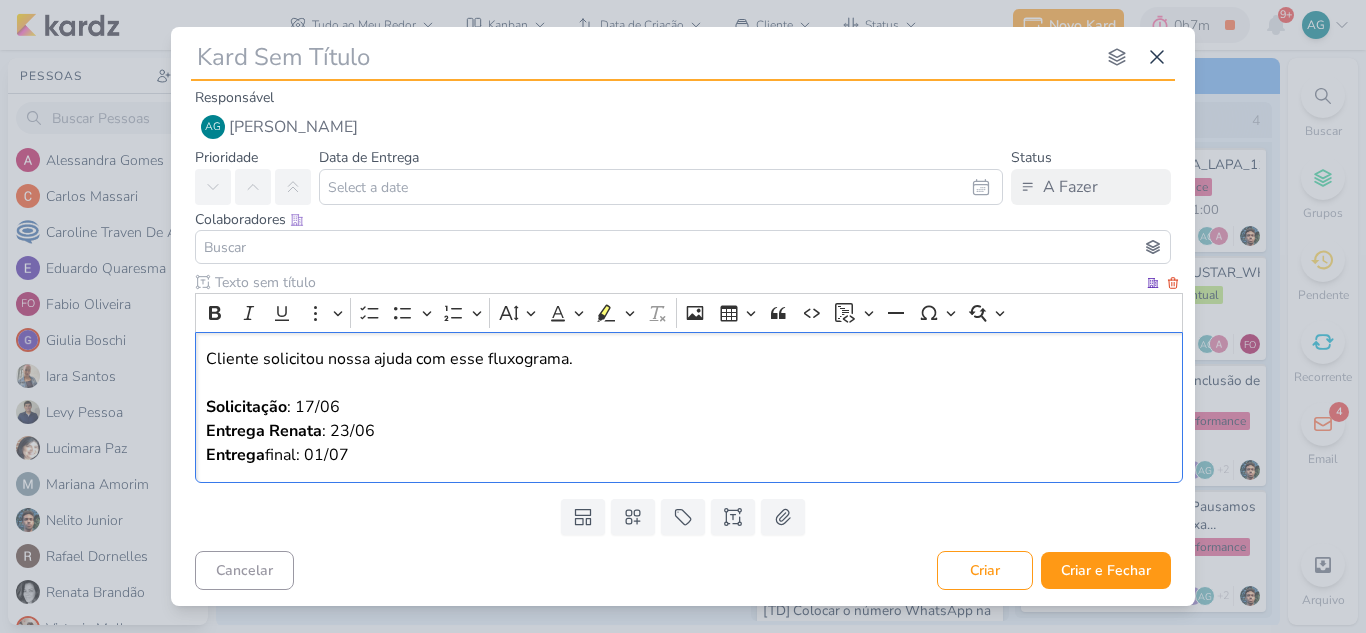 click on "Cliente solicitou nossa ajuda com esse fluxograma. Solicitação : 17/06 Entrega Renata : 23/06 Entrega  final: 01/07" at bounding box center [689, 407] 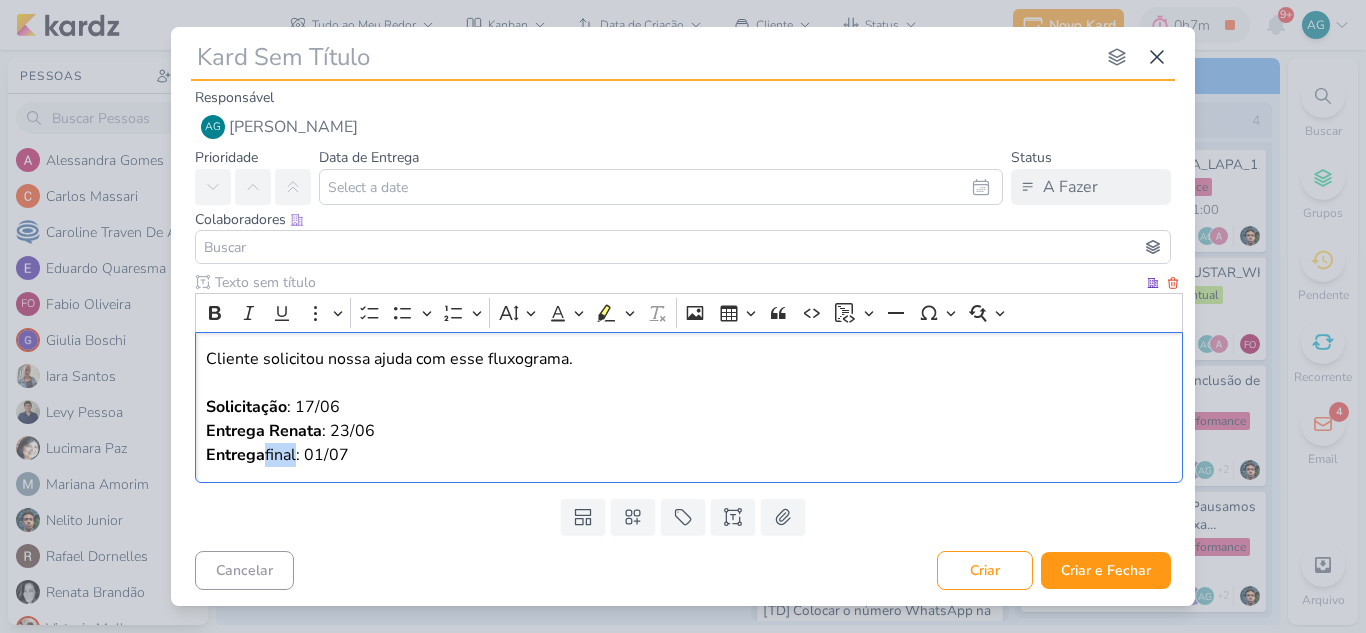 click on "Cliente solicitou nossa ajuda com esse fluxograma. Solicitação : 17/06 Entrega Renata : 23/06 Entrega  final: 01/07" at bounding box center [689, 407] 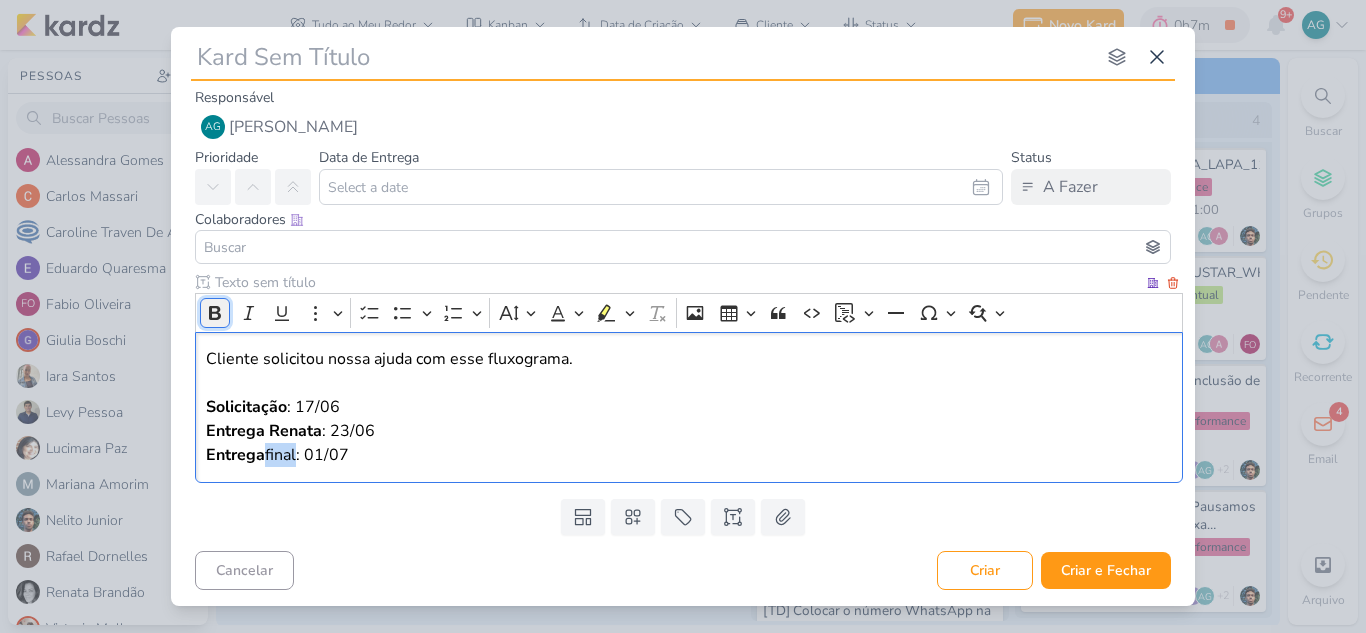 click 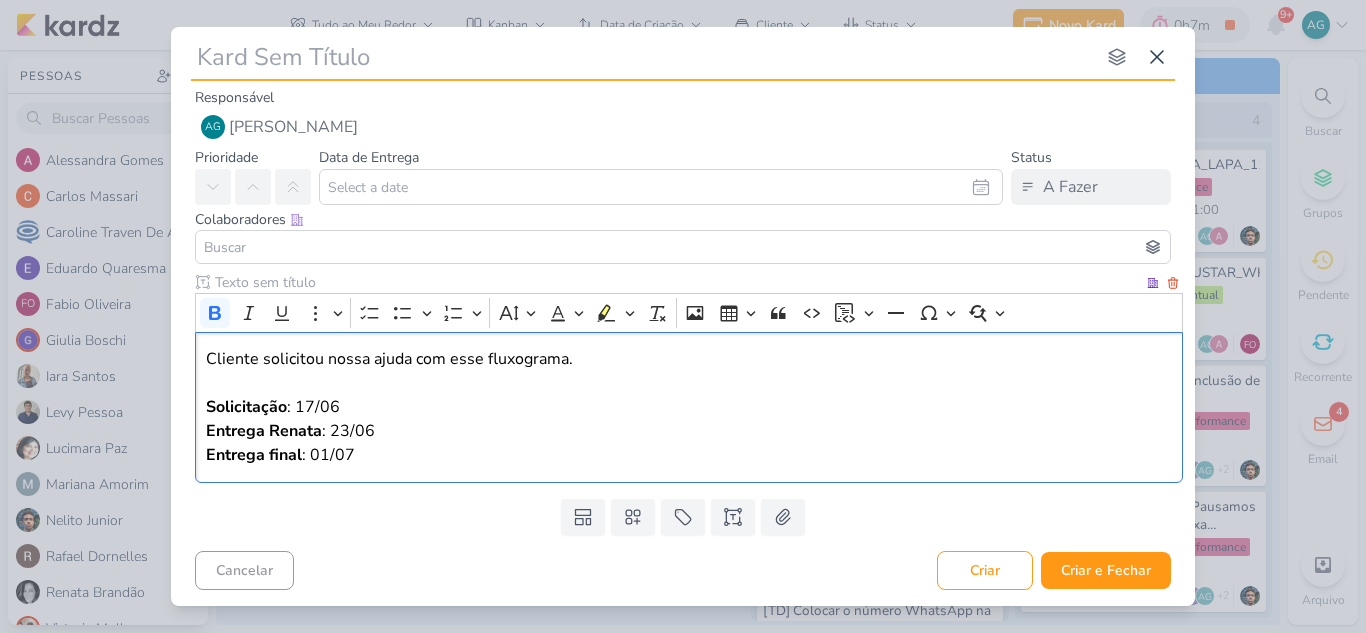 click on "Entrega final" at bounding box center [254, 455] 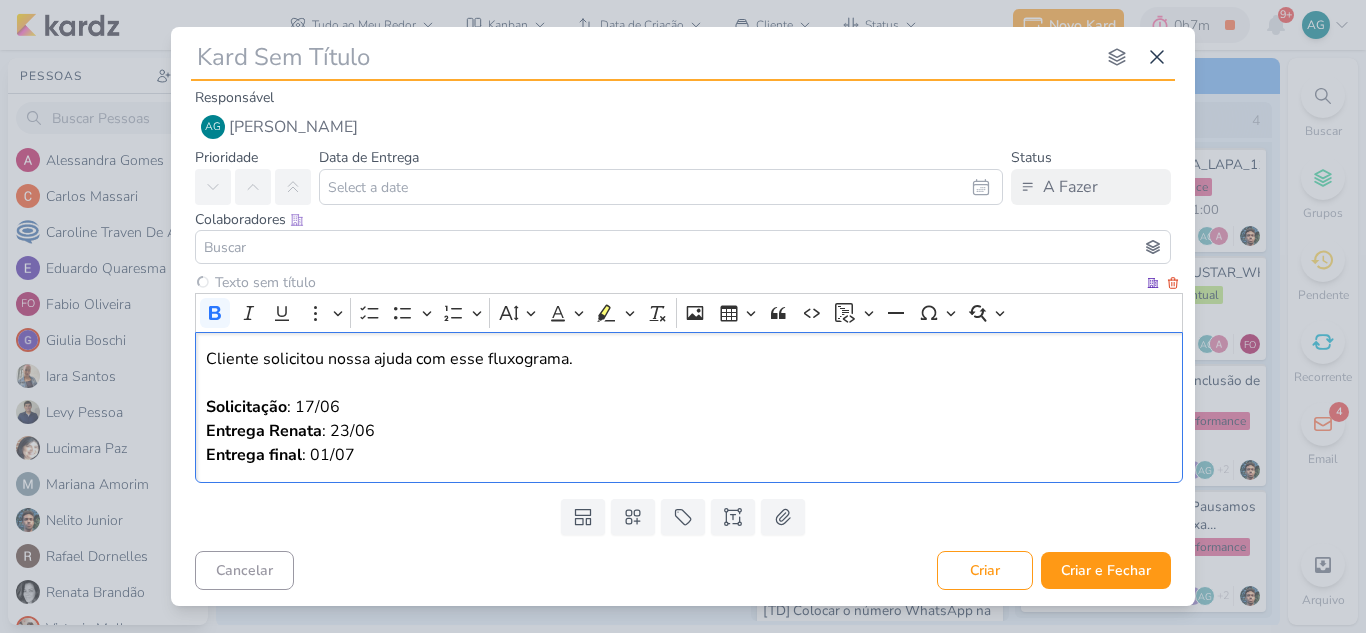 type 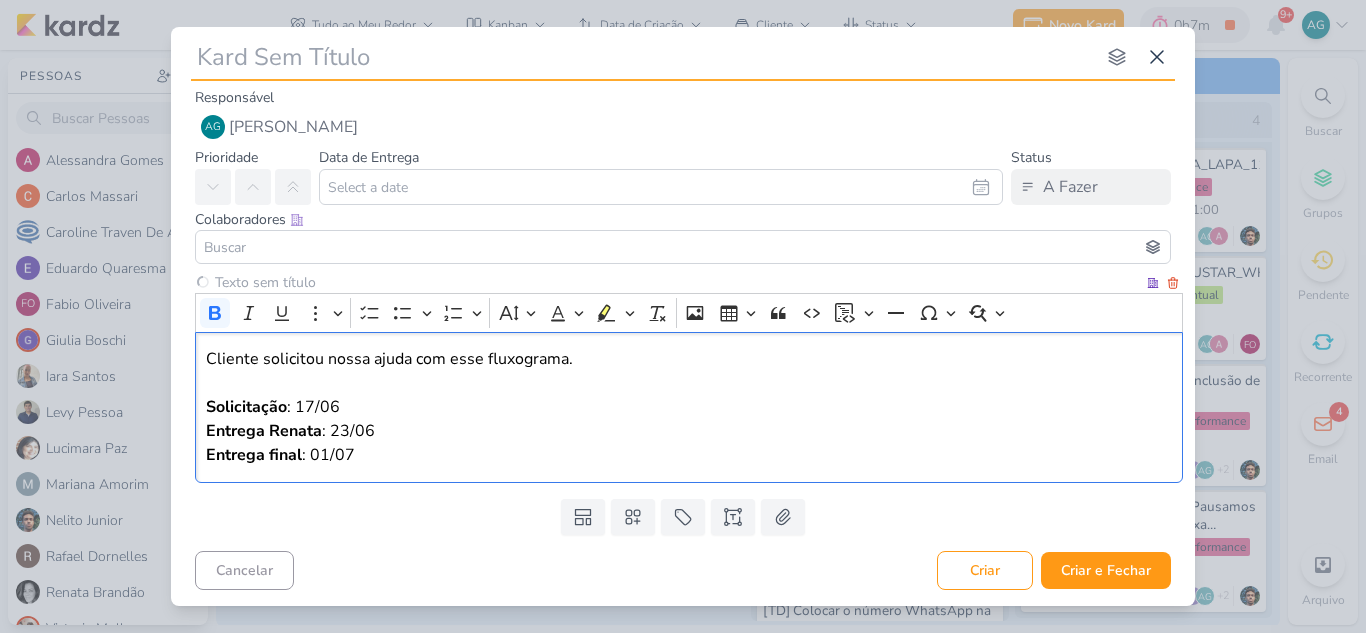 type 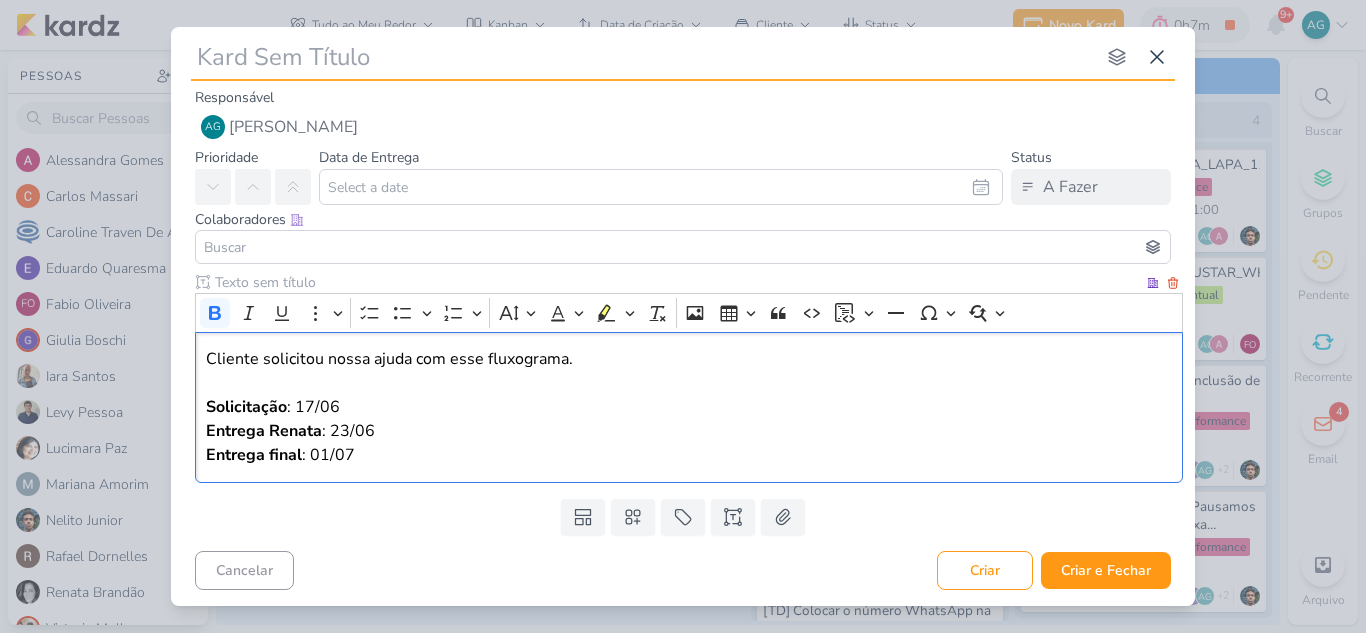 click on "Entrega final" at bounding box center (254, 455) 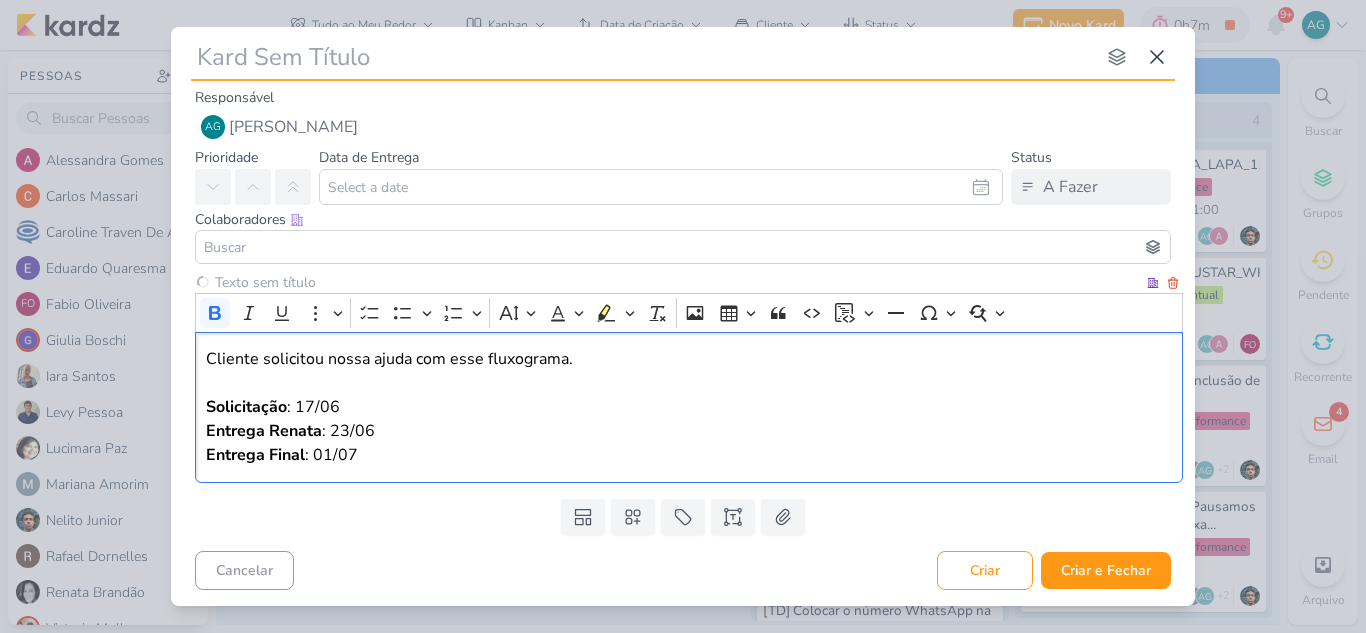 type 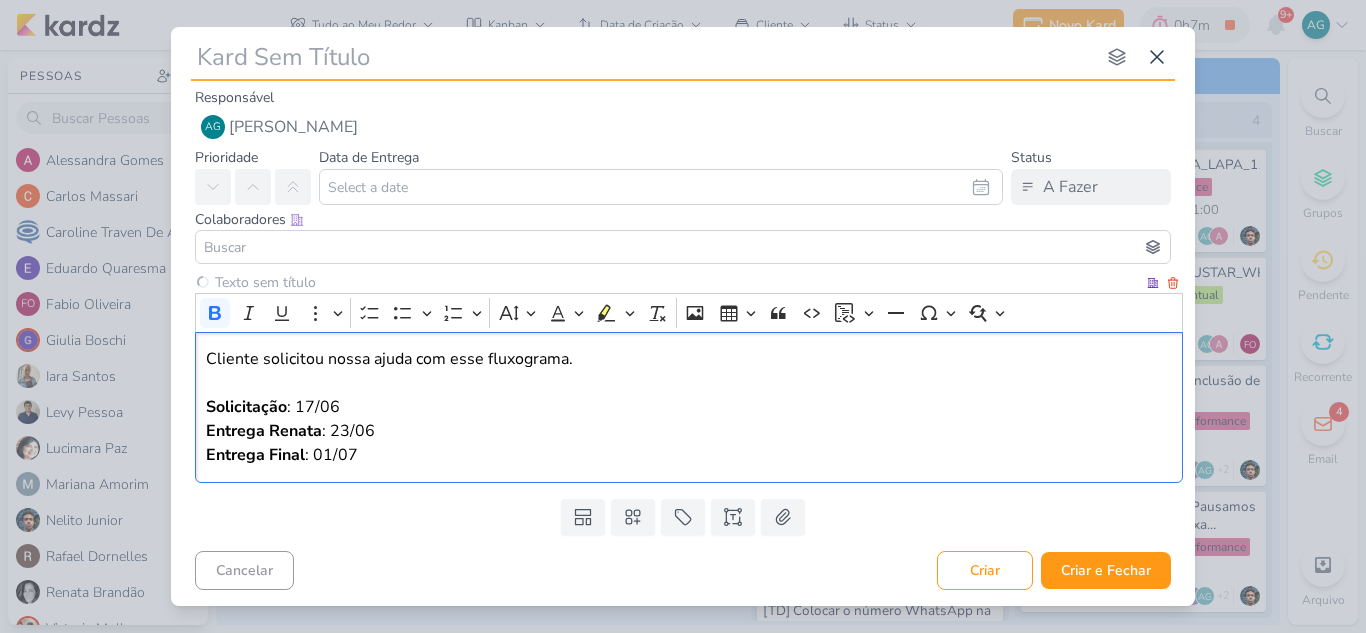 type 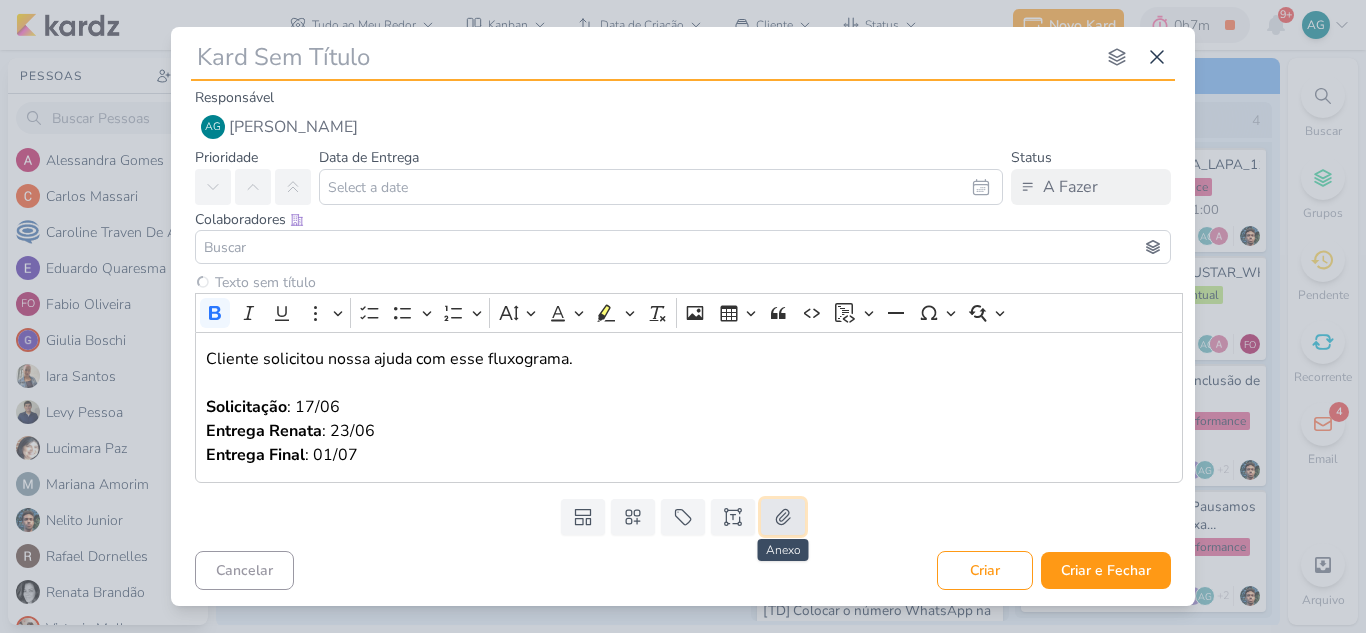 click 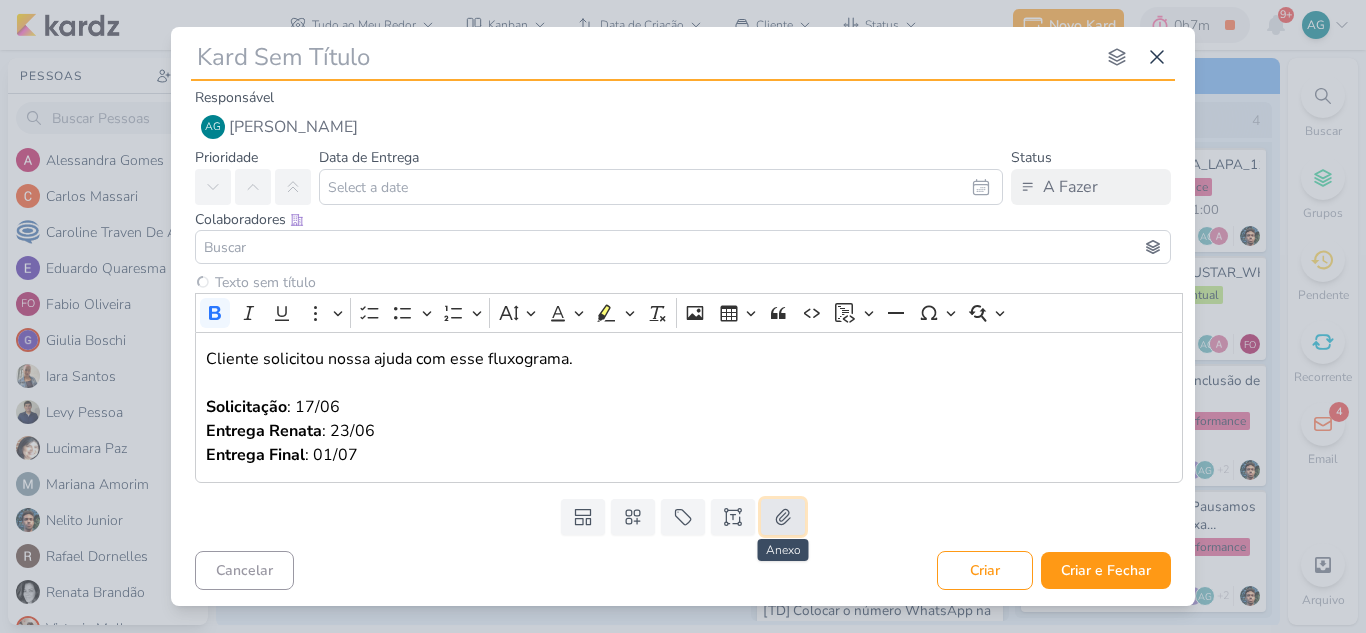 type 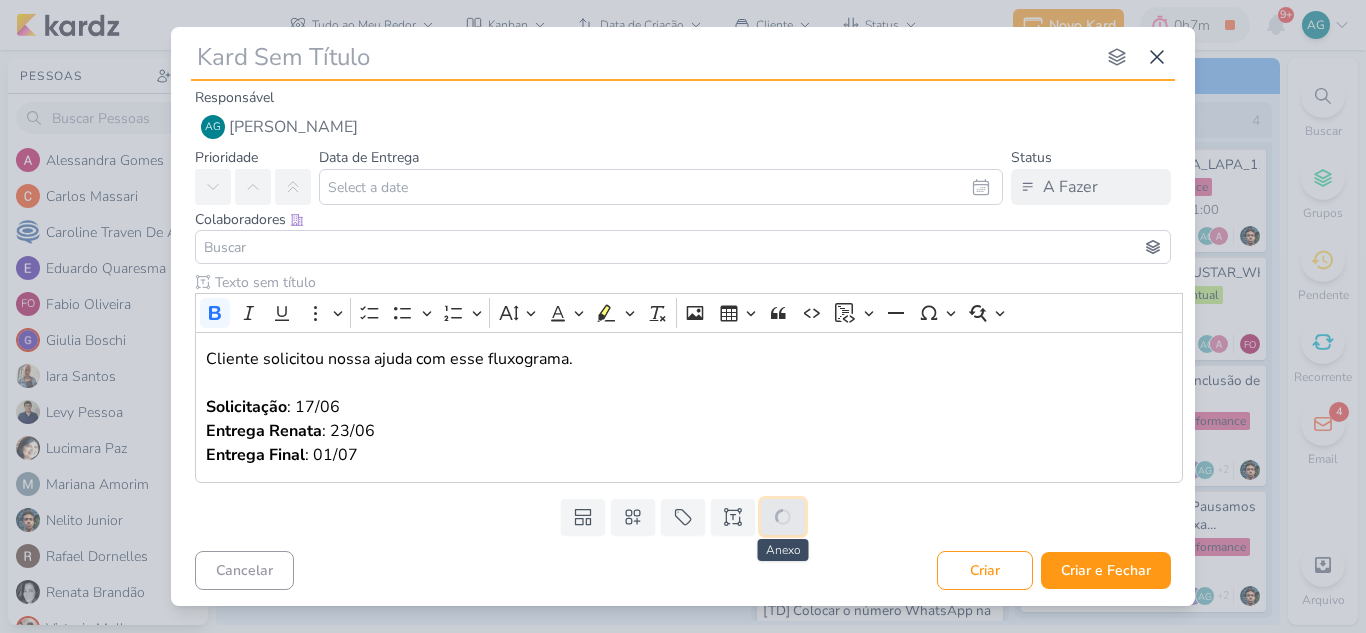 type 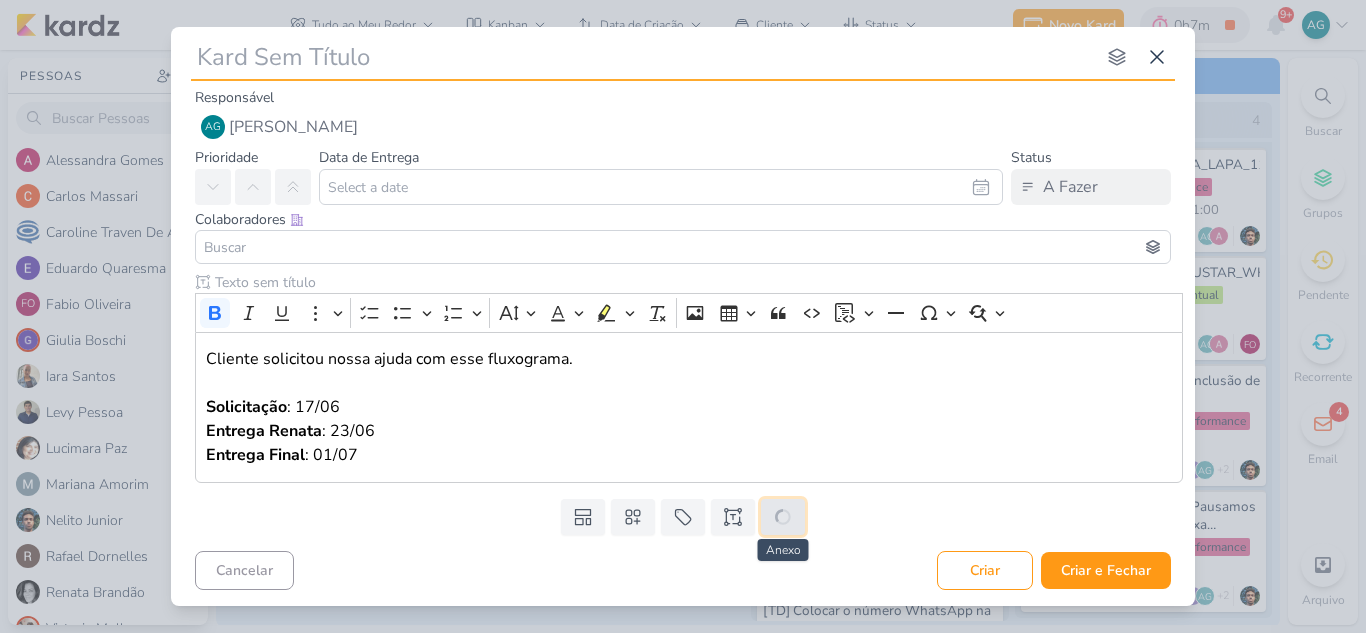 type 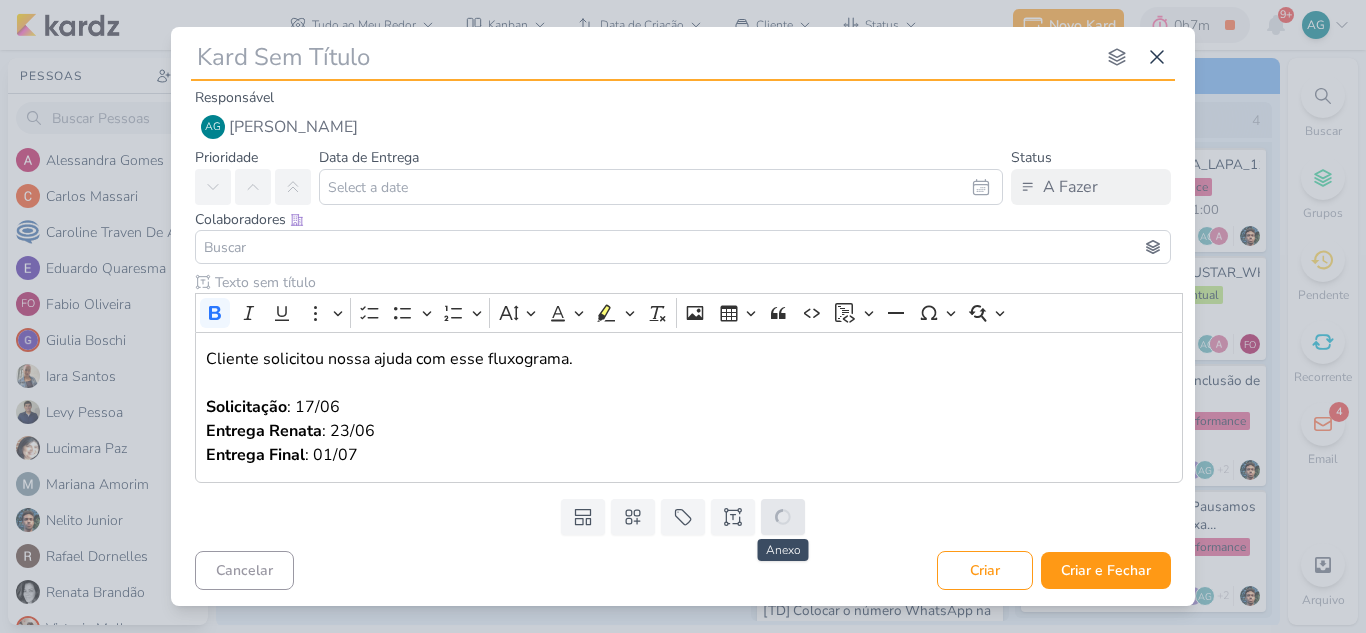 type 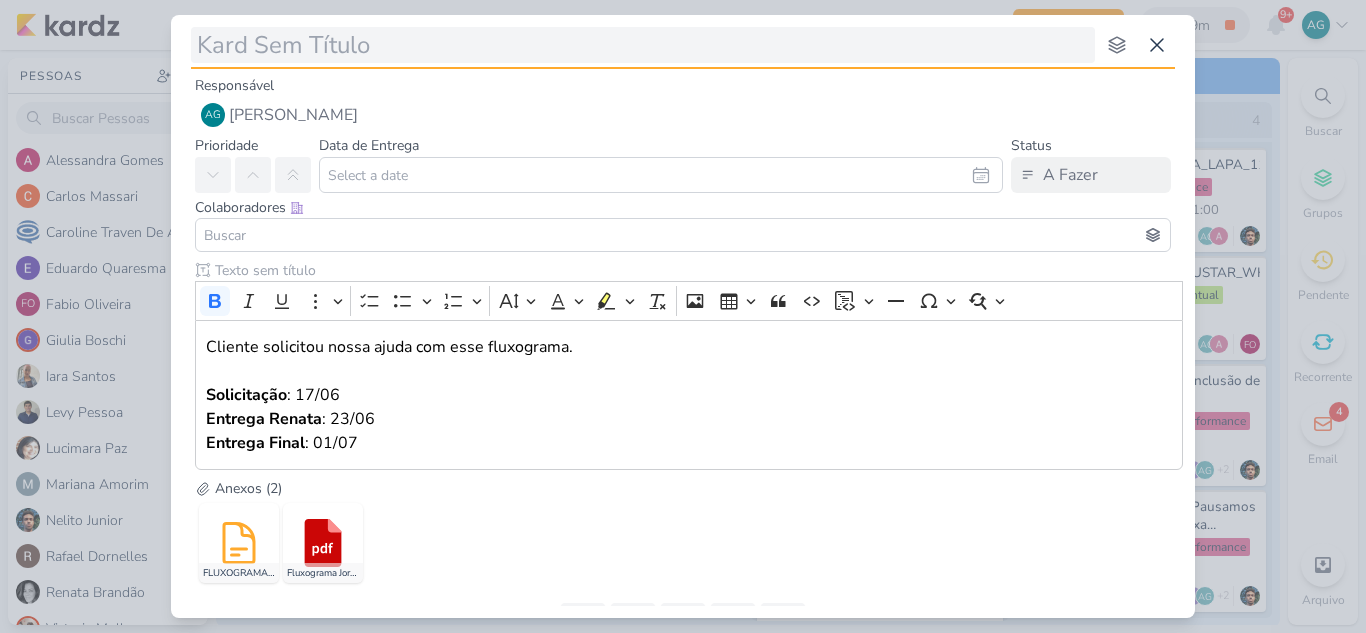 click at bounding box center [643, 45] 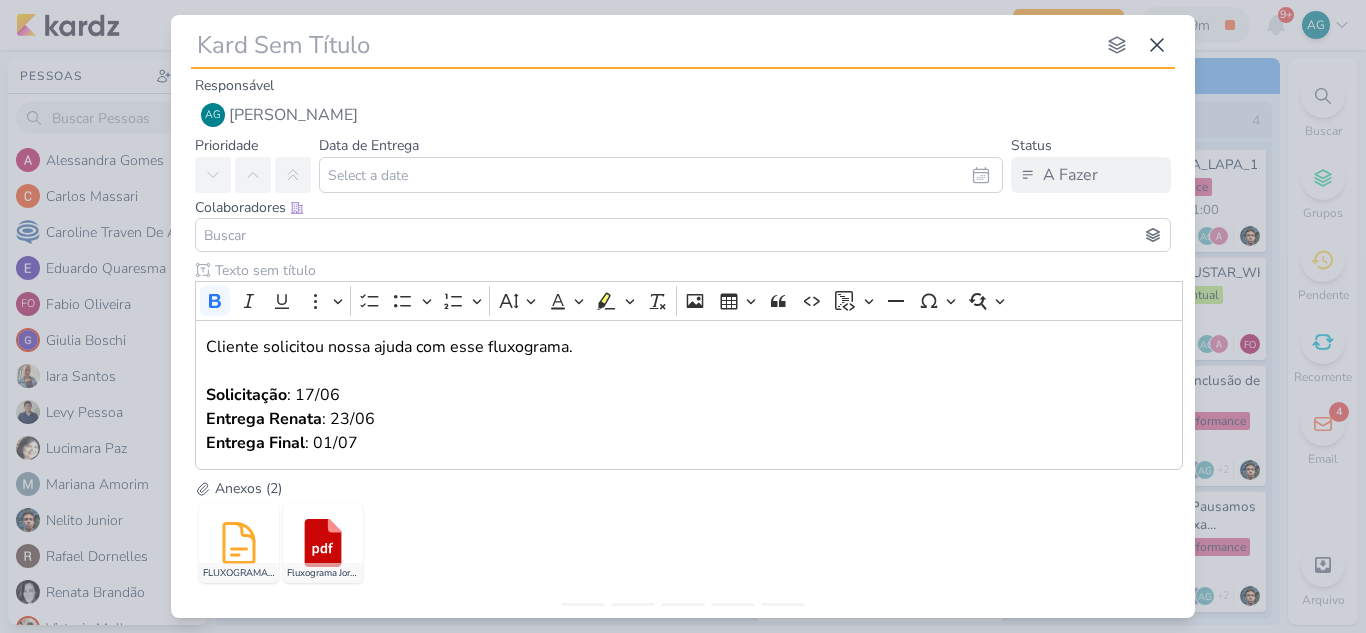 paste on "11007021_TD_FLUXOGRAMA" 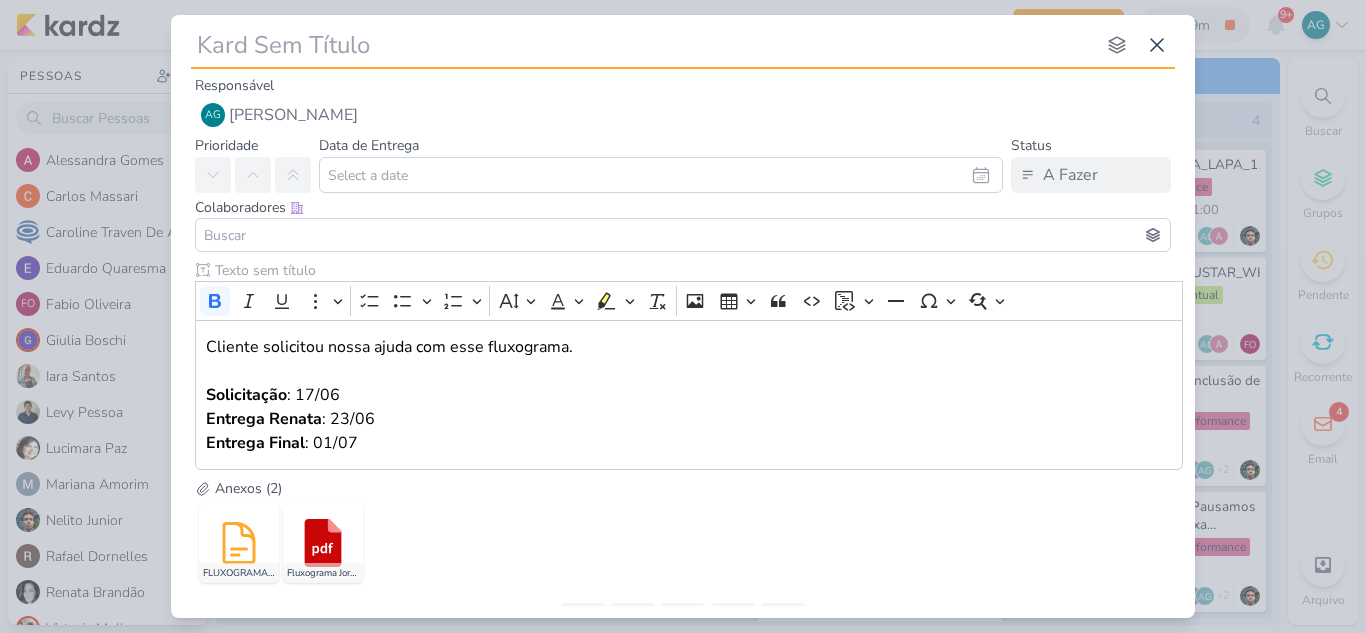 type on "11007021_TD_FLUXOGRAMA" 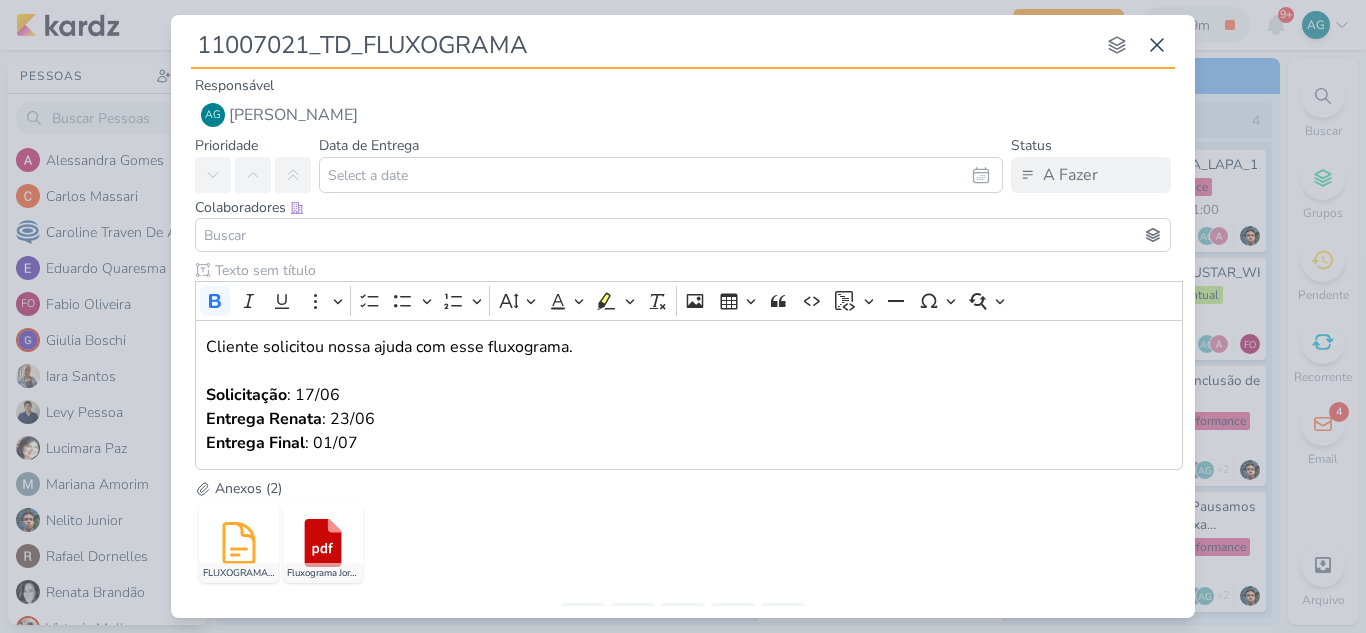 type 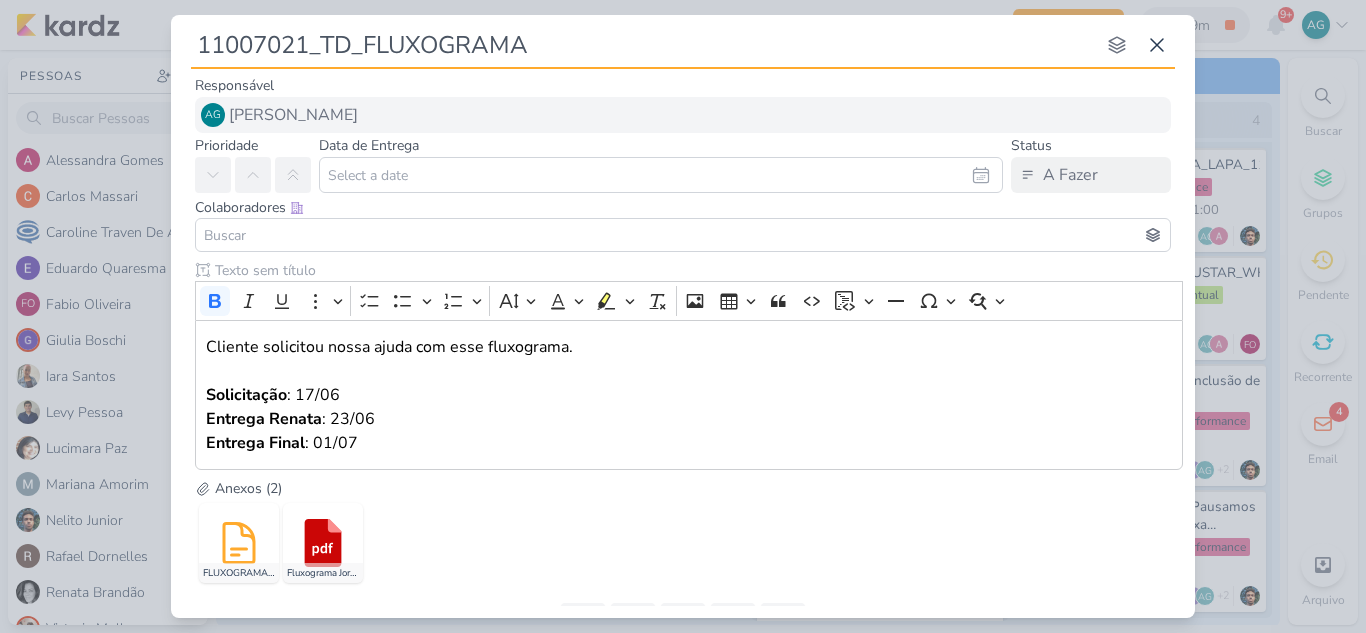 type on "11007021_TD_FLUXOGRAMA" 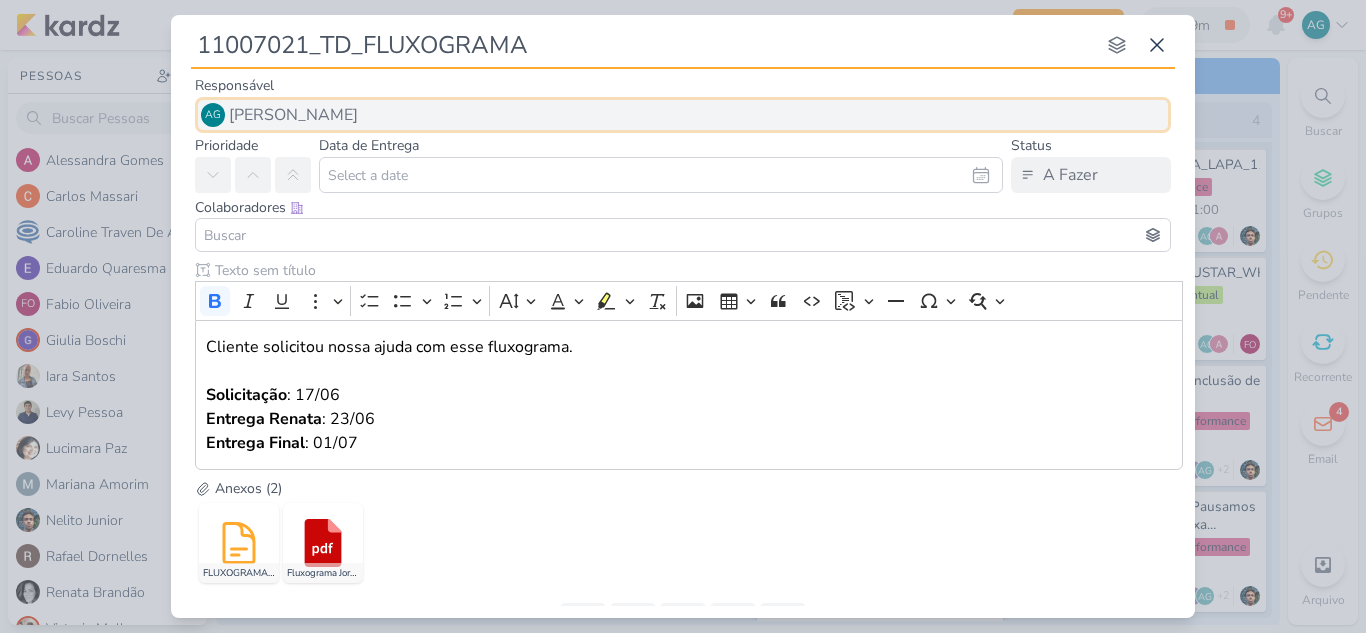click on "[PERSON_NAME]" at bounding box center [293, 115] 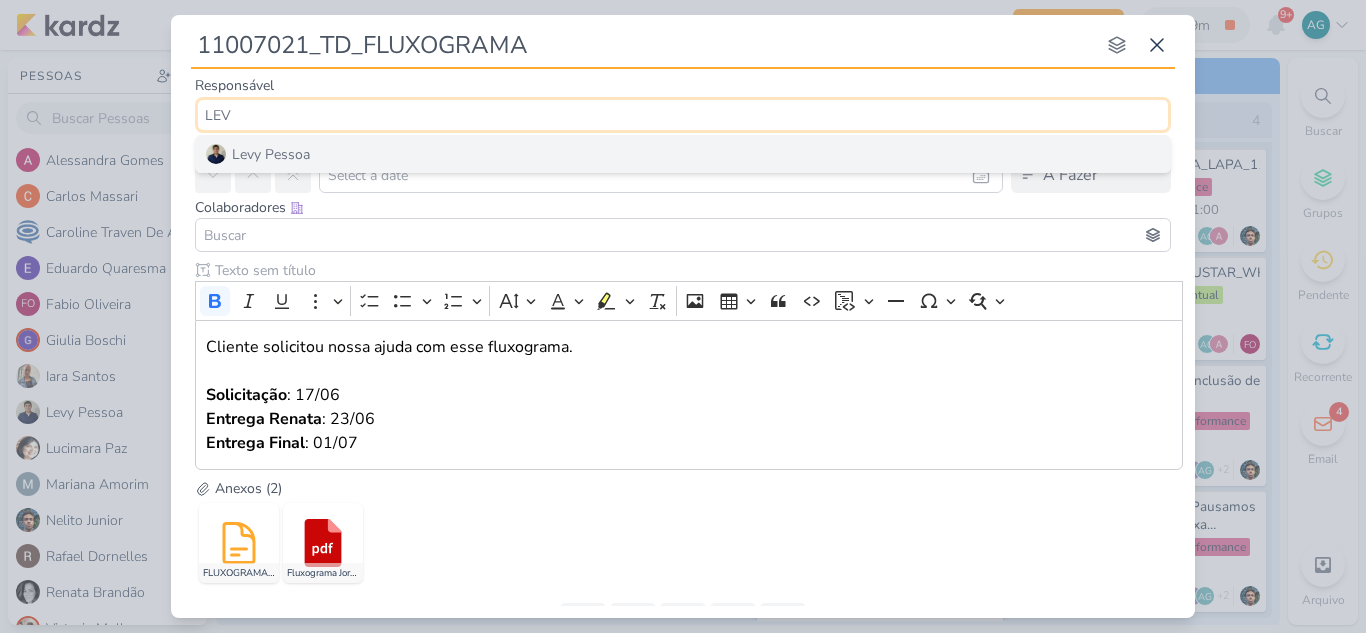 type on "LEV" 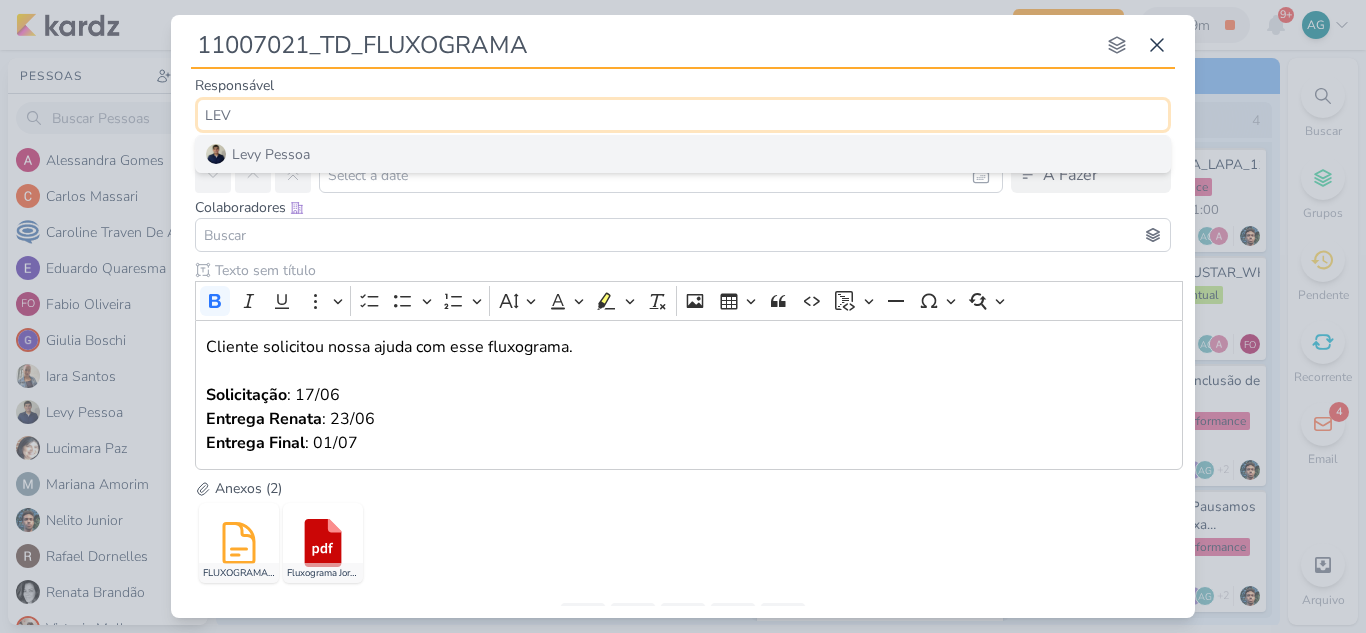 click on "Levy Pessoa" at bounding box center [683, 154] 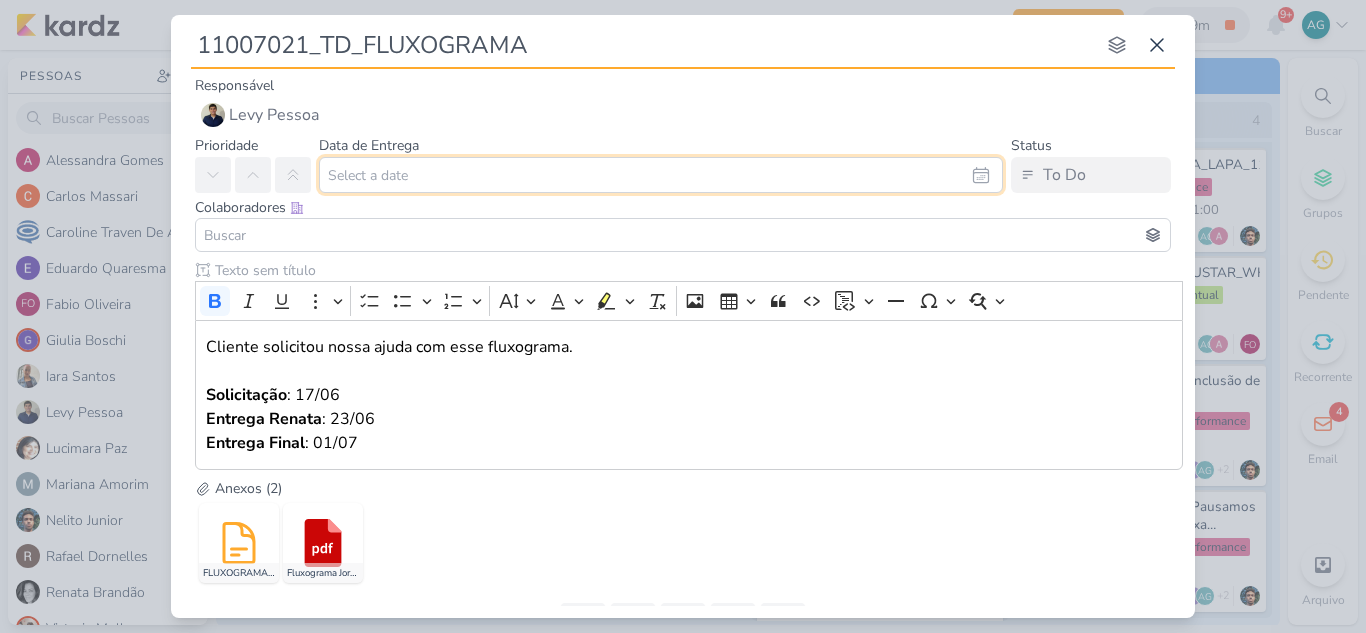 click at bounding box center (661, 175) 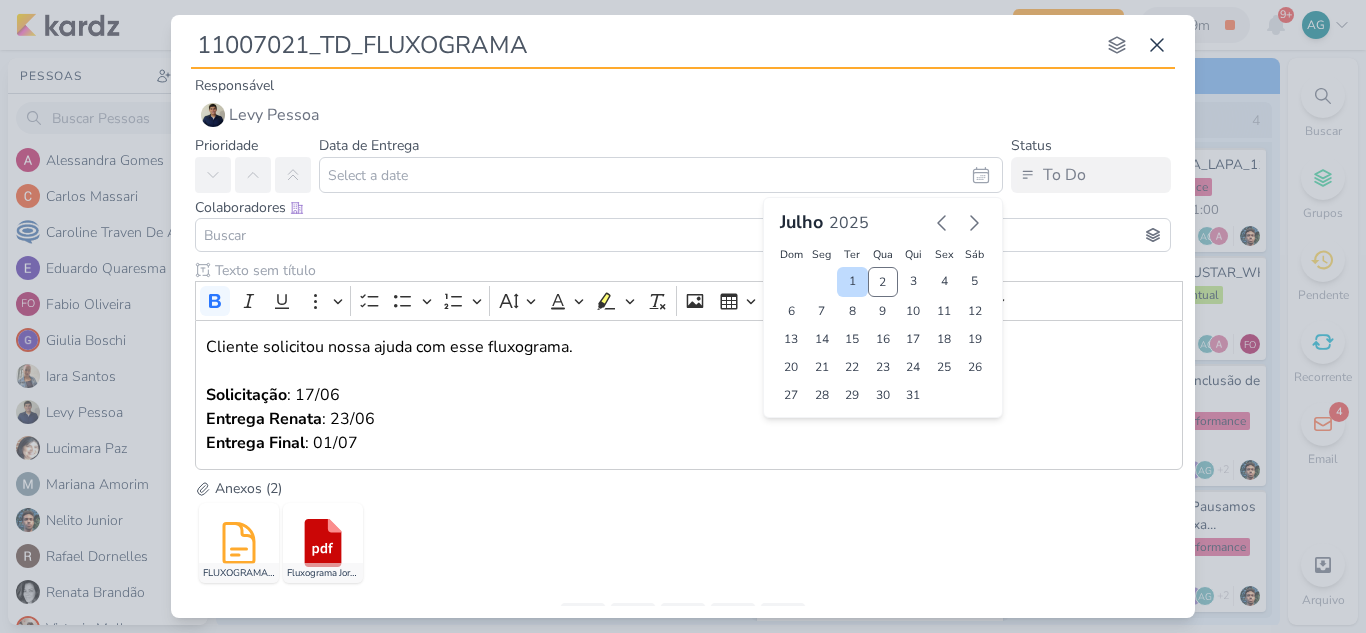 click on "1" at bounding box center (852, 282) 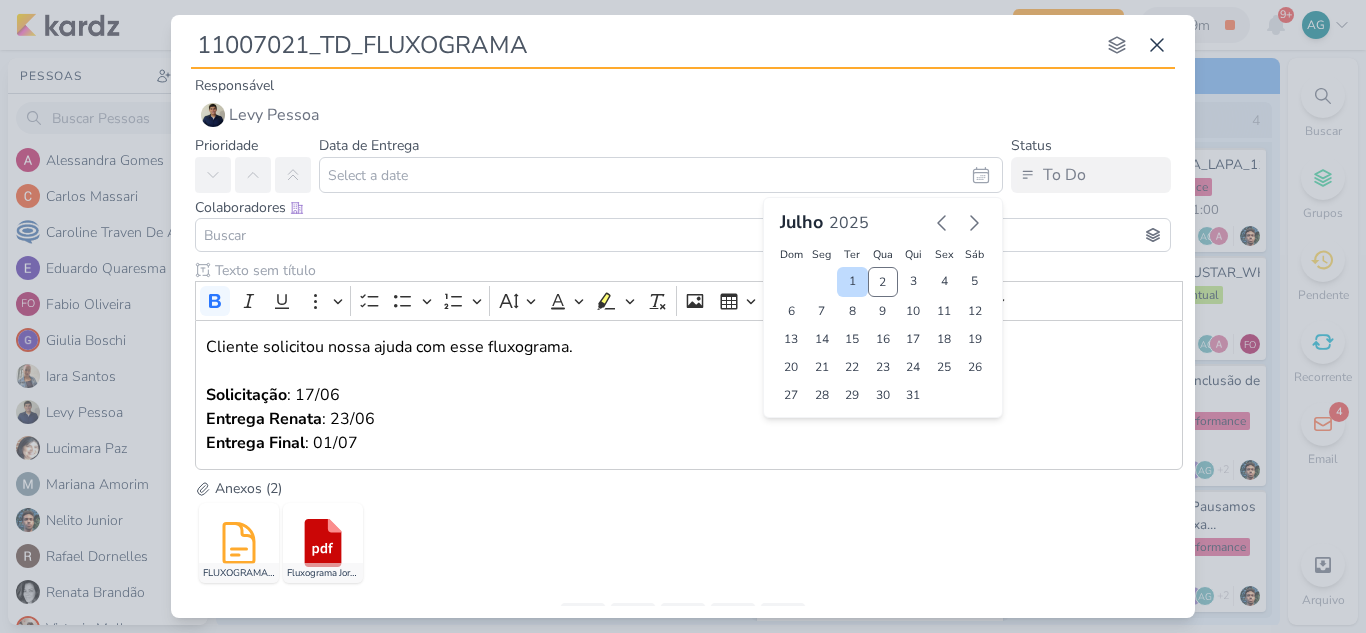 type on "[DATE] 23:59" 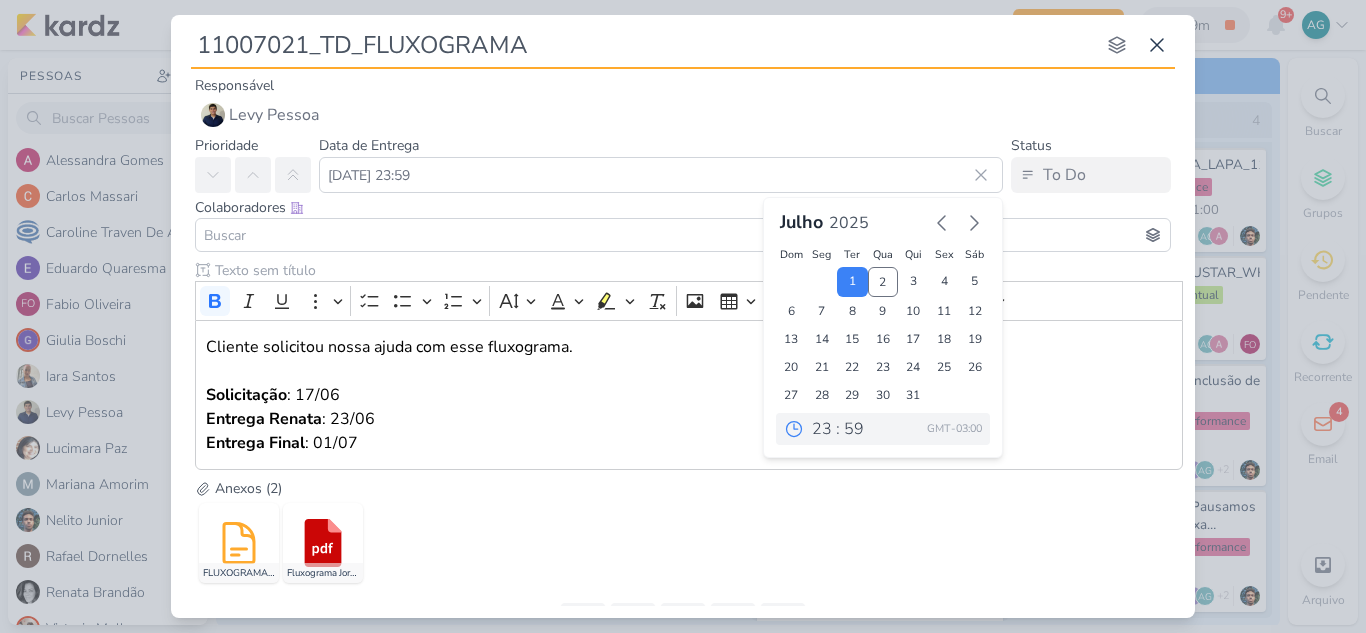 click at bounding box center (683, 235) 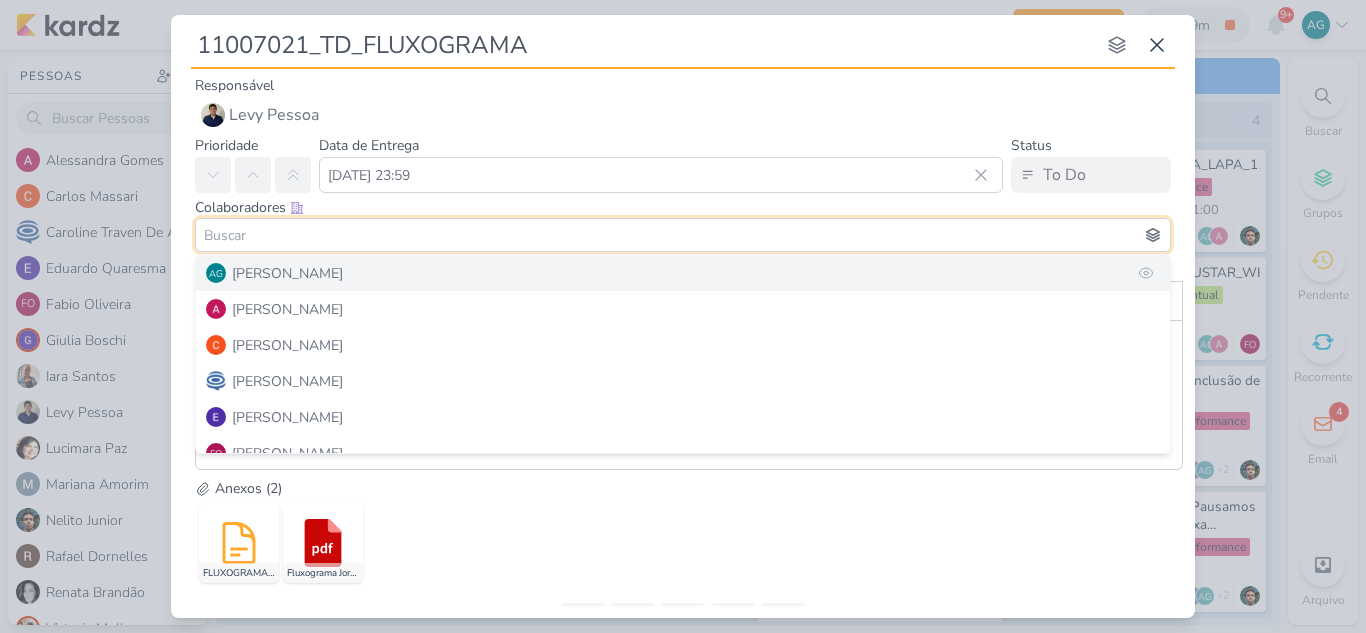 click on "[PERSON_NAME]" at bounding box center [287, 273] 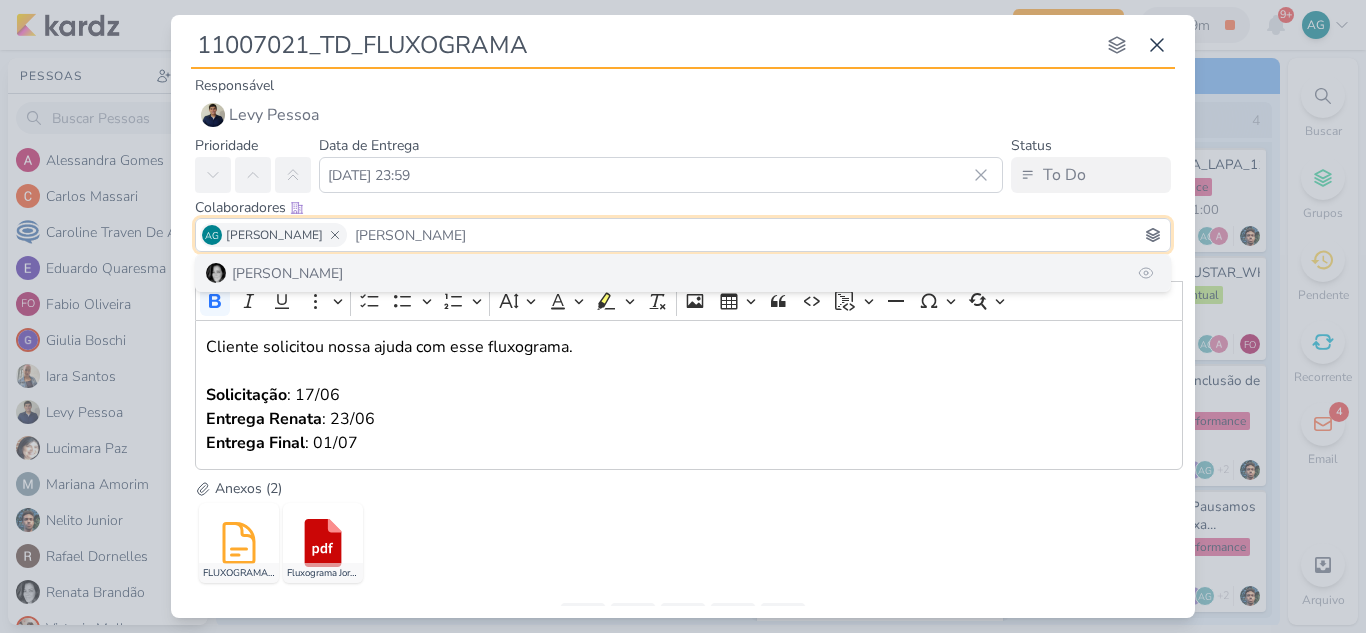 type on "[PERSON_NAME]" 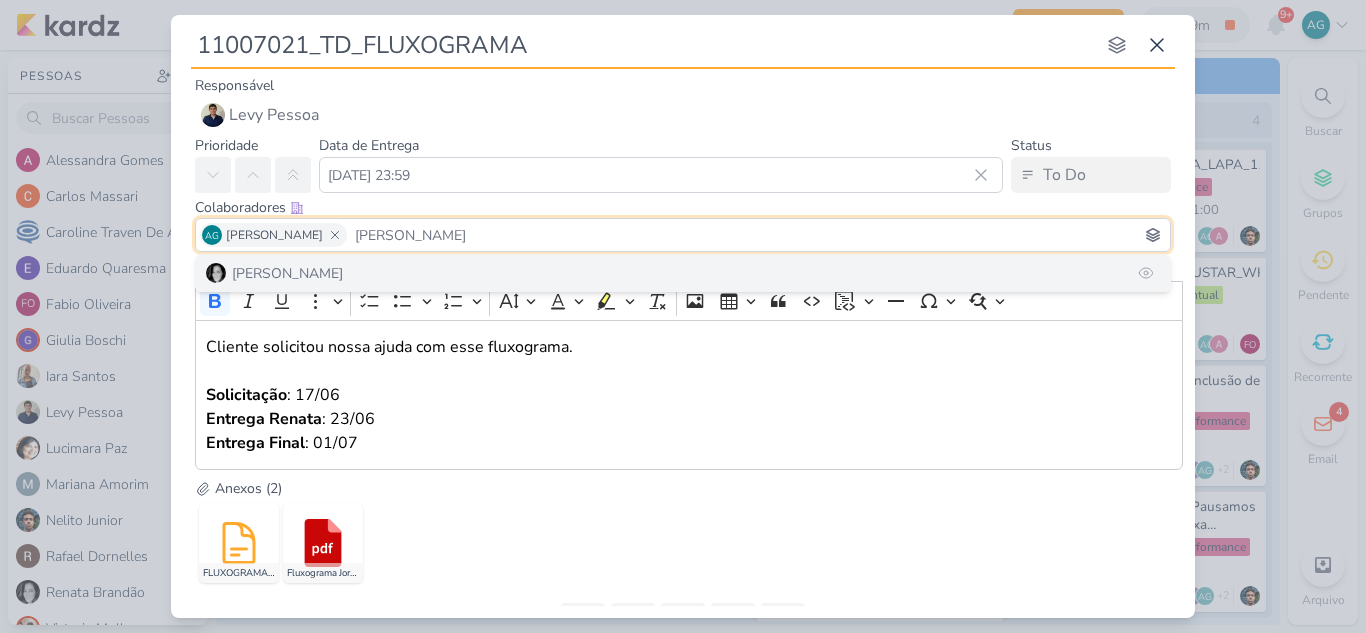 click on "[PERSON_NAME]" at bounding box center (683, 273) 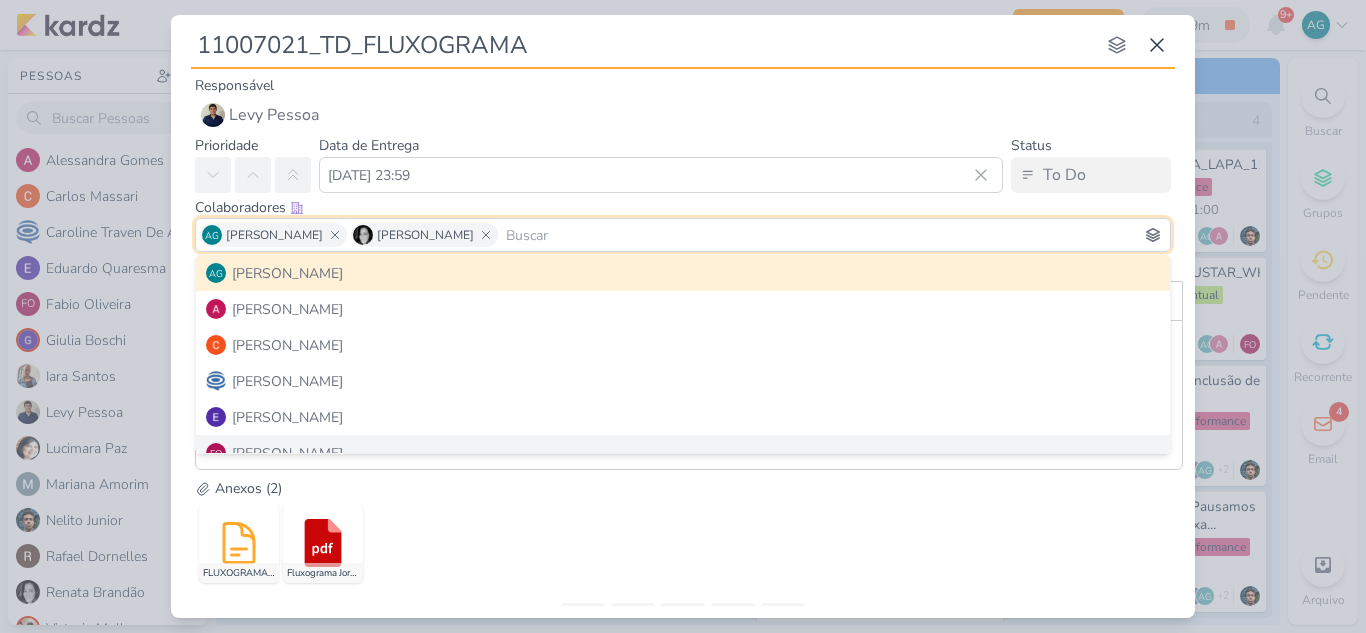 click on "FLUXOGRAMA [PERSON_NAME] - CONSIDERAÇÕES CLICKTARGET (1).docx
.cls-1 {fill: #cb0606;} .cls-1, .cls-2, .cls-3 {fill-rule: evenodd;} .cls-2 {fill: #fb8d8d;} .cls-3 {fill: #fff;}
Fluxograma Jornada_TD (3).pdf" at bounding box center [689, 543] 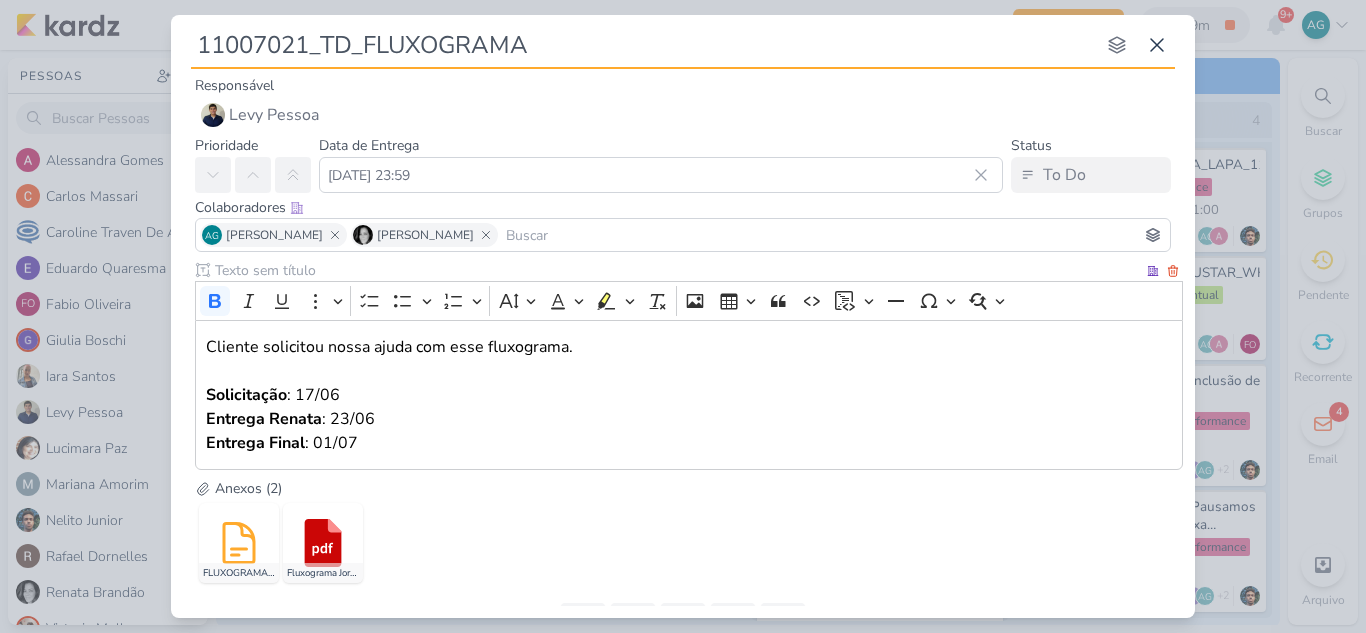 click on "Cliente solicitou nossa ajuda com esse fluxograma. Solicitação : 17/06 Entrega Renata : 23/06 Entrega Final : 01/07" at bounding box center (689, 395) 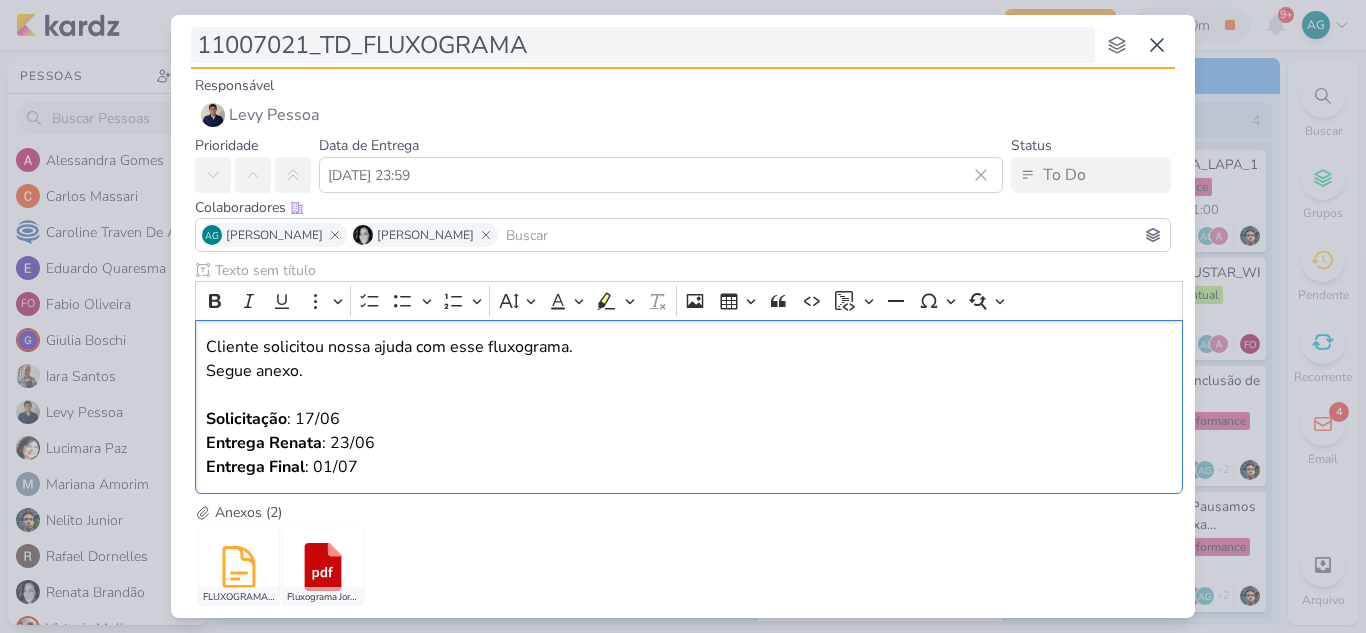 click on "11007021_TD_FLUXOGRAMA" at bounding box center [643, 45] 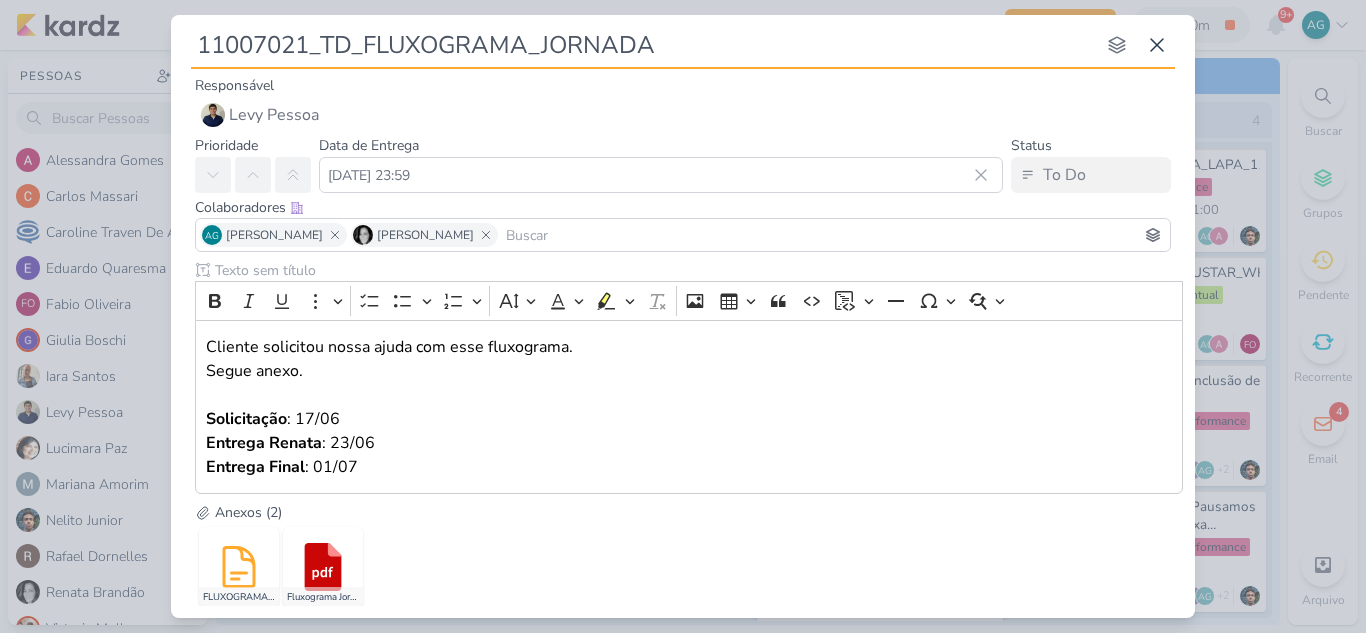 type on "11007021_TD_FLUXOGRAMA_JORNADA" 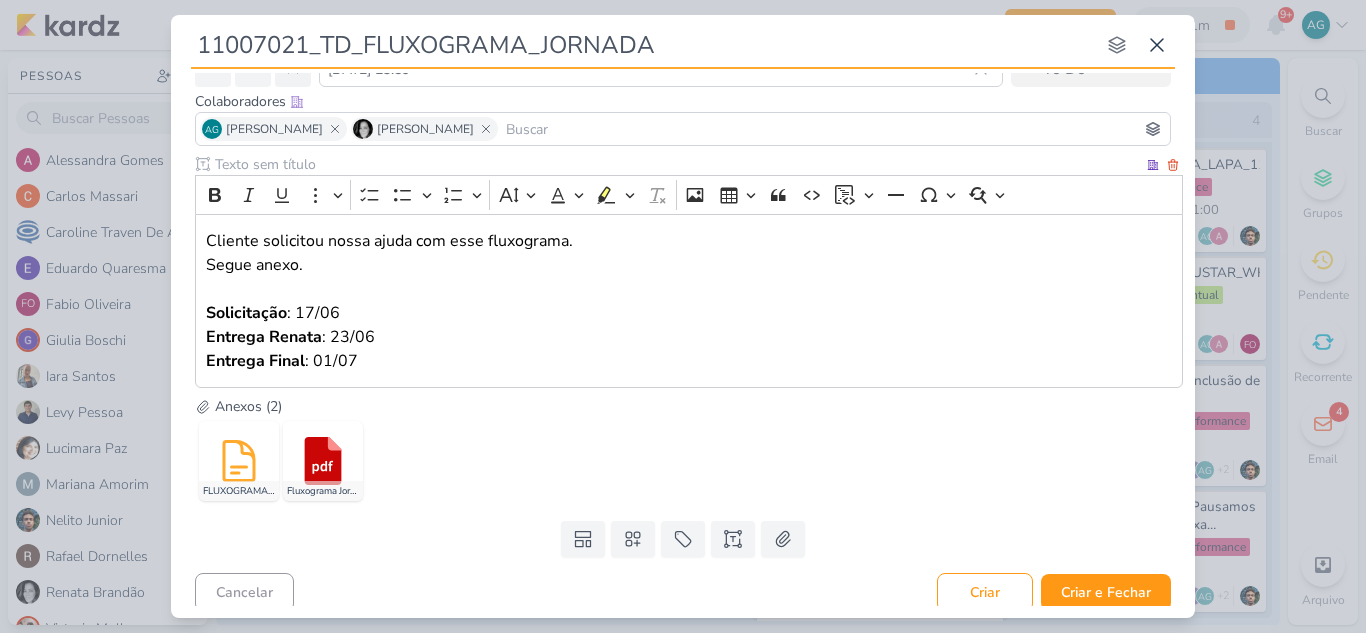 scroll, scrollTop: 116, scrollLeft: 0, axis: vertical 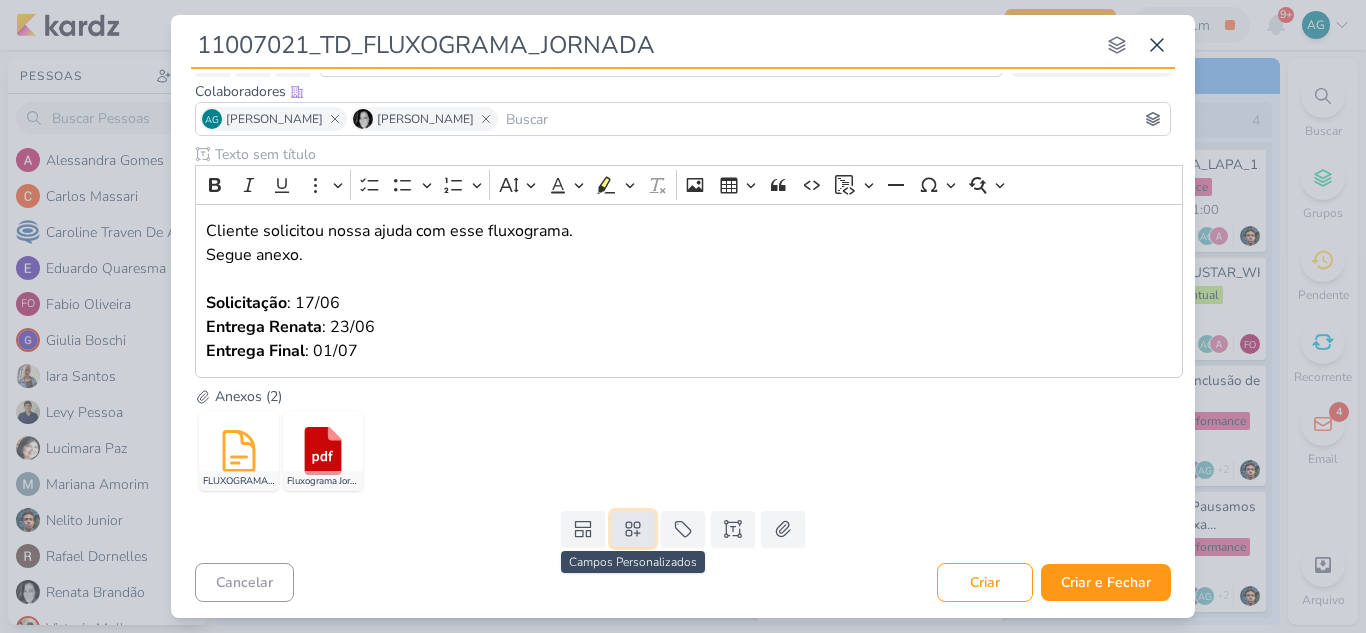 click at bounding box center (633, 529) 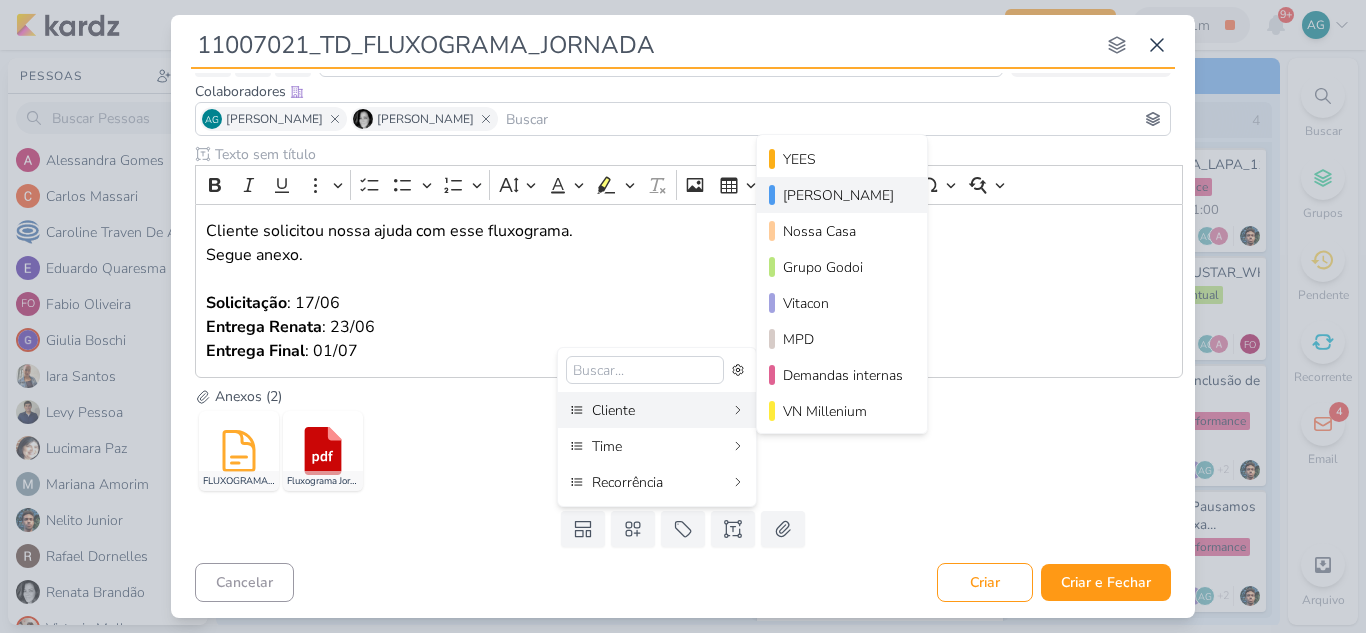 click on "[PERSON_NAME]" at bounding box center [843, 195] 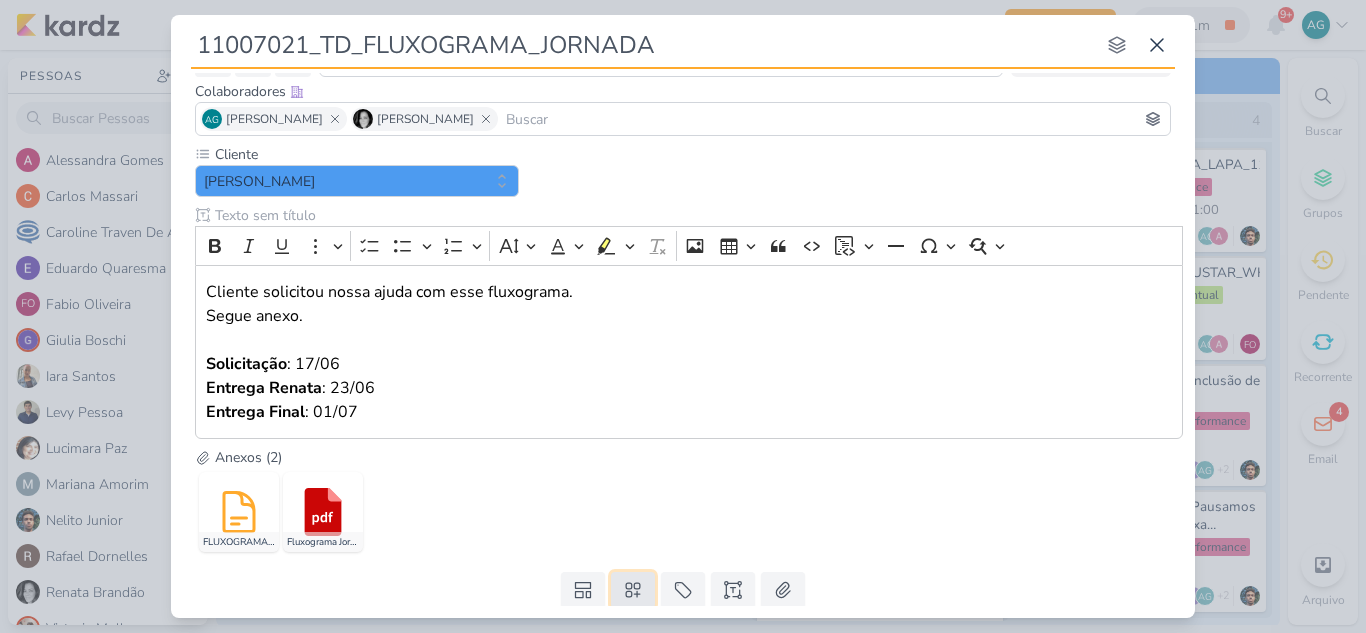 click 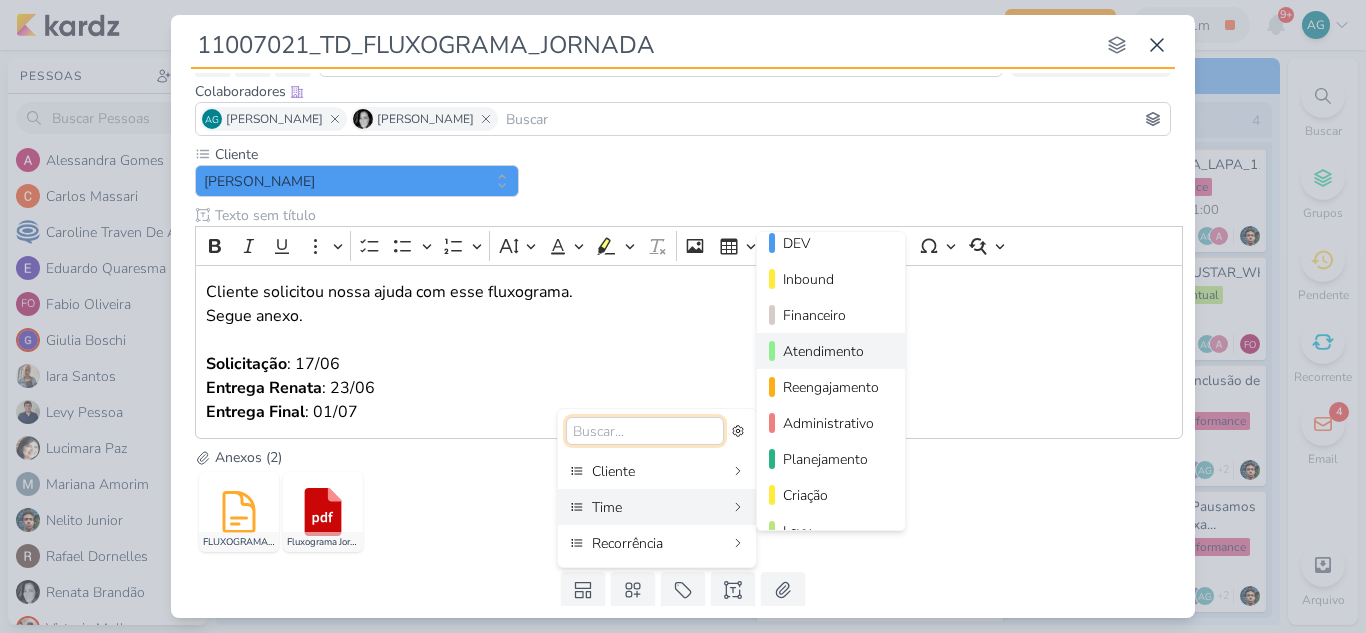 scroll, scrollTop: 182, scrollLeft: 0, axis: vertical 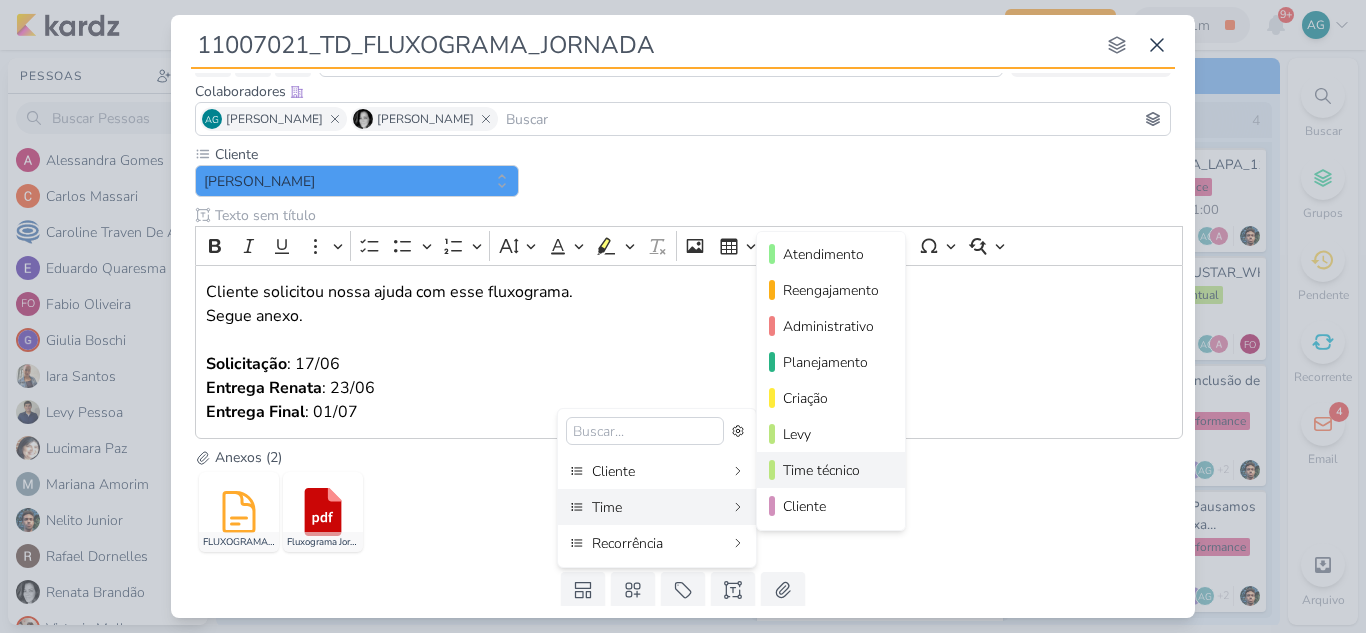 click on "Time técnico" at bounding box center (832, 470) 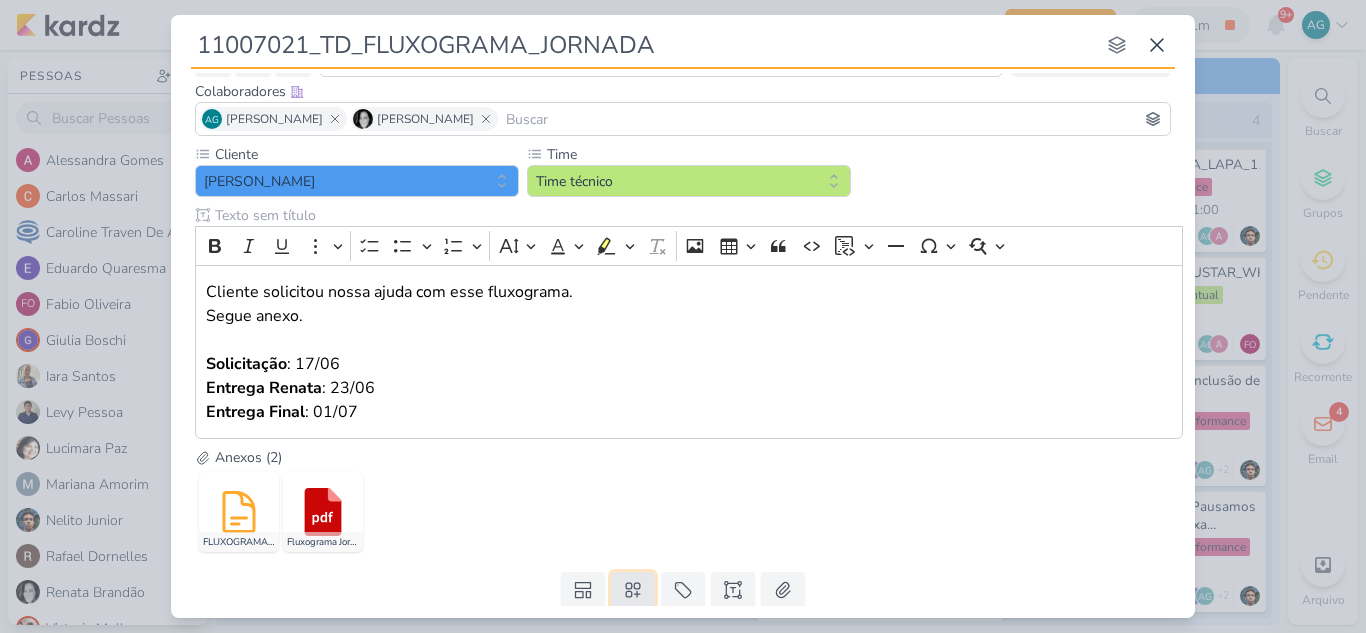 click 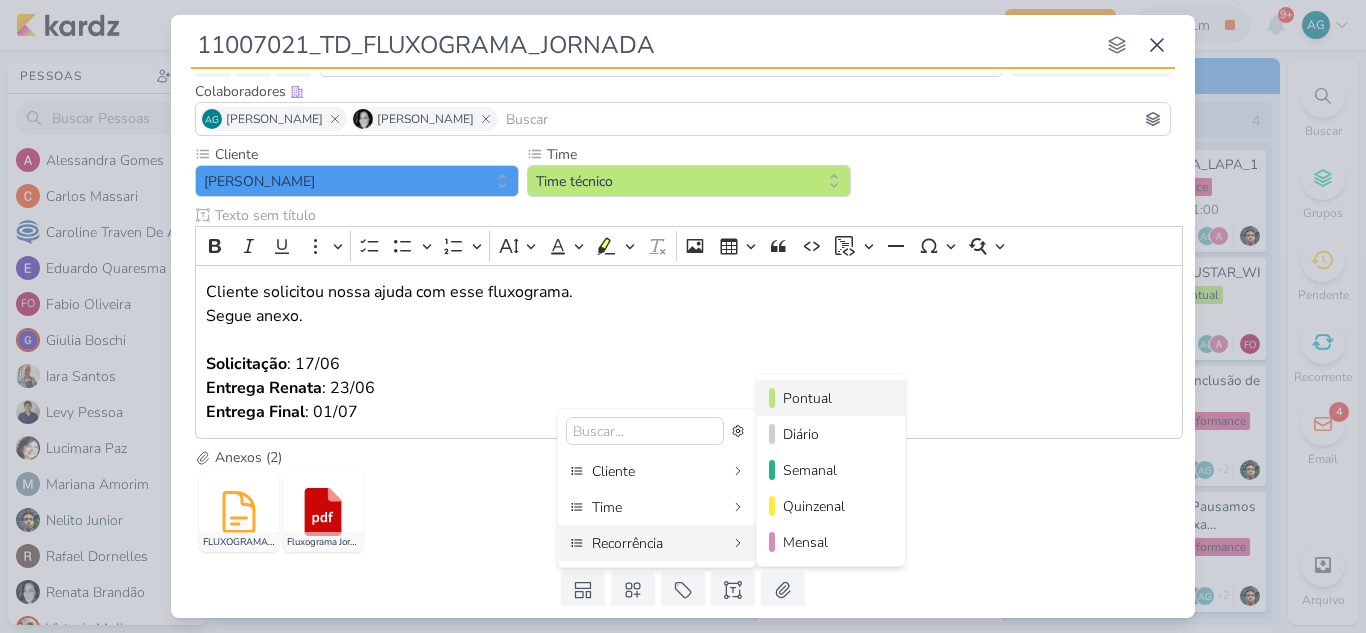 click on "Pontual" at bounding box center (832, 398) 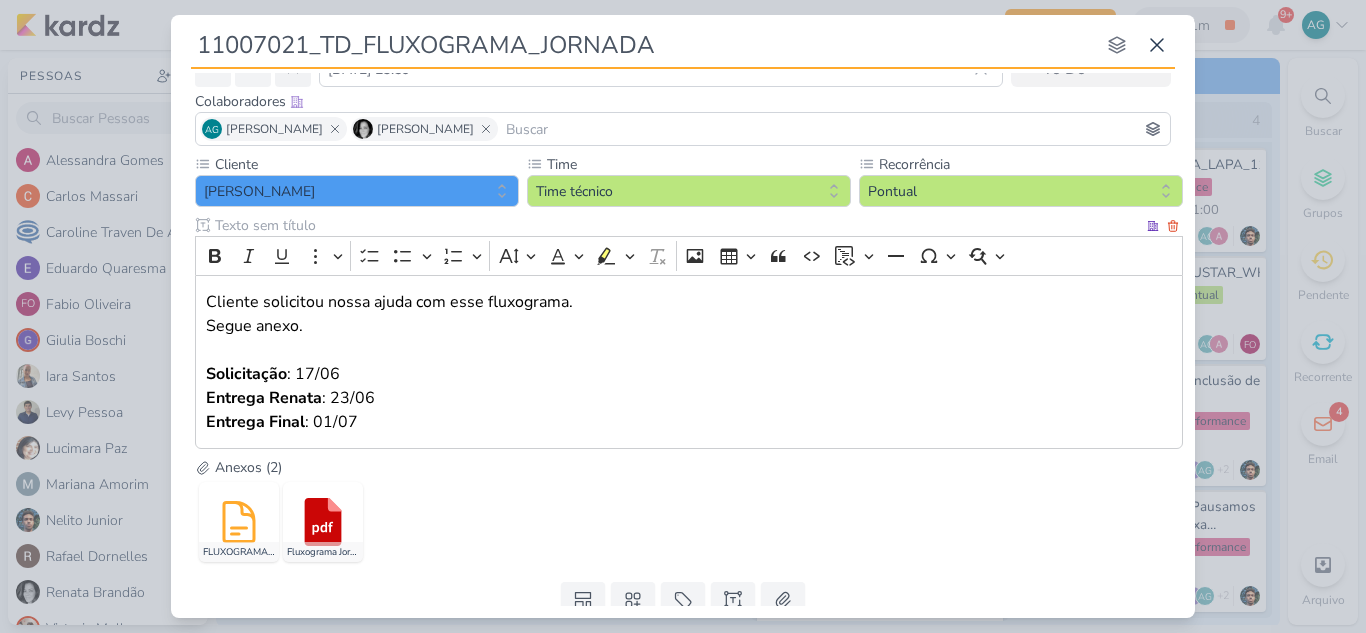 scroll, scrollTop: 177, scrollLeft: 0, axis: vertical 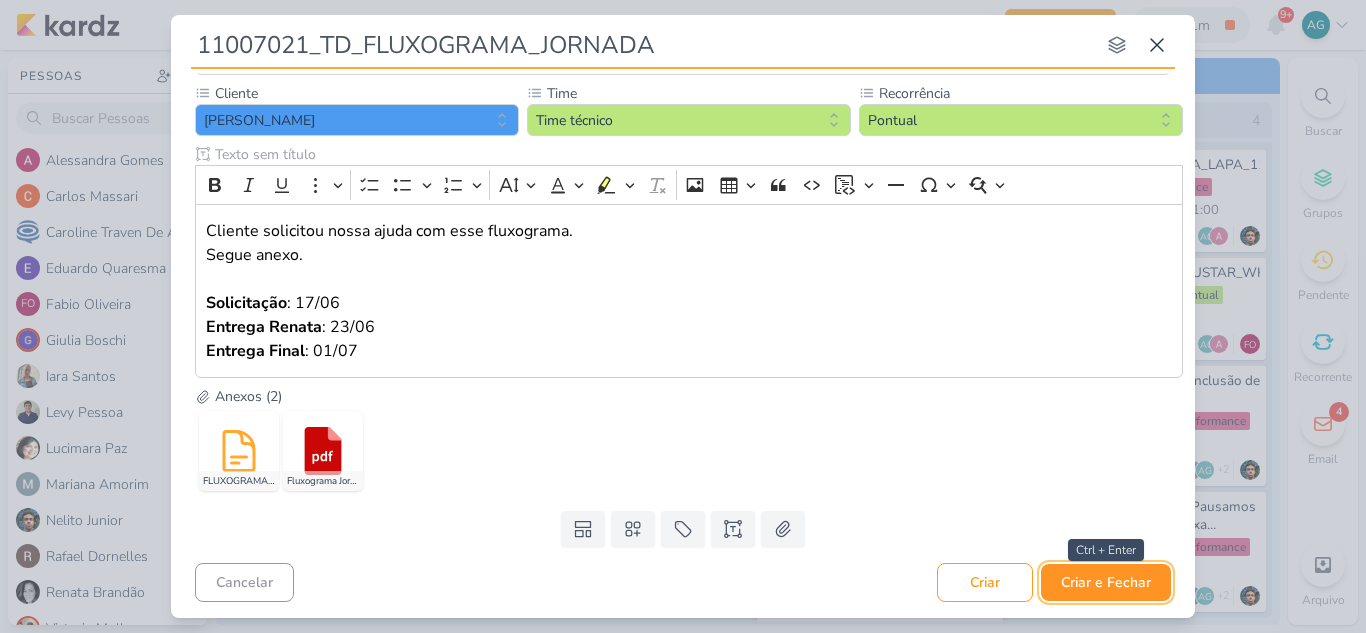 click on "Criar e Fechar" at bounding box center (1106, 582) 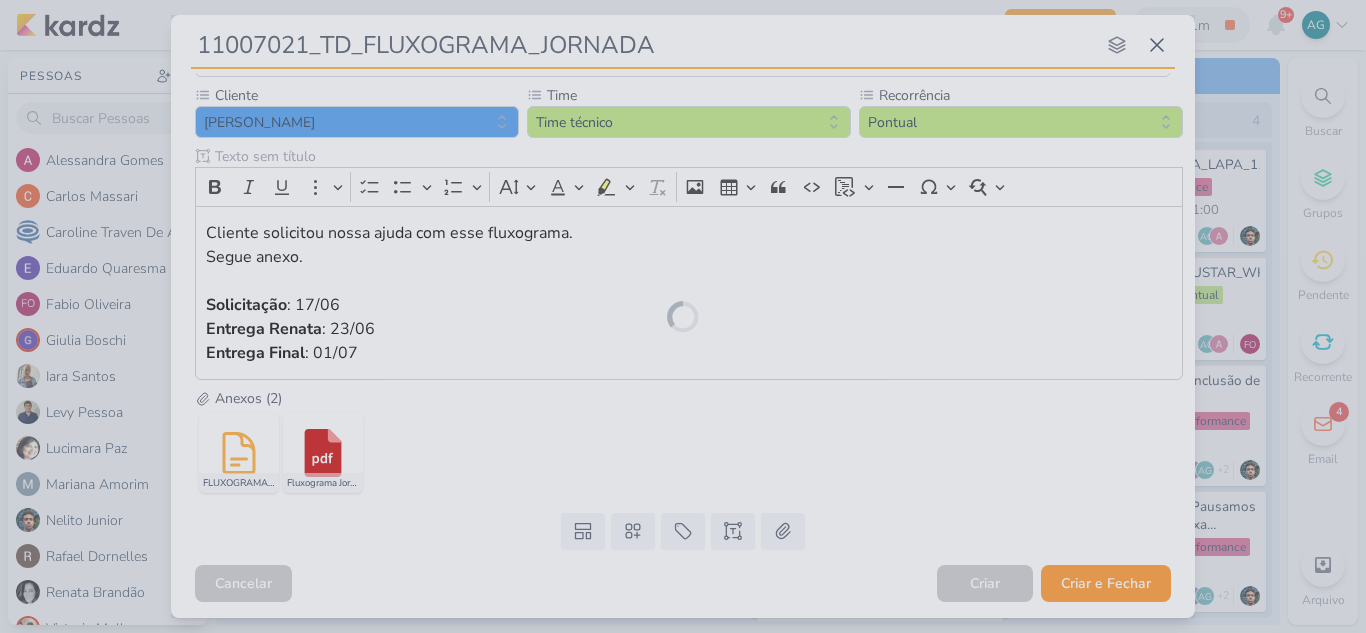 scroll, scrollTop: 175, scrollLeft: 0, axis: vertical 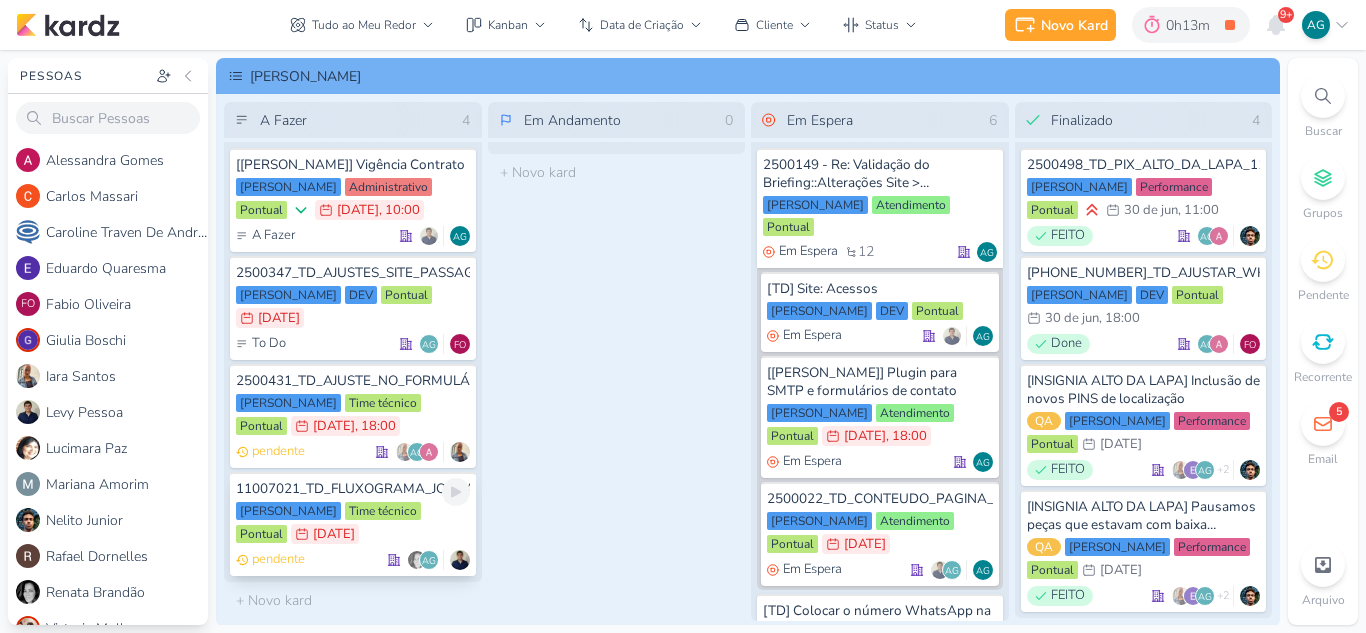 click on "11007021_TD_FLUXOGRAMA_JORNADA" at bounding box center [353, 489] 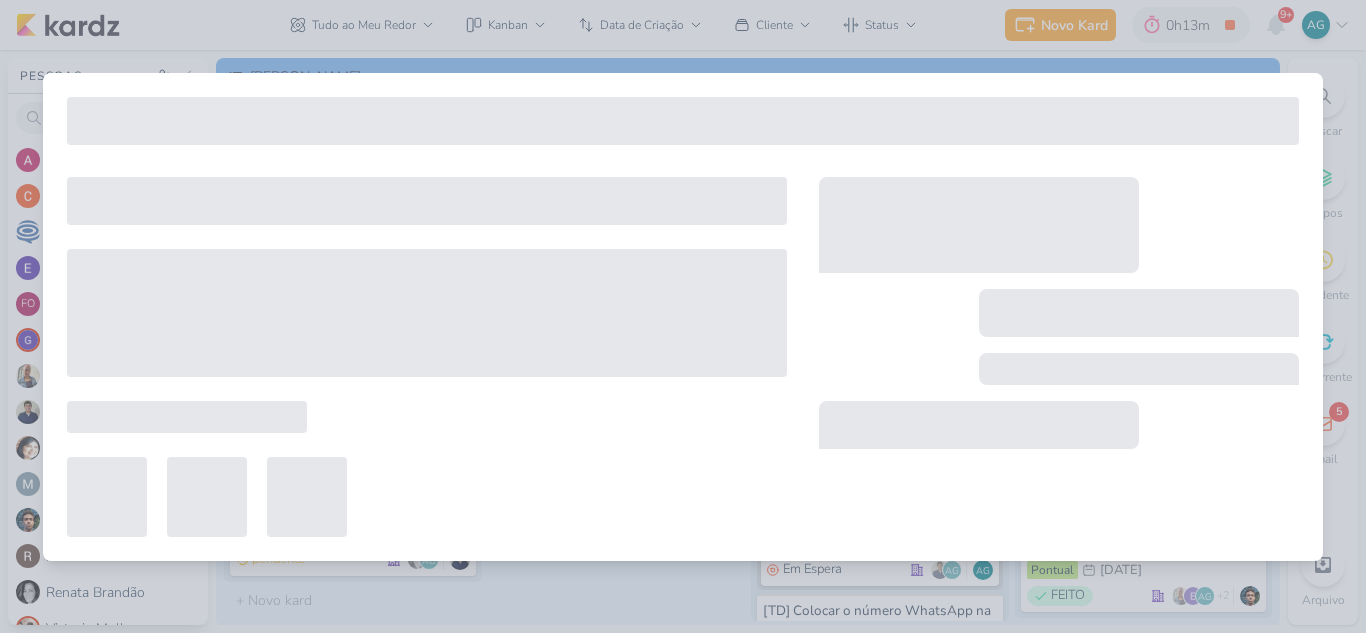 type on "11007021_TD_FLUXOGRAMA_JORNADA" 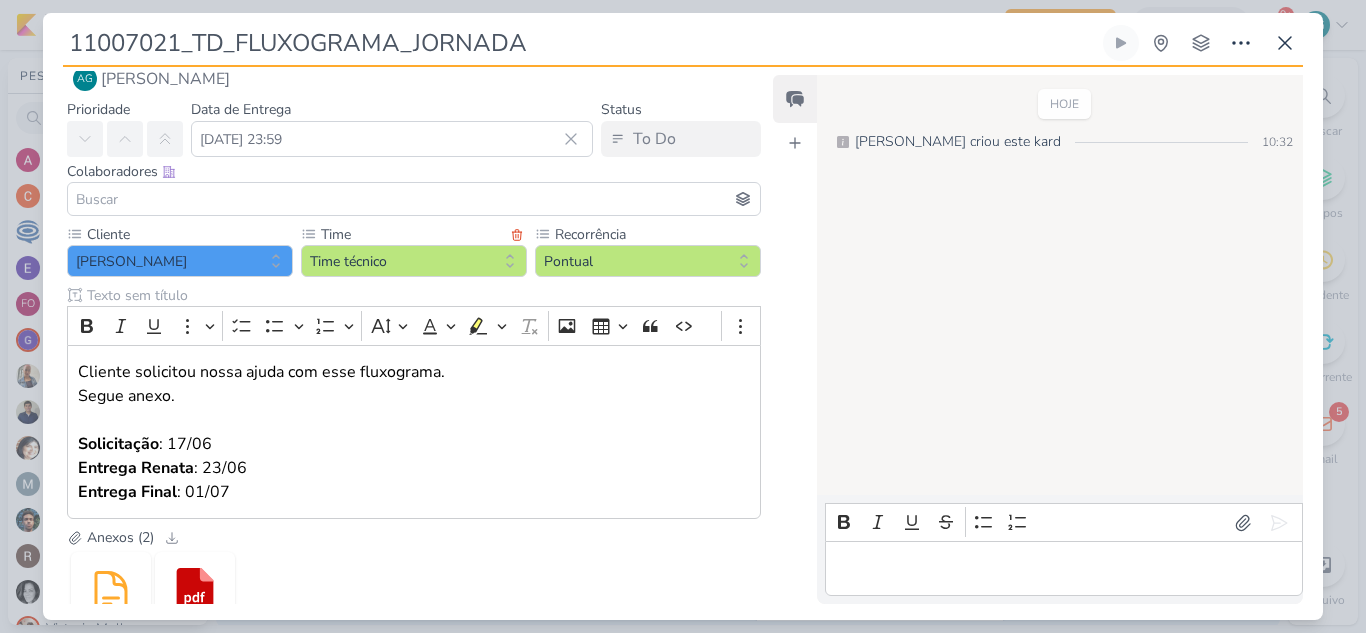 scroll, scrollTop: 0, scrollLeft: 0, axis: both 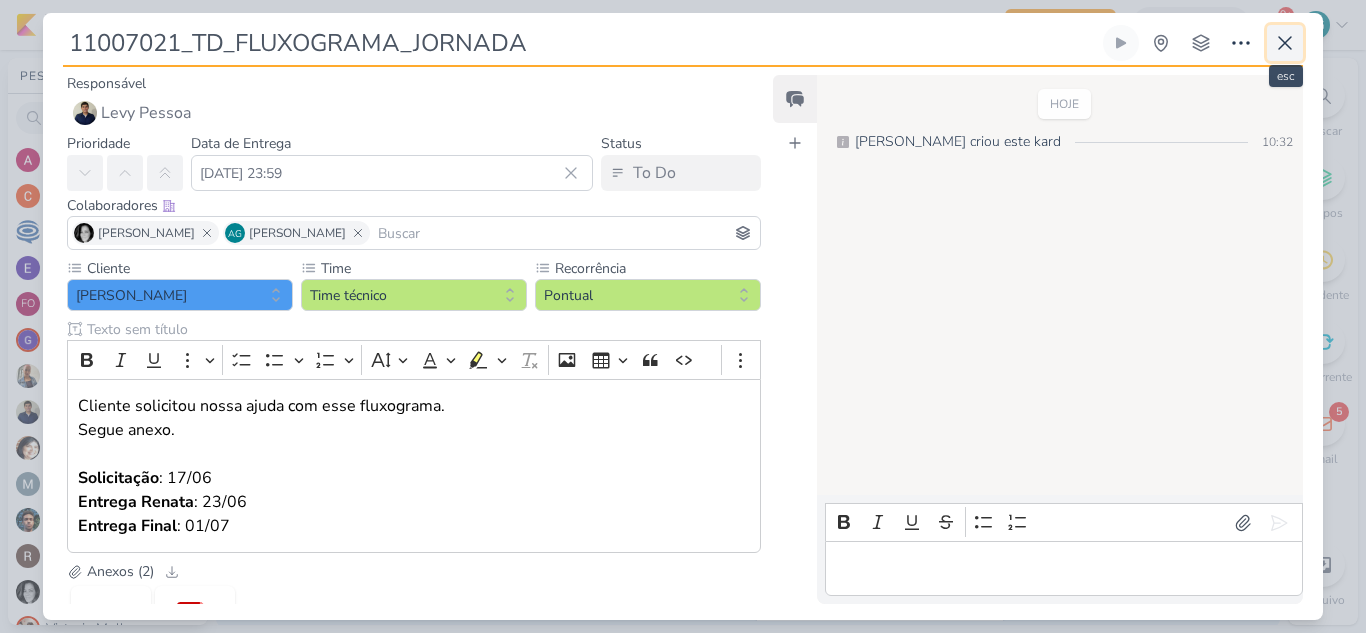 click 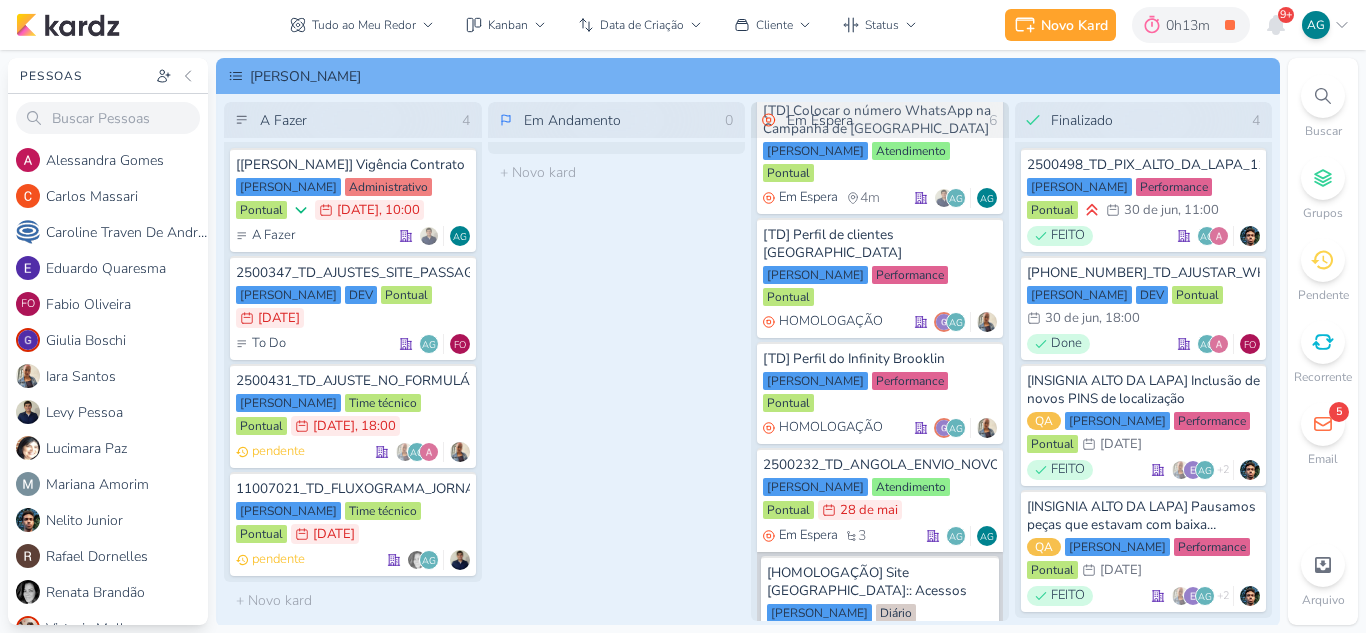 scroll, scrollTop: 582, scrollLeft: 0, axis: vertical 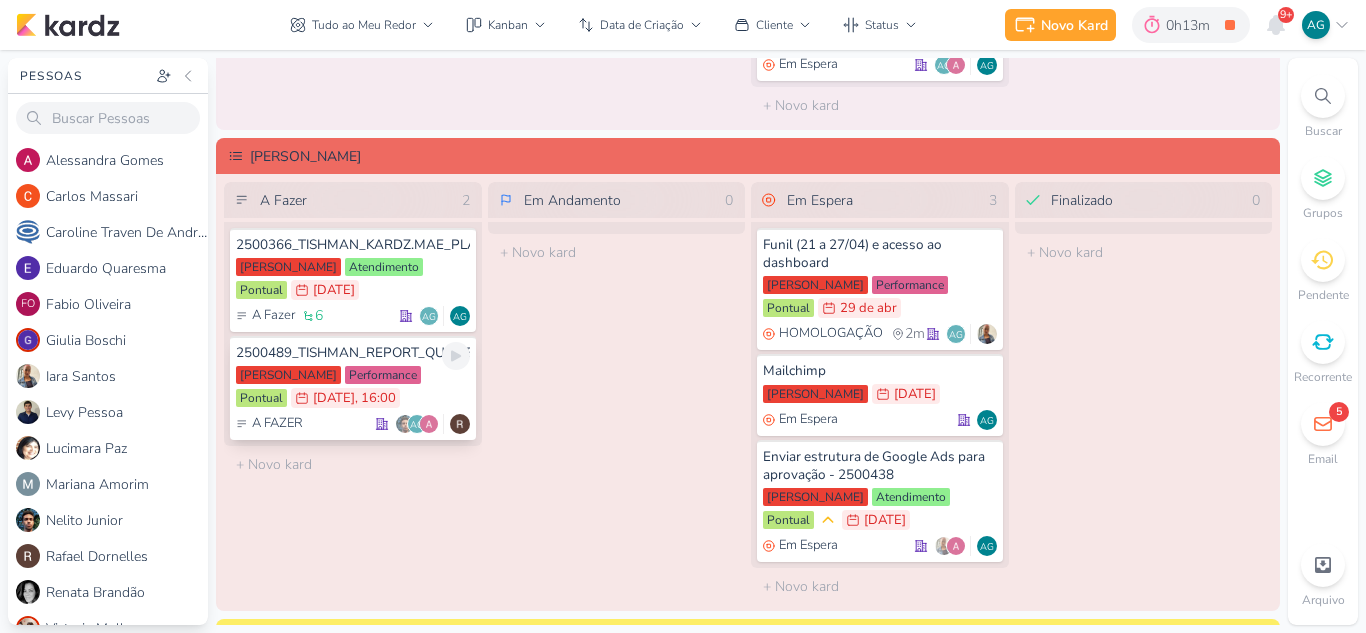 click on "2500489_TISHMAN_REPORT_QUINZENAL_02.07" at bounding box center [353, 353] 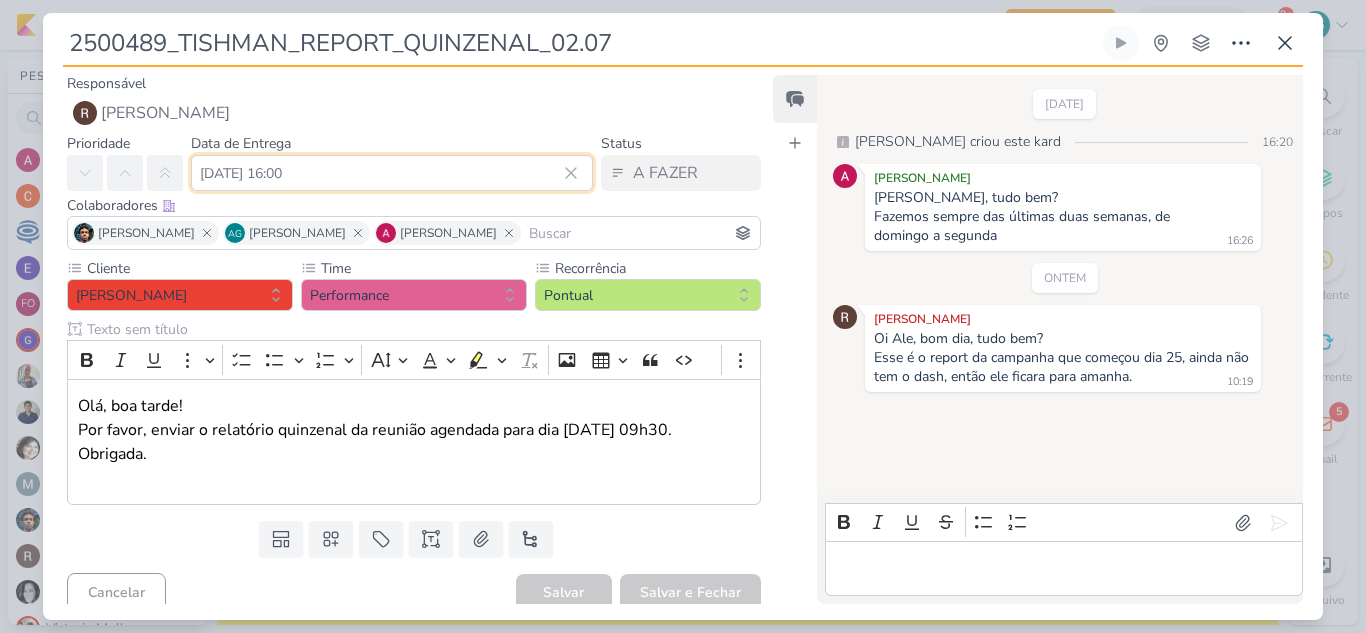 click on "[DATE] 16:00" at bounding box center (392, 173) 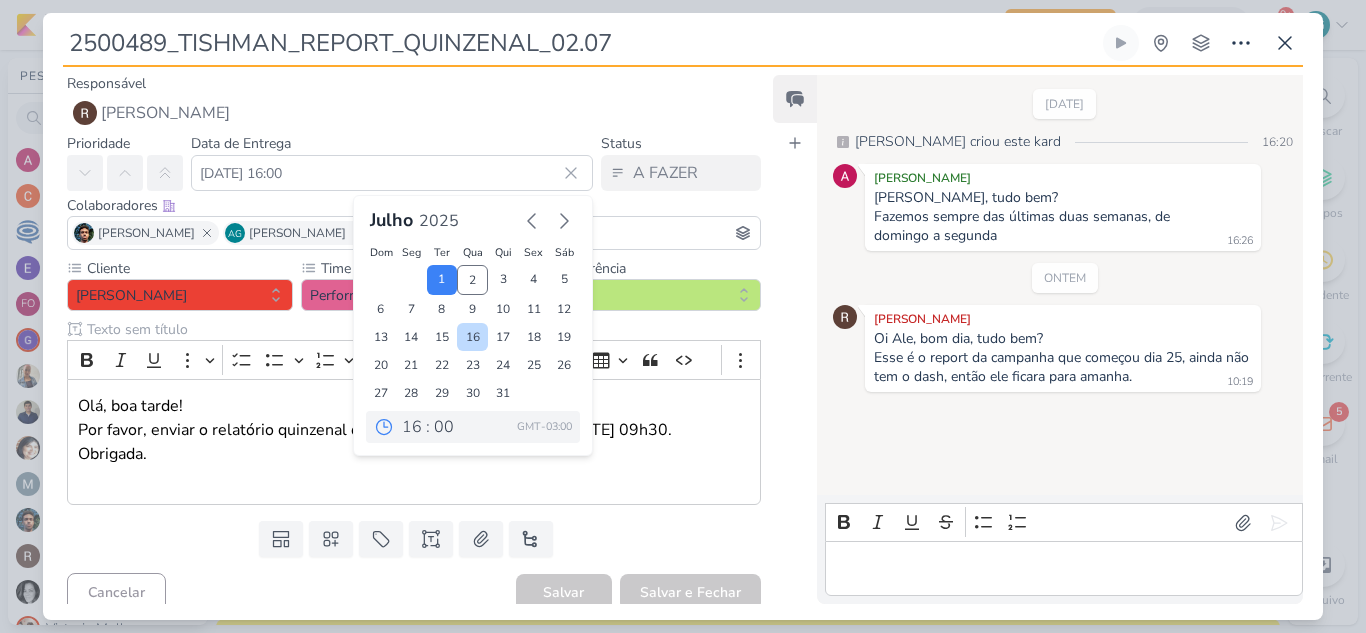 click on "16" at bounding box center [472, 337] 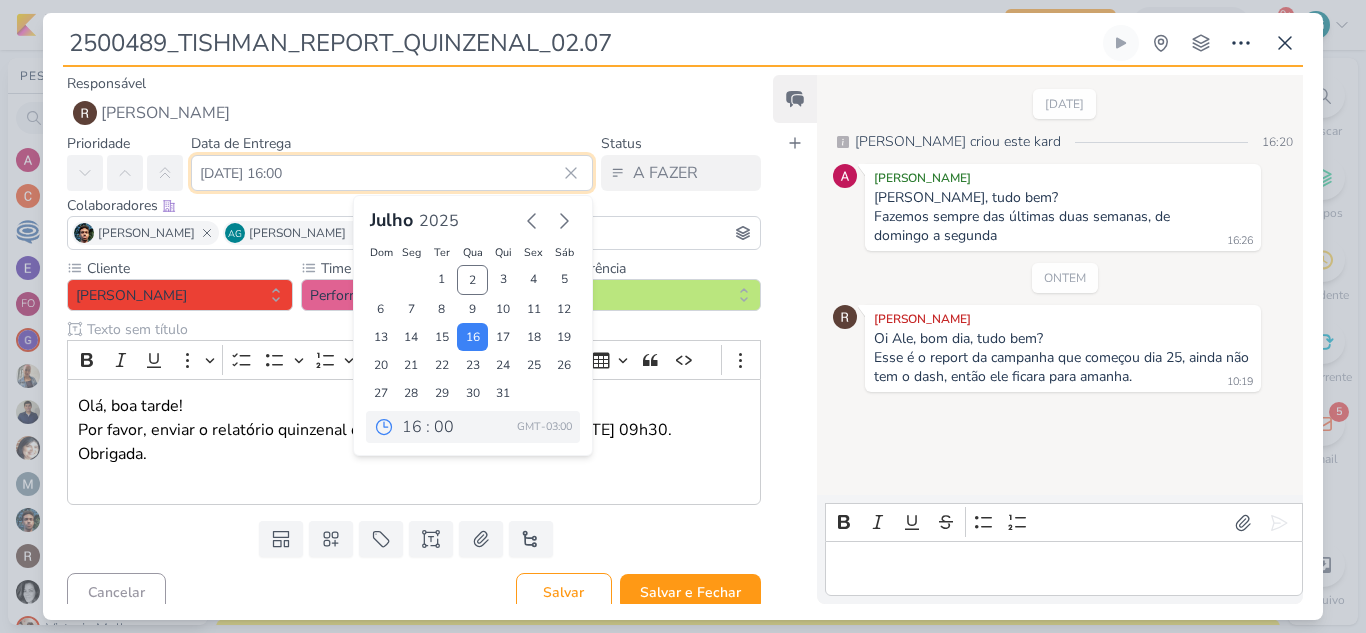 click on "[DATE] 16:00" at bounding box center (392, 173) 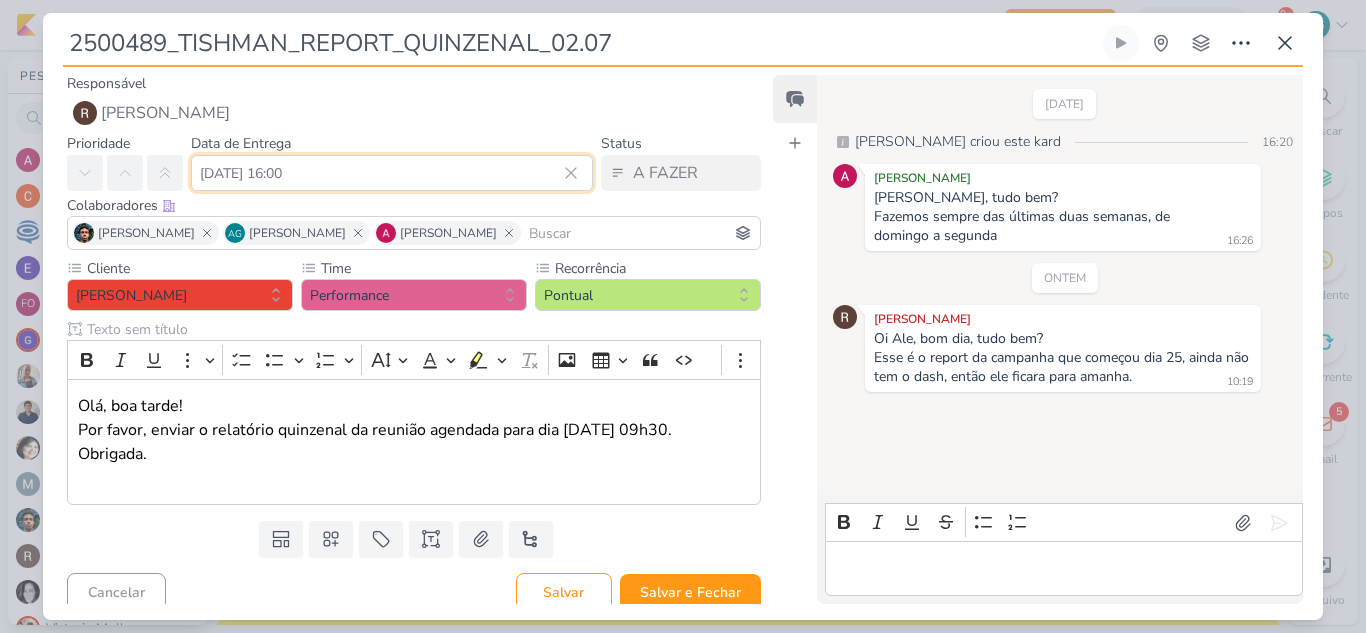 click on "[DATE] 16:00" at bounding box center (392, 173) 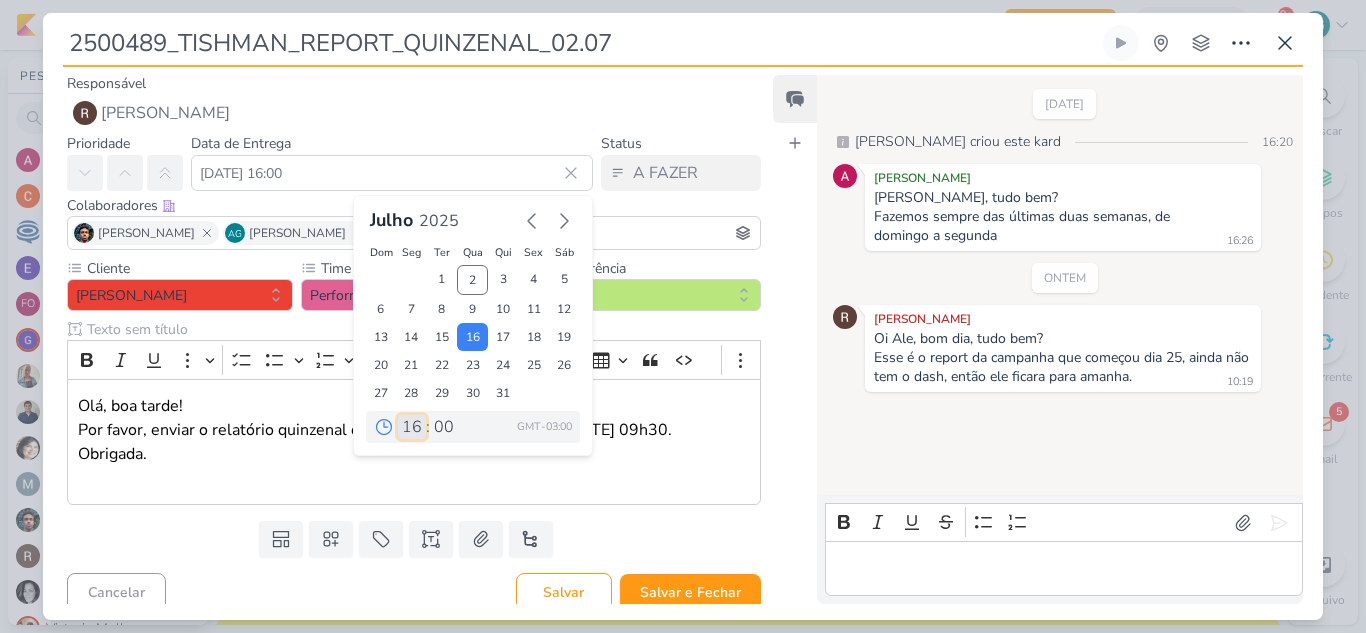 click on "00 01 02 03 04 05 06 07 08 09 10 11 12 13 14 15 16 17 18 19 20 21 22 23" at bounding box center [412, 427] 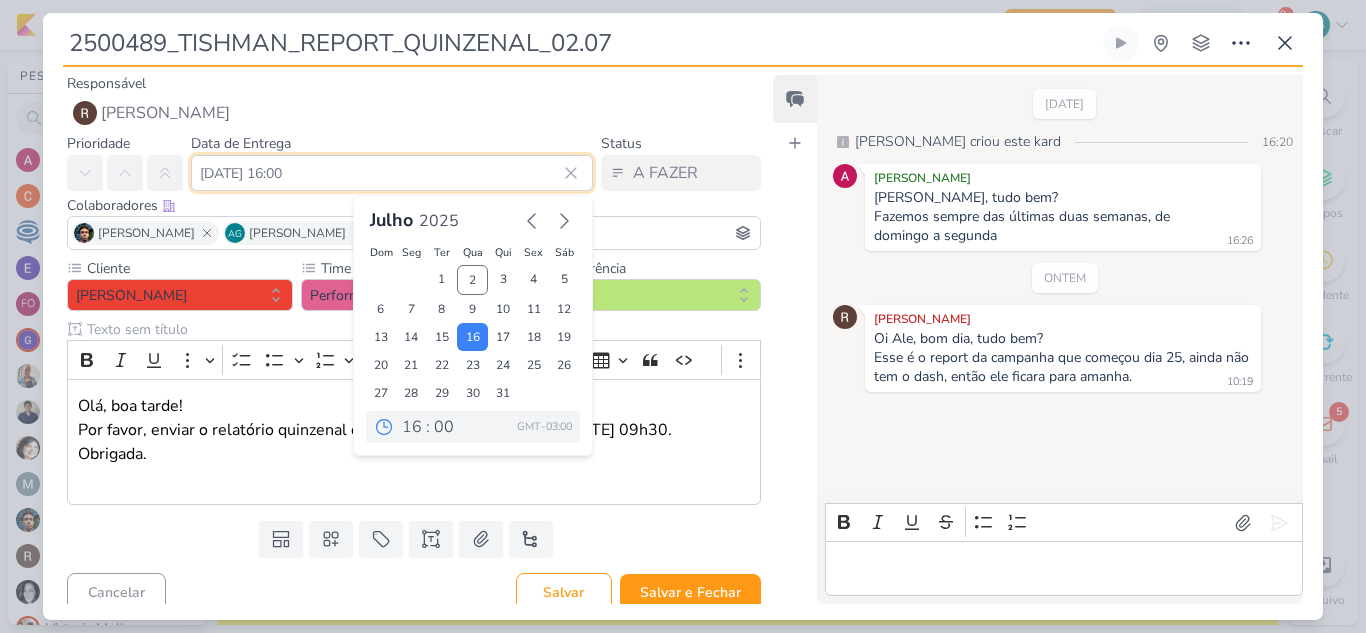 click on "[DATE] 16:00" at bounding box center [392, 173] 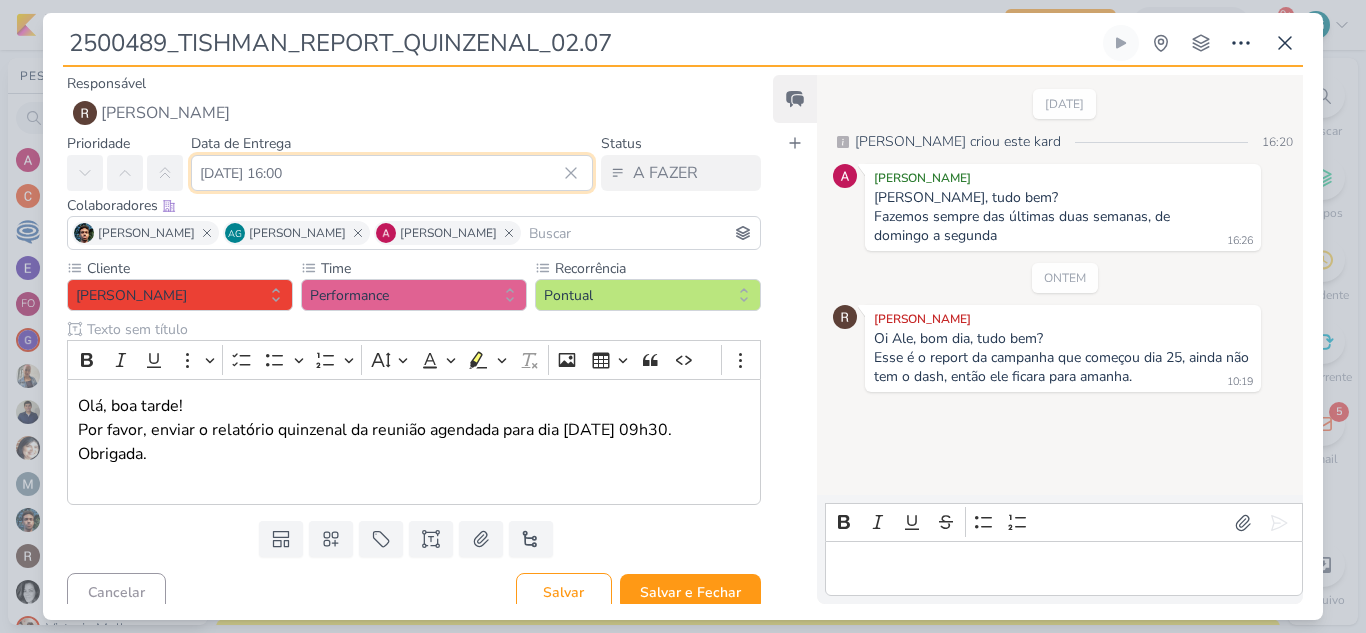 click on "[DATE] 16:00" at bounding box center (392, 173) 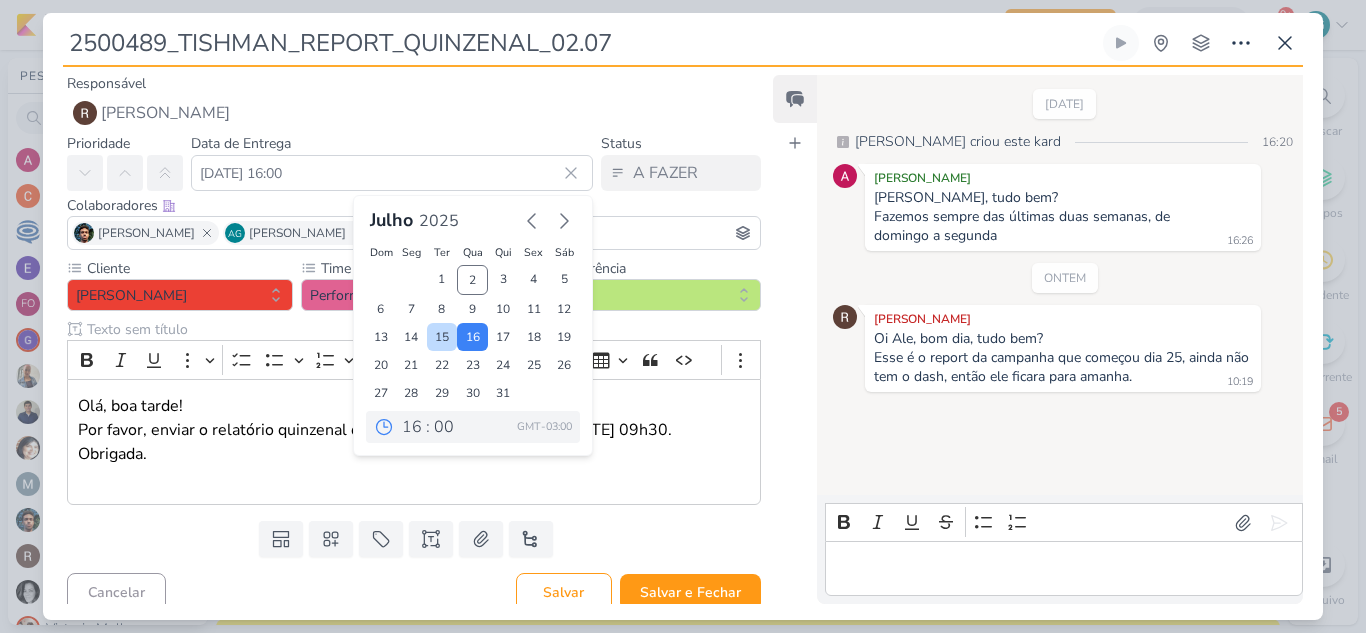 click on "15" at bounding box center (442, 337) 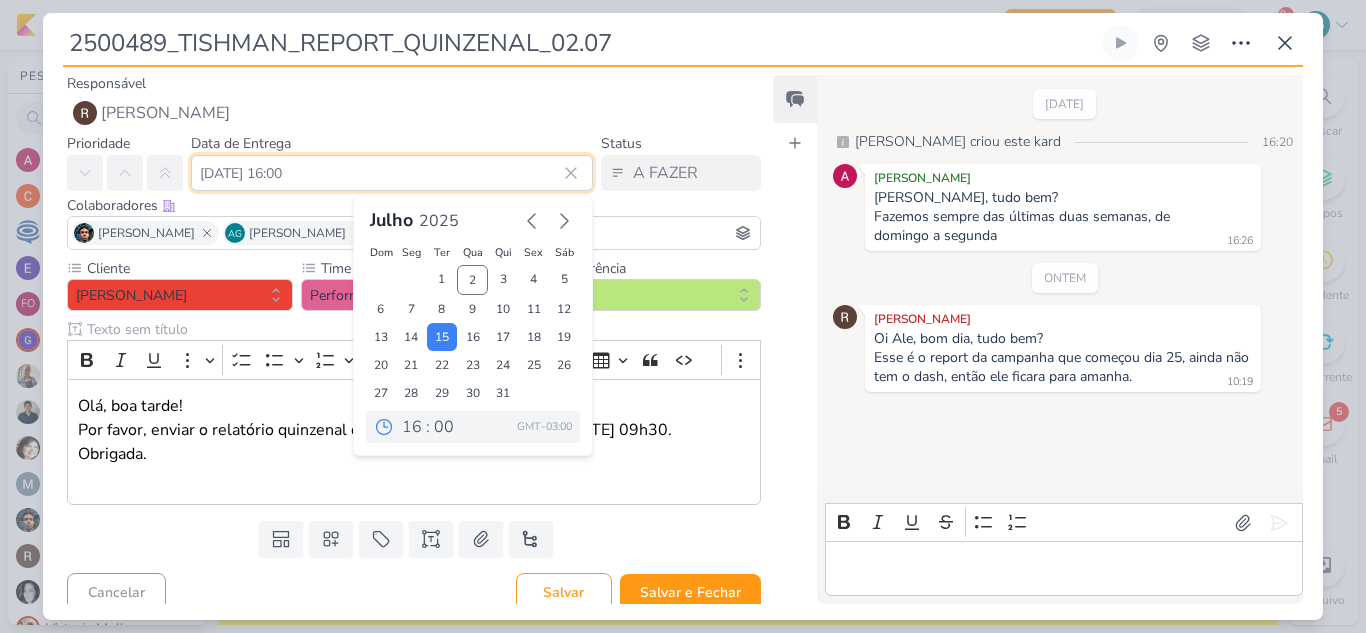 click on "[DATE] 16:00" at bounding box center [392, 173] 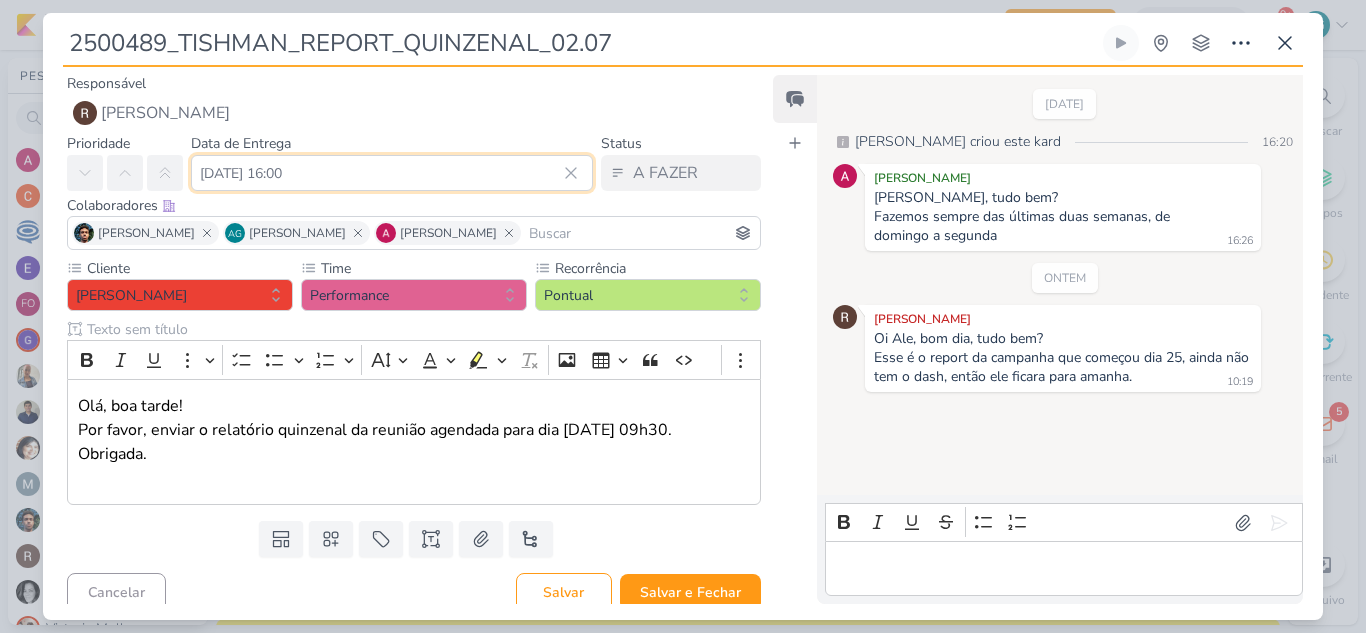 click on "[DATE] 16:00" at bounding box center [392, 173] 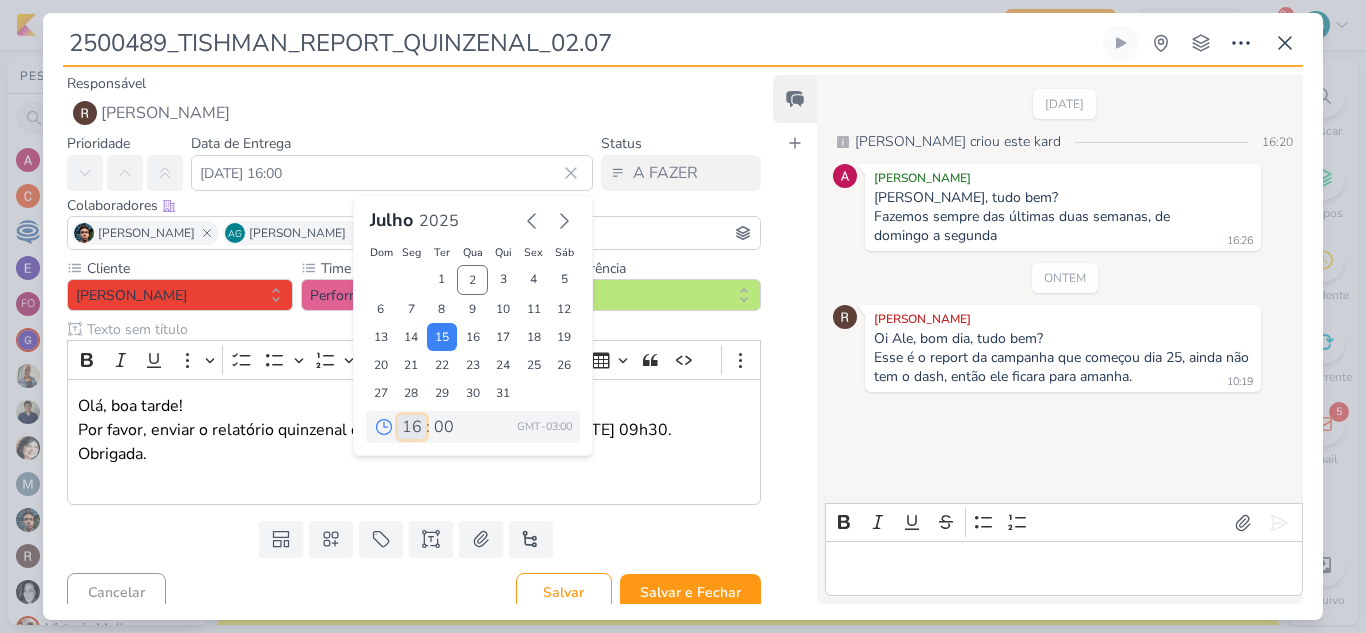 click on "00 01 02 03 04 05 06 07 08 09 10 11 12 13 14 15 16 17 18 19 20 21 22 23" at bounding box center [412, 427] 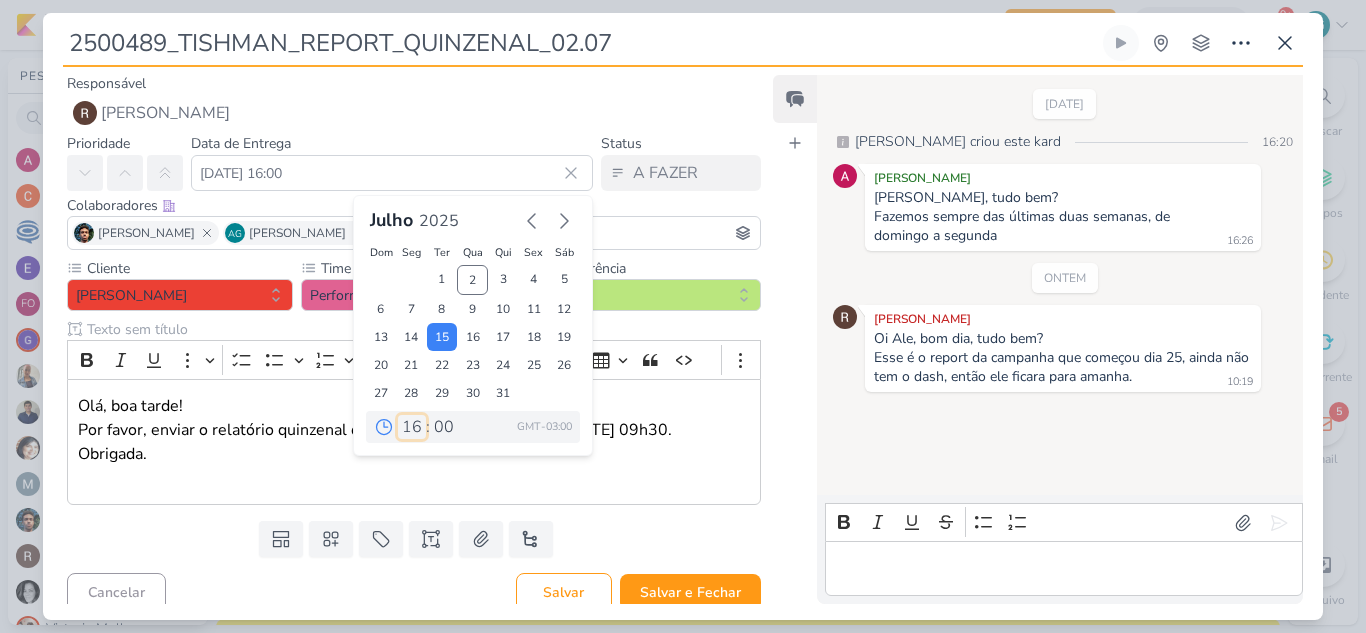 select on "9" 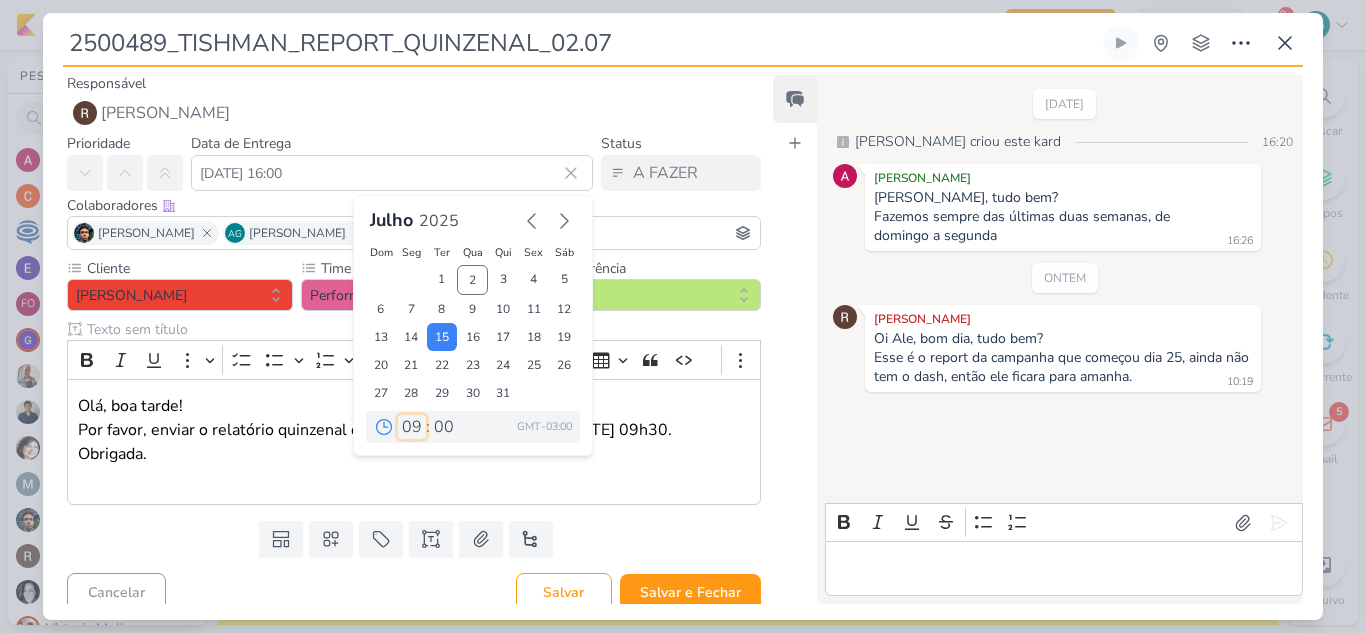 click on "00 01 02 03 04 05 06 07 08 09 10 11 12 13 14 15 16 17 18 19 20 21 22 23" at bounding box center (412, 427) 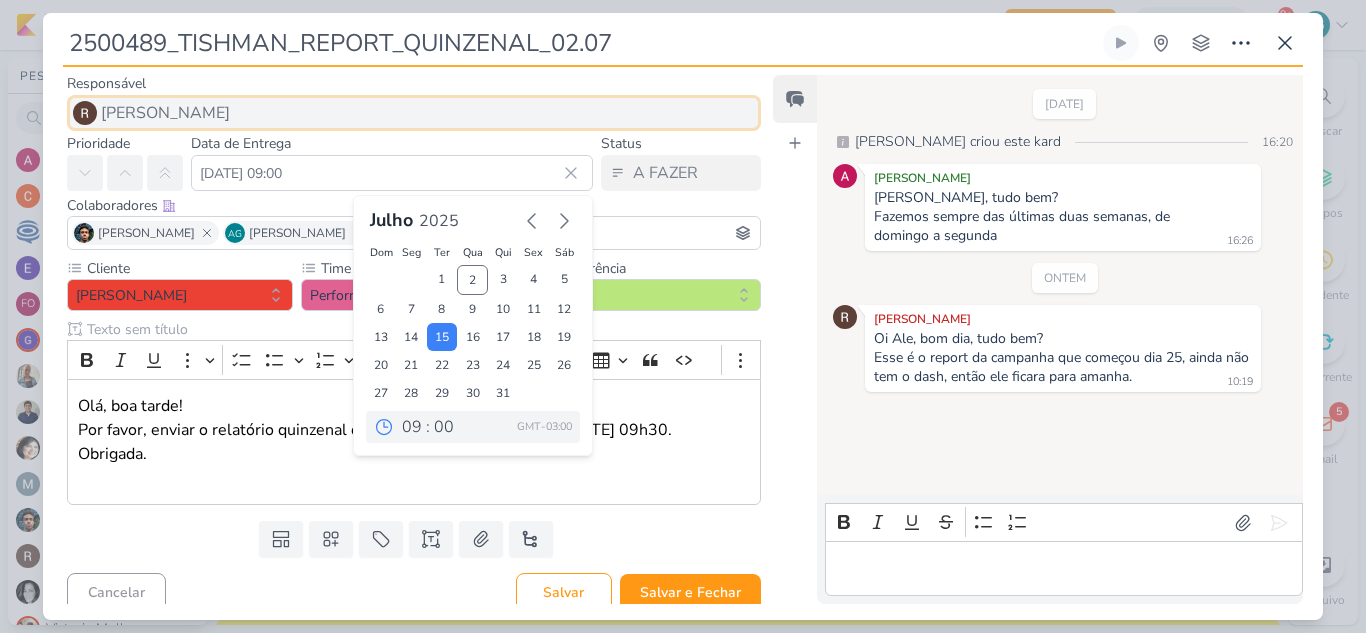 click on "[PERSON_NAME]" at bounding box center (414, 113) 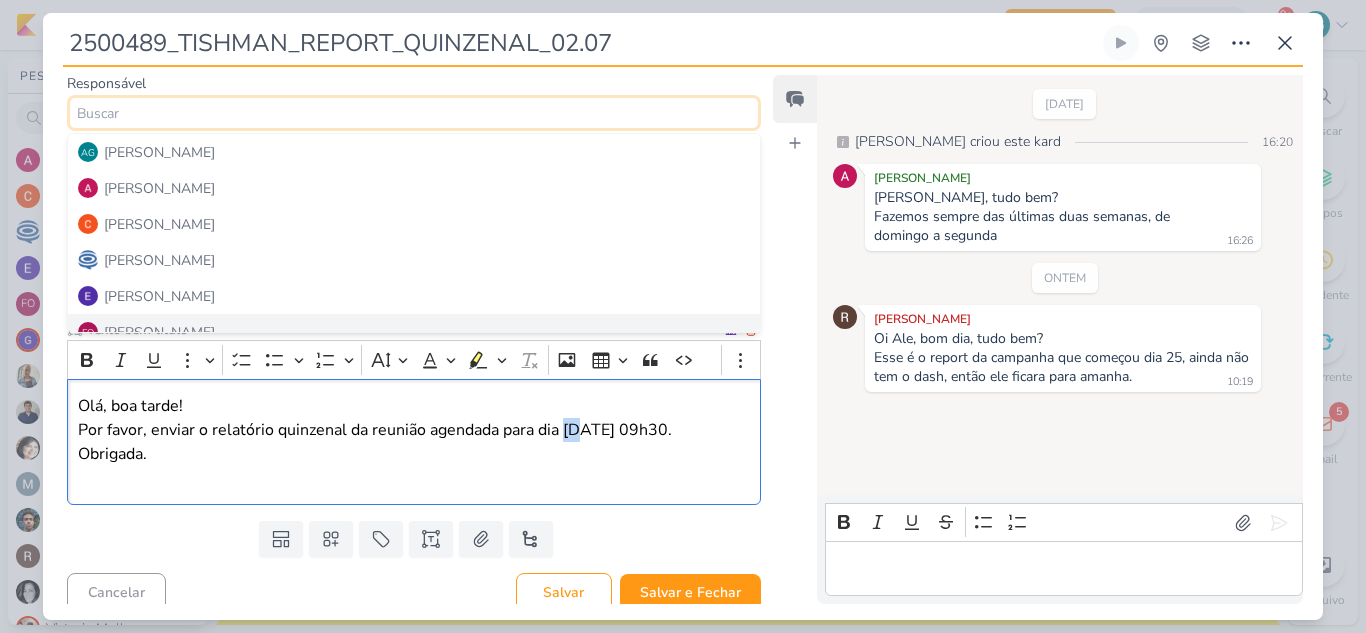 drag, startPoint x: 565, startPoint y: 428, endPoint x: 583, endPoint y: 432, distance: 18.439089 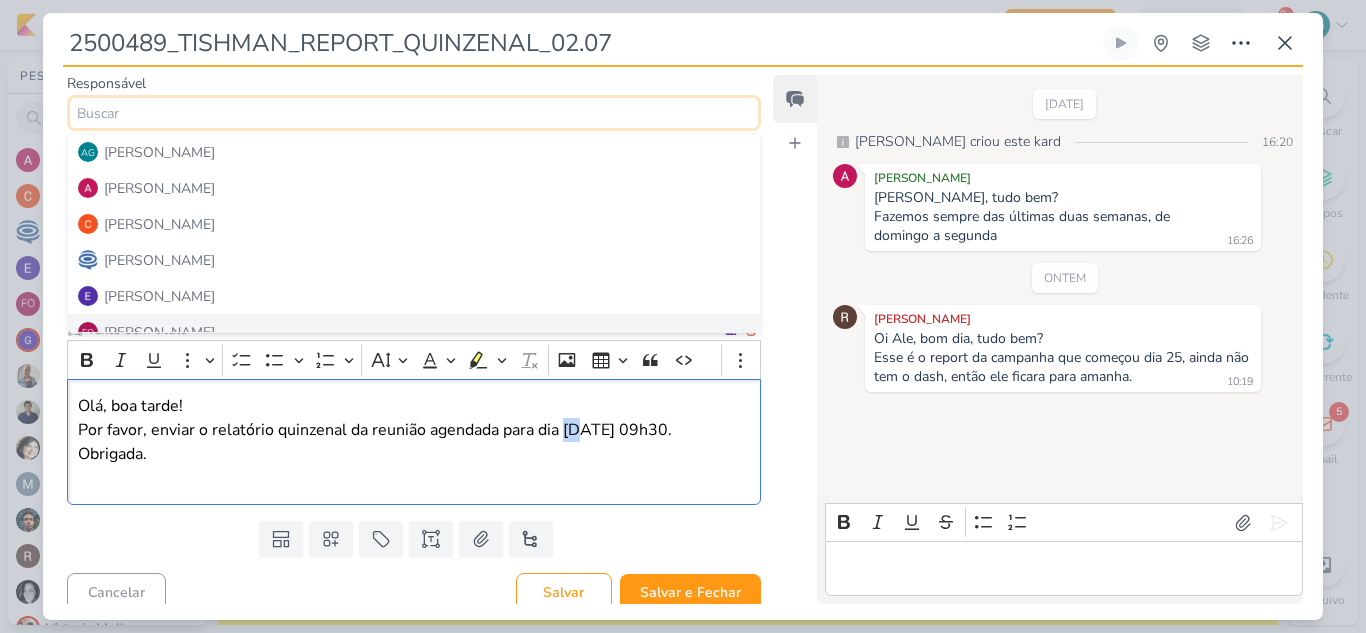 click on "Olá, boa tarde! Por favor, enviar o relatório quinzenal da reunião agendada para dia [DATE] 09h30. Obrigada." at bounding box center [414, 442] 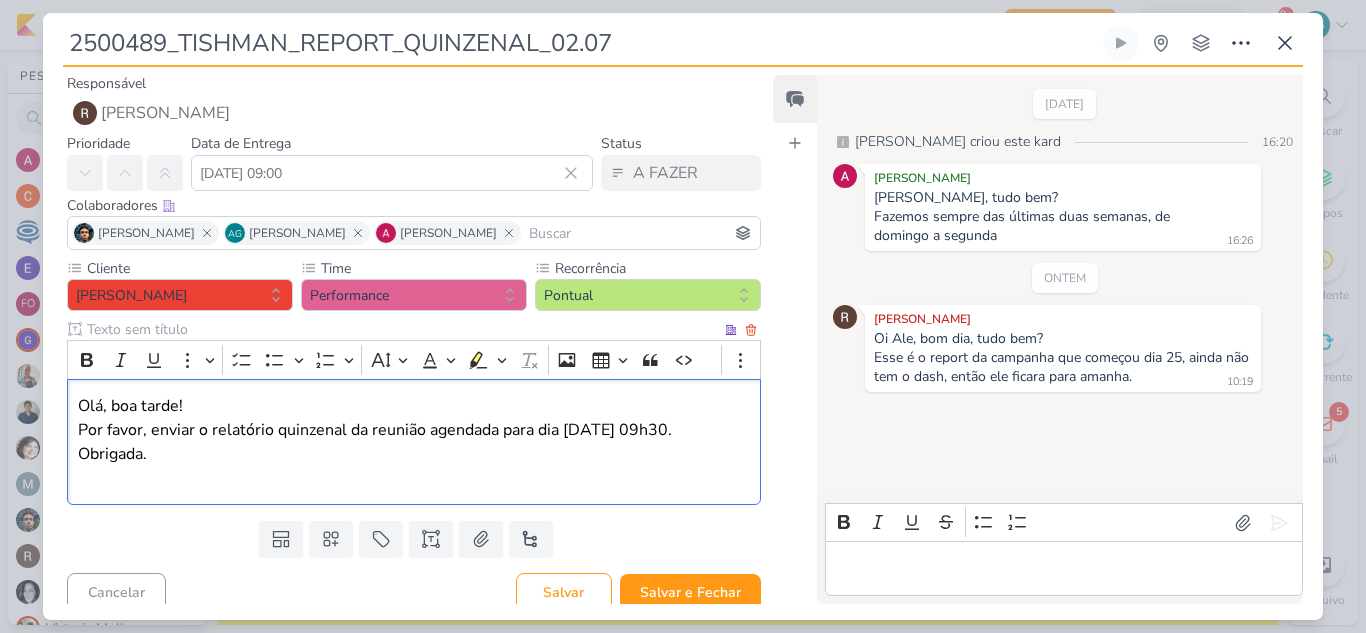 click on "Olá, boa tarde! Por favor, enviar o relatório quinzenal da reunião agendada para dia [DATE] 09h30. Obrigada." at bounding box center [414, 442] 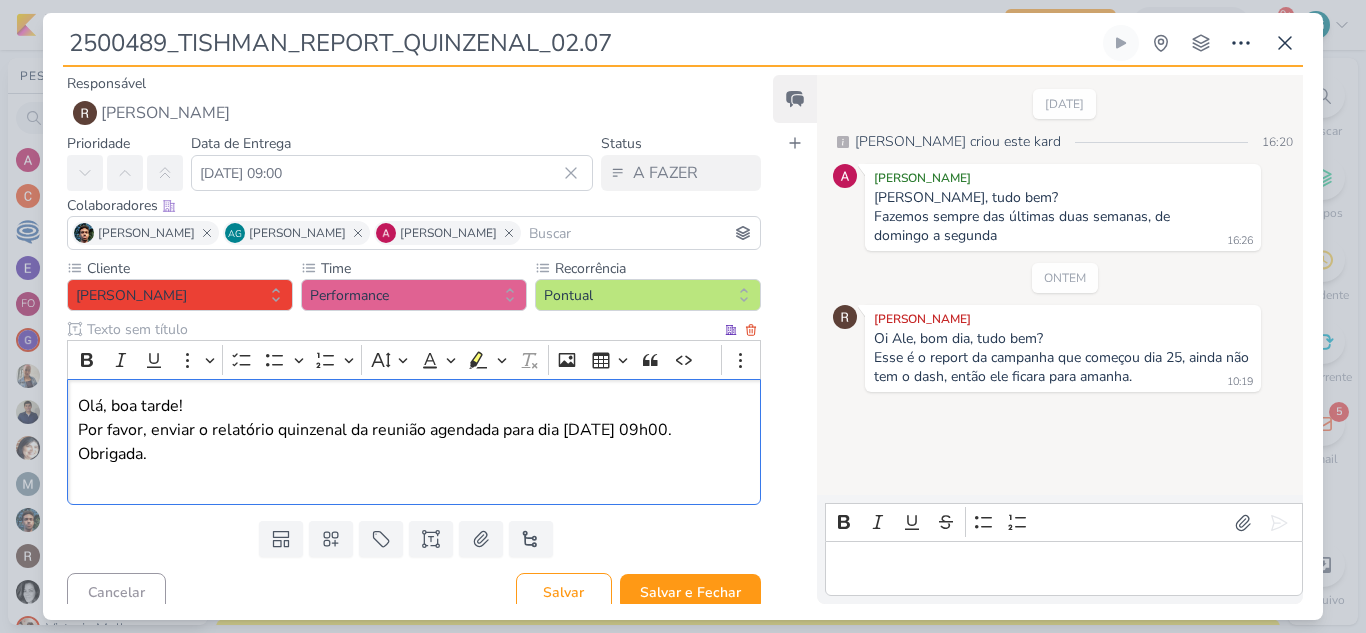 click on "Olá, boa tarde! Por favor, enviar o relatório quinzenal da reunião agendada para dia [DATE] 09h00. Obrigada." at bounding box center (414, 442) 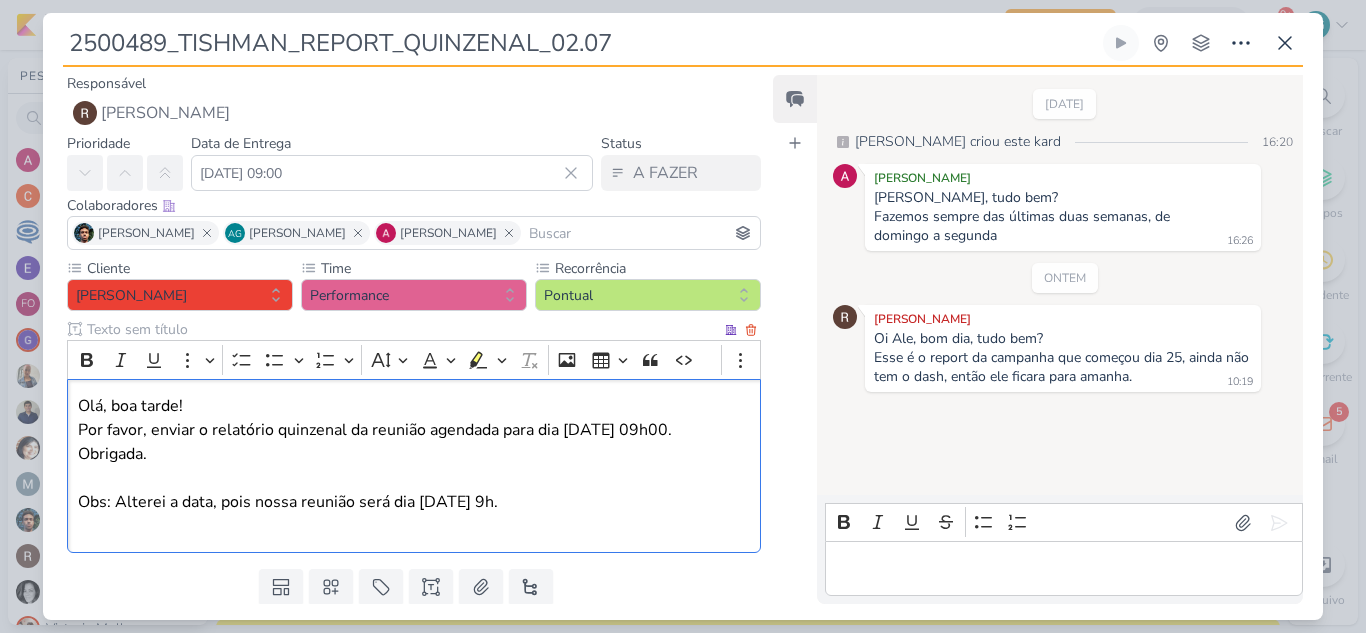 click on "Olá, boa tarde! Por favor, enviar o relatório quinzenal da reunião agendada para dia [DATE] 09h00. Obrigada. ⁠⁠⁠⁠⁠⁠⁠Obs: Alterei a data, pois nossa reunião será dia [DATE] 9h." at bounding box center [414, 466] 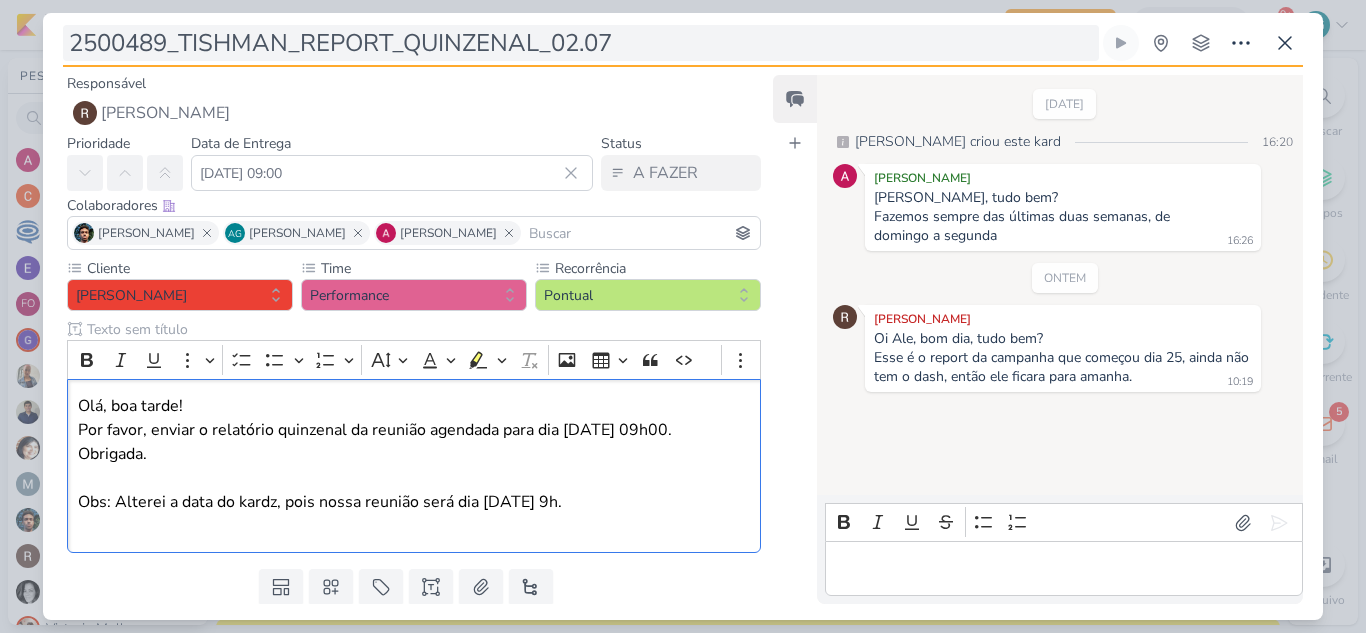 click on "2500489_TISHMAN_REPORT_QUINZENAL_02.07" at bounding box center [581, 43] 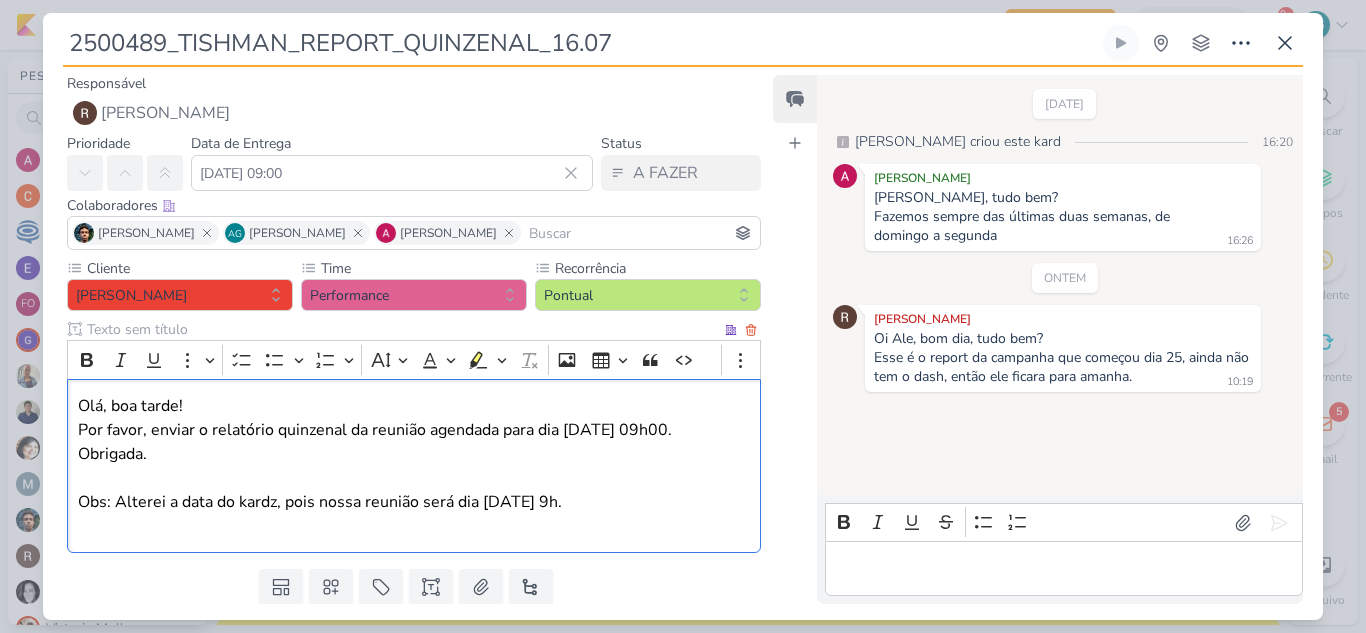 drag, startPoint x: 632, startPoint y: 427, endPoint x: 676, endPoint y: 435, distance: 44.72136 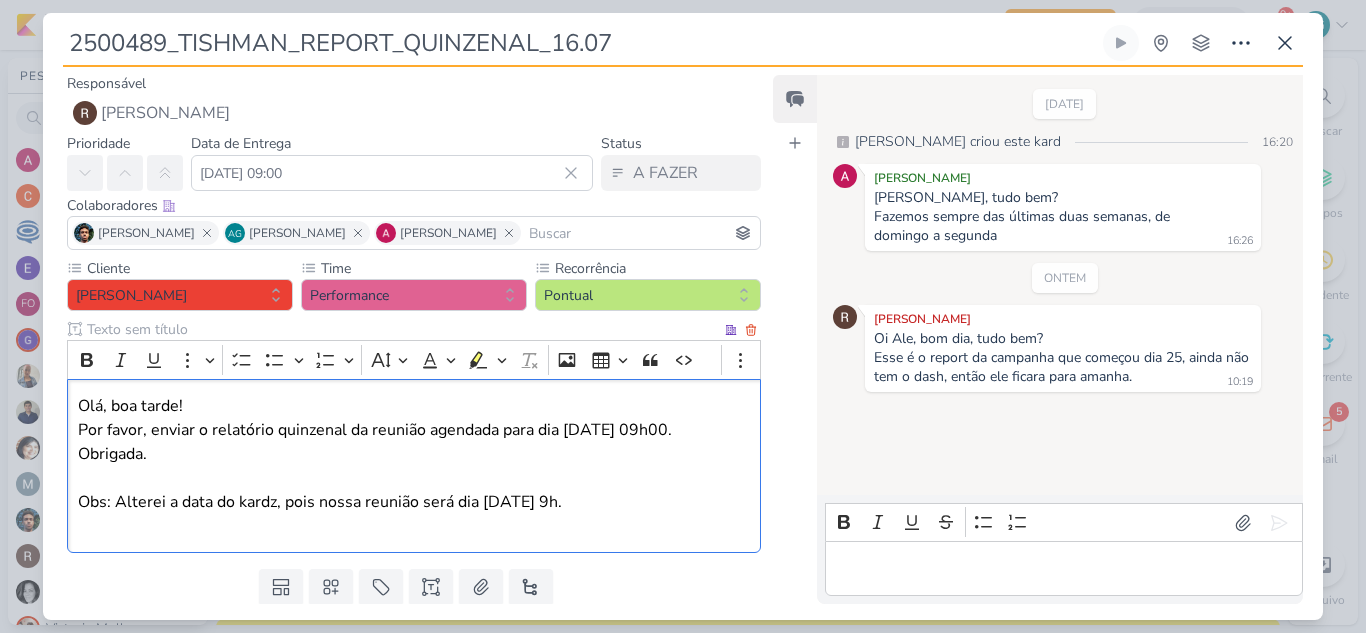 click on "Olá, boa tarde! Por favor, enviar o relatório quinzenal da reunião agendada para dia [DATE] 09h00. Obrigada. ⁠⁠⁠⁠⁠⁠⁠Obs: Alterei a data do kardz, pois nossa reunião será dia [DATE] 9h." at bounding box center [414, 466] 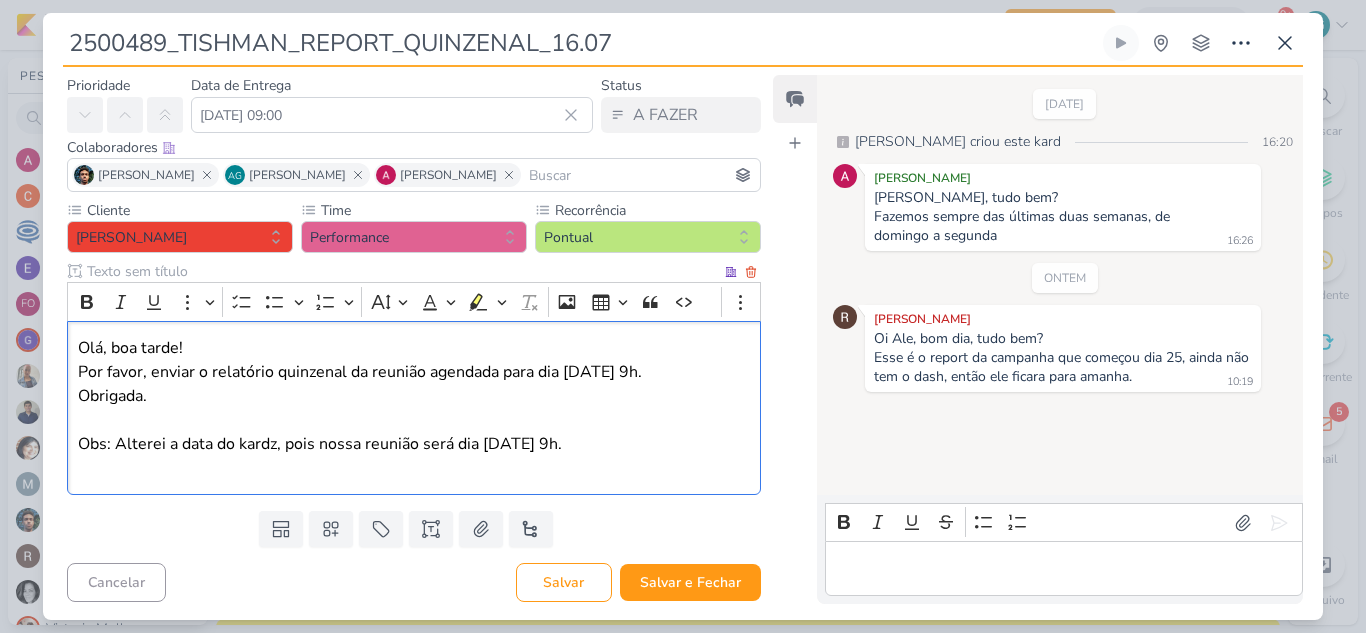 scroll, scrollTop: 60, scrollLeft: 0, axis: vertical 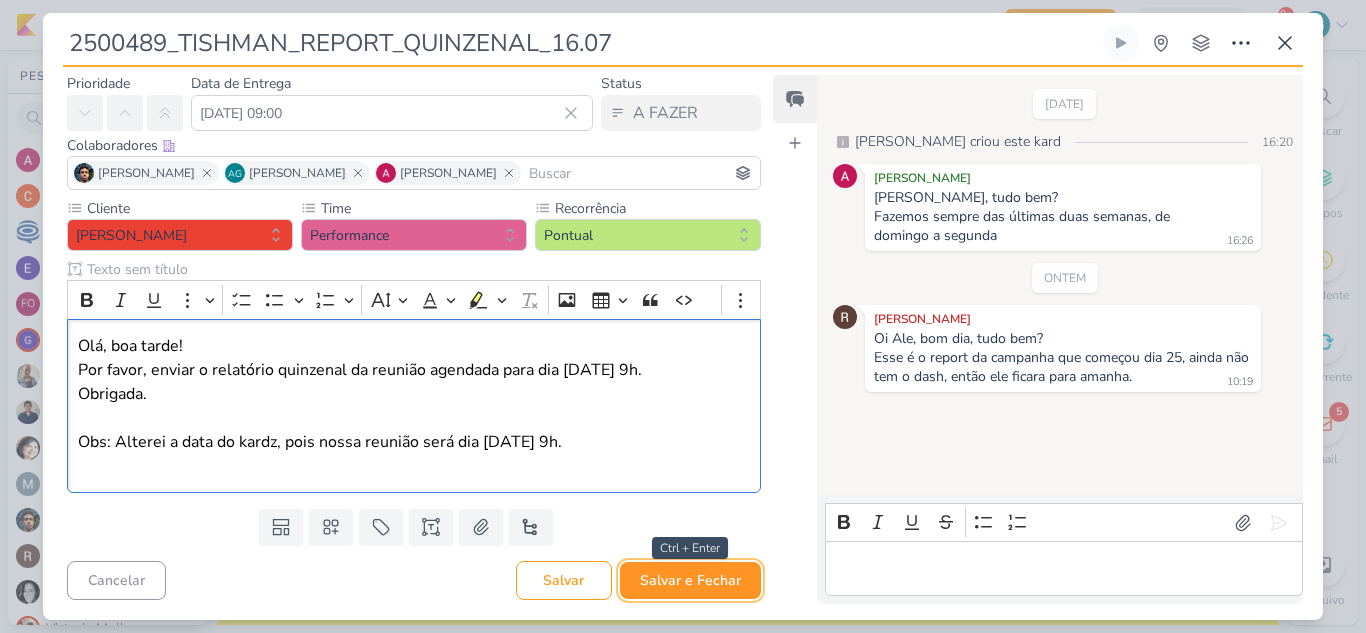 click on "Salvar e Fechar" at bounding box center [690, 580] 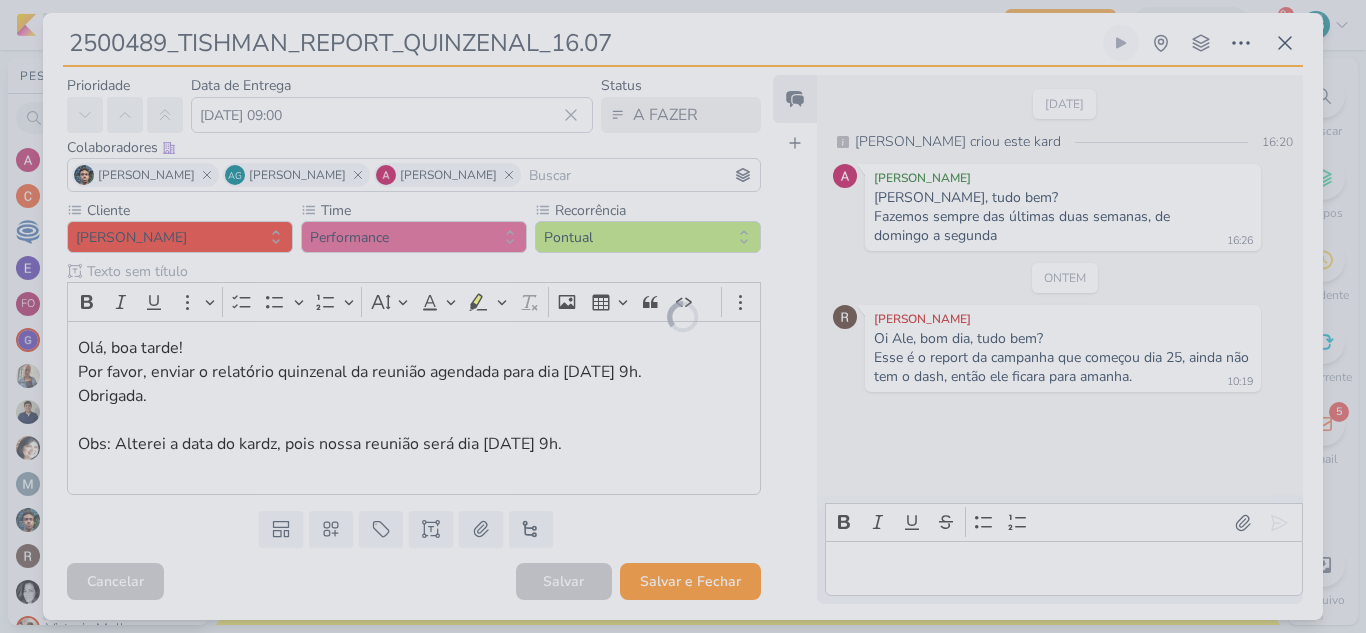 scroll, scrollTop: 58, scrollLeft: 0, axis: vertical 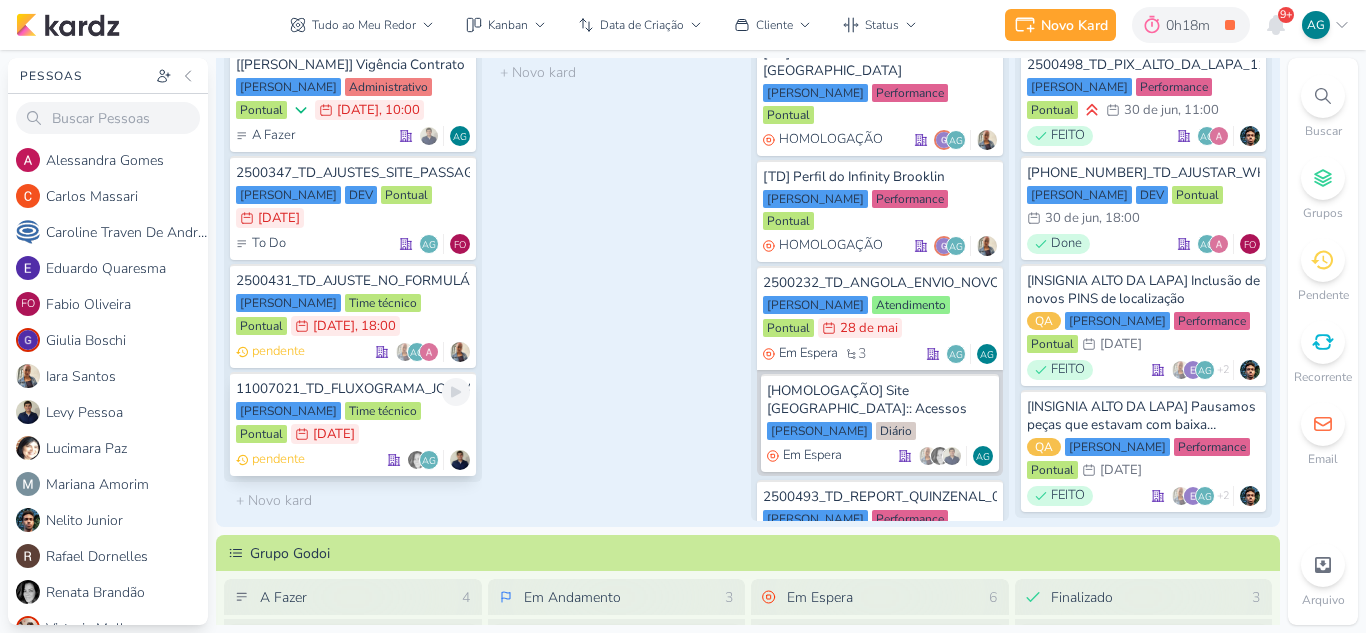 click on "11007021_TD_FLUXOGRAMA_JORNADA" at bounding box center (353, 389) 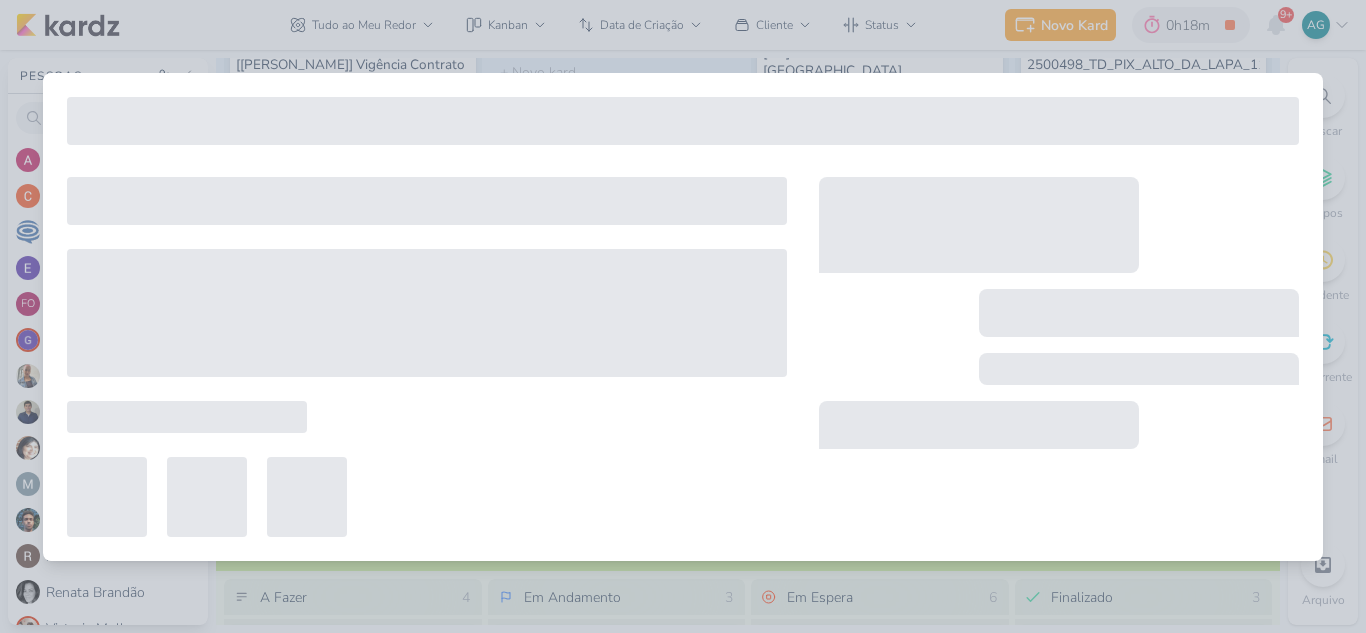 type on "11007021_TD_FLUXOGRAMA_JORNADA" 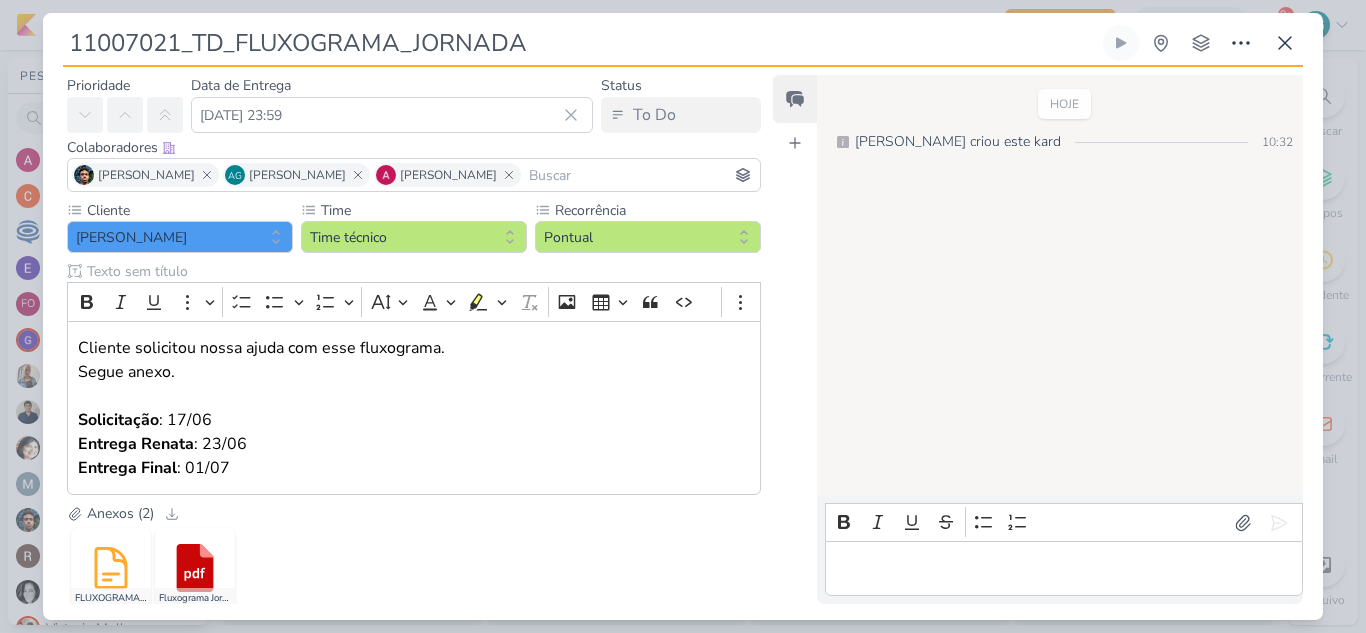 scroll, scrollTop: 0, scrollLeft: 0, axis: both 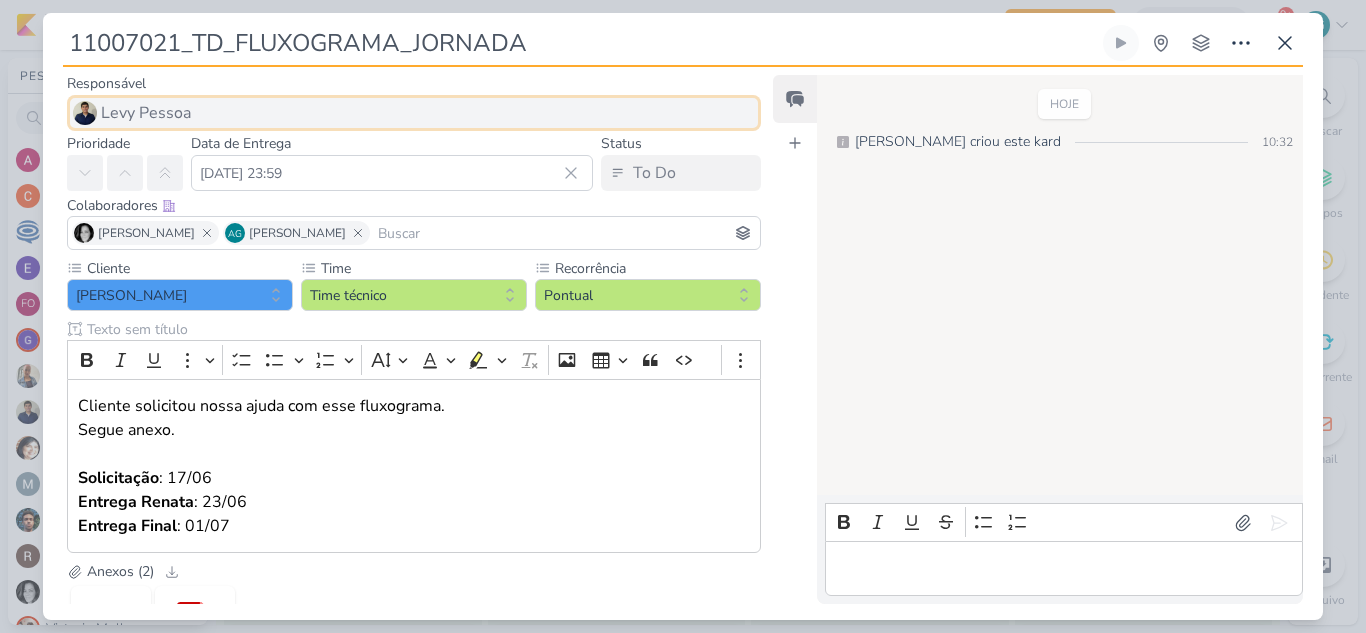 click on "Levy Pessoa" at bounding box center [146, 113] 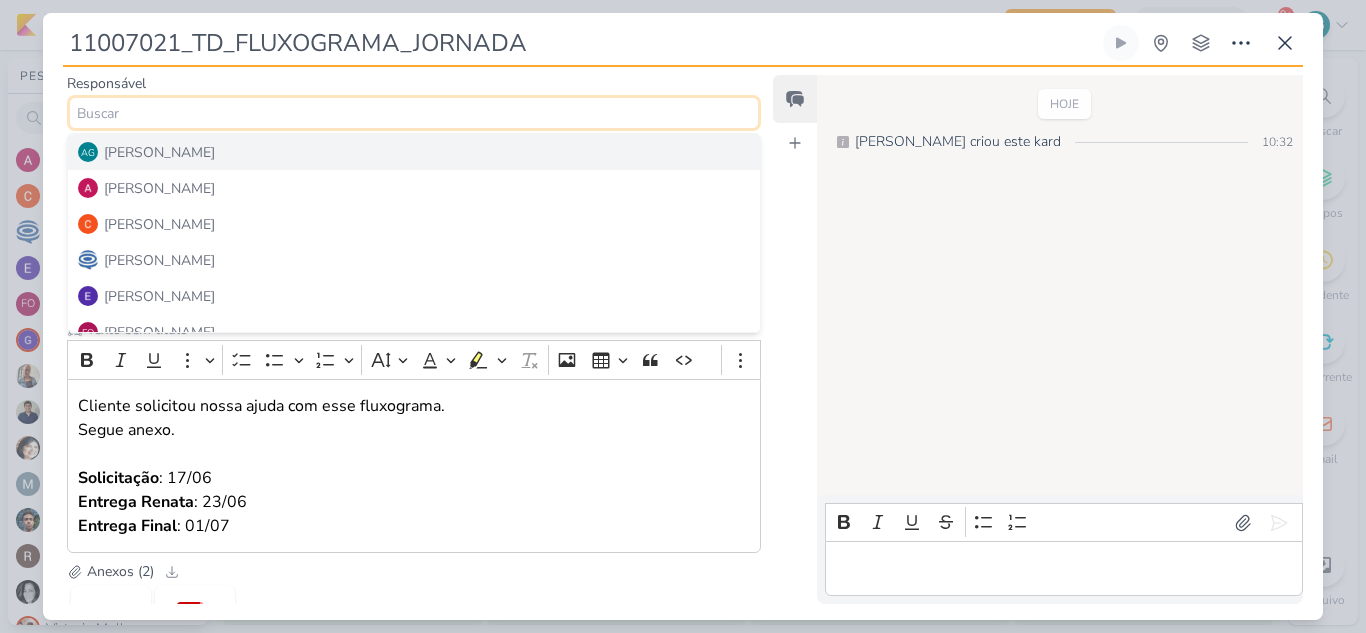 click on "[PERSON_NAME]" at bounding box center [159, 152] 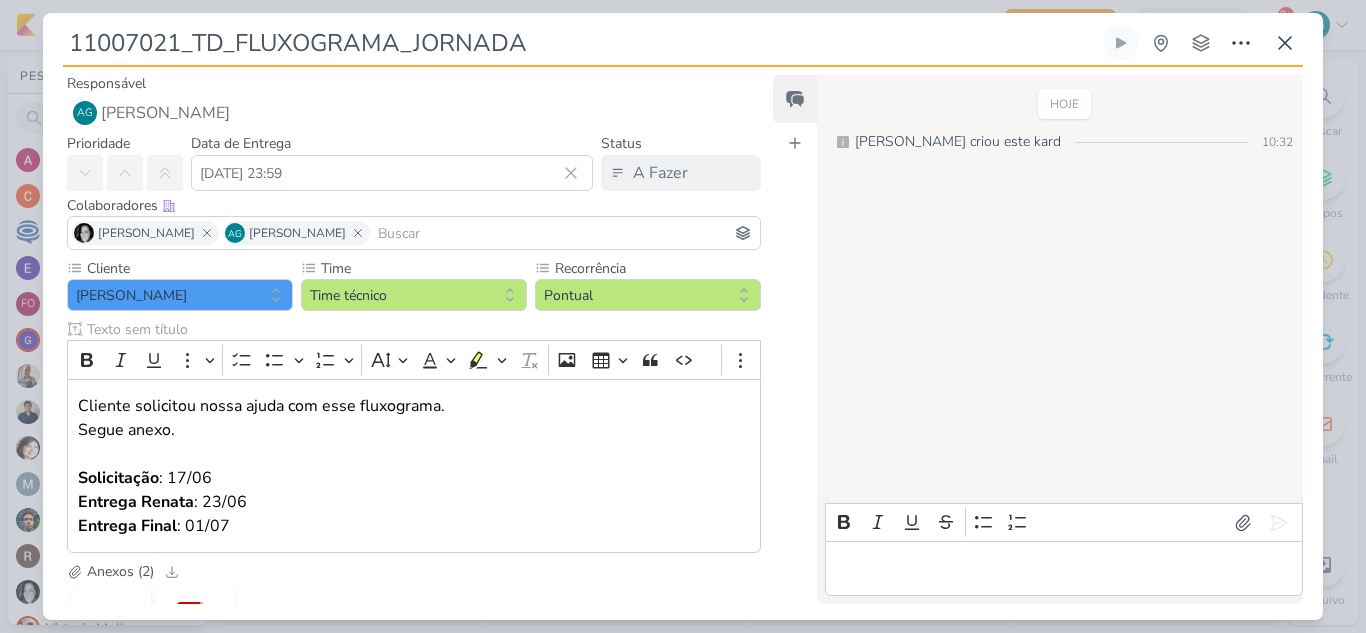 click at bounding box center (565, 233) 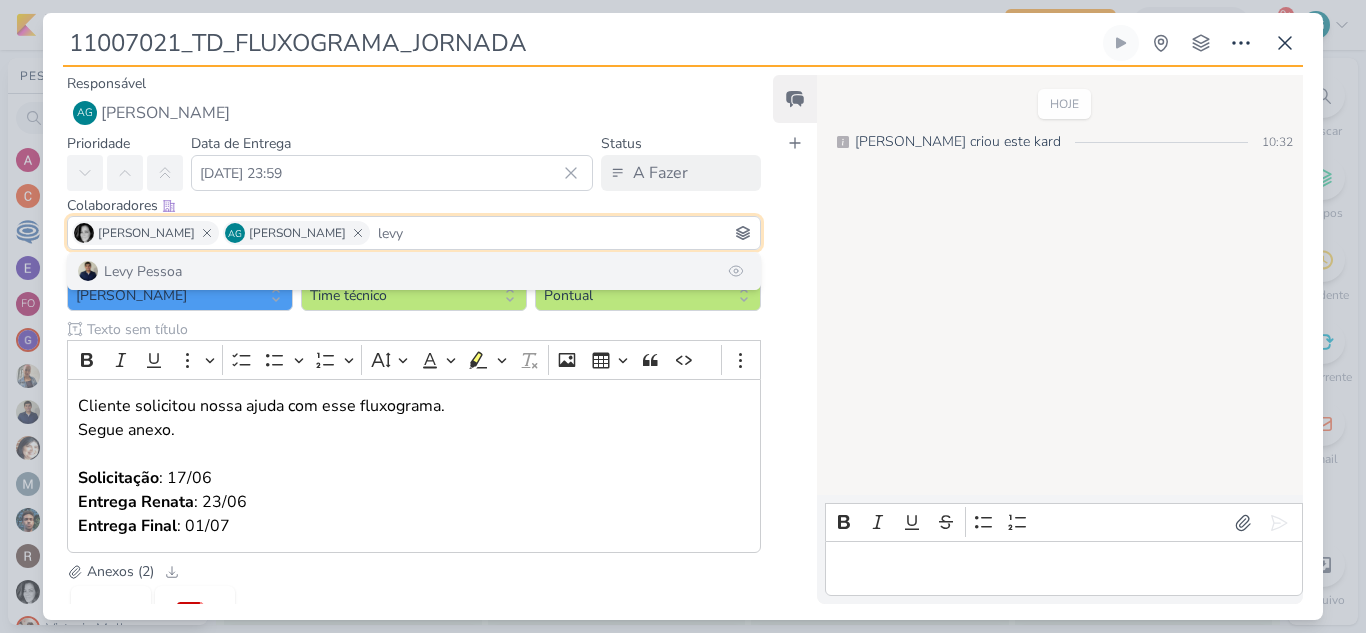 type on "levy" 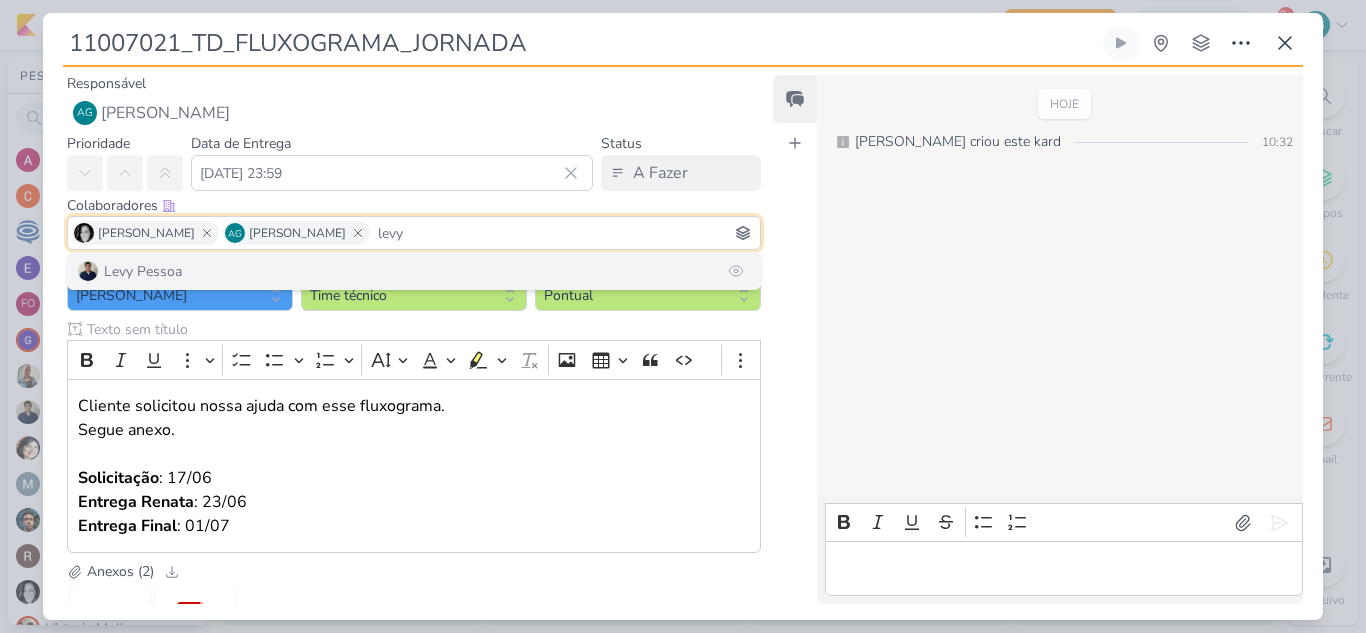type 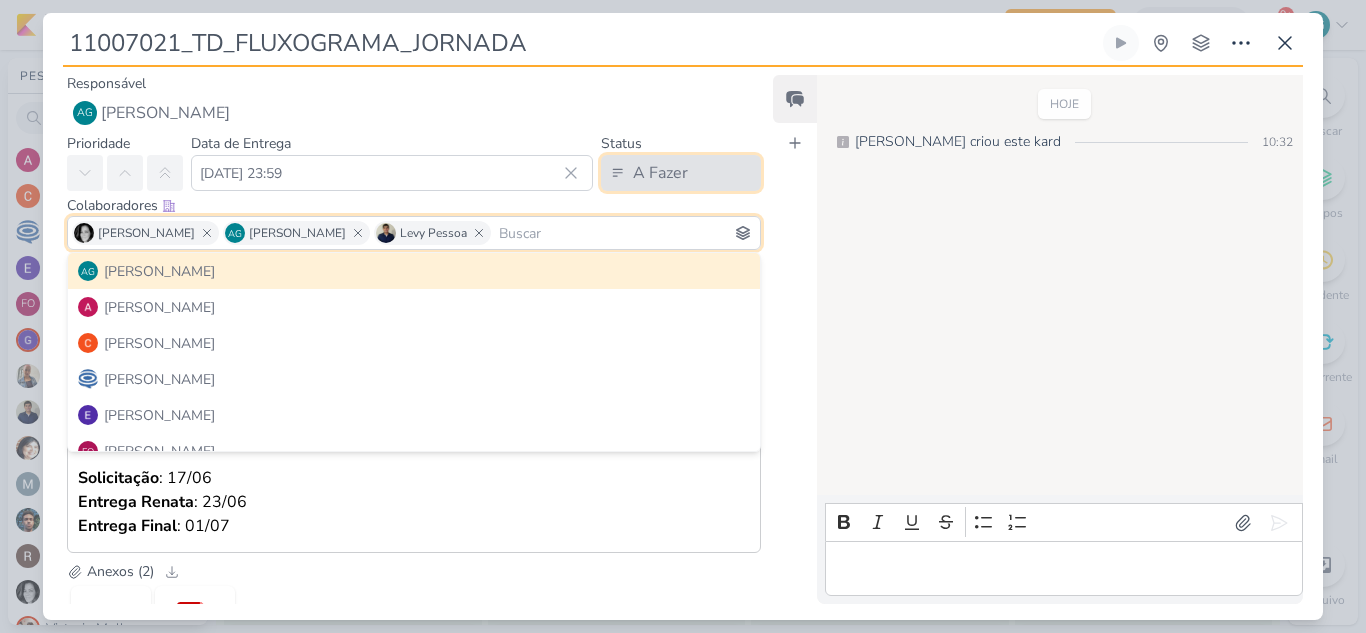 click on "A Fazer" at bounding box center [660, 173] 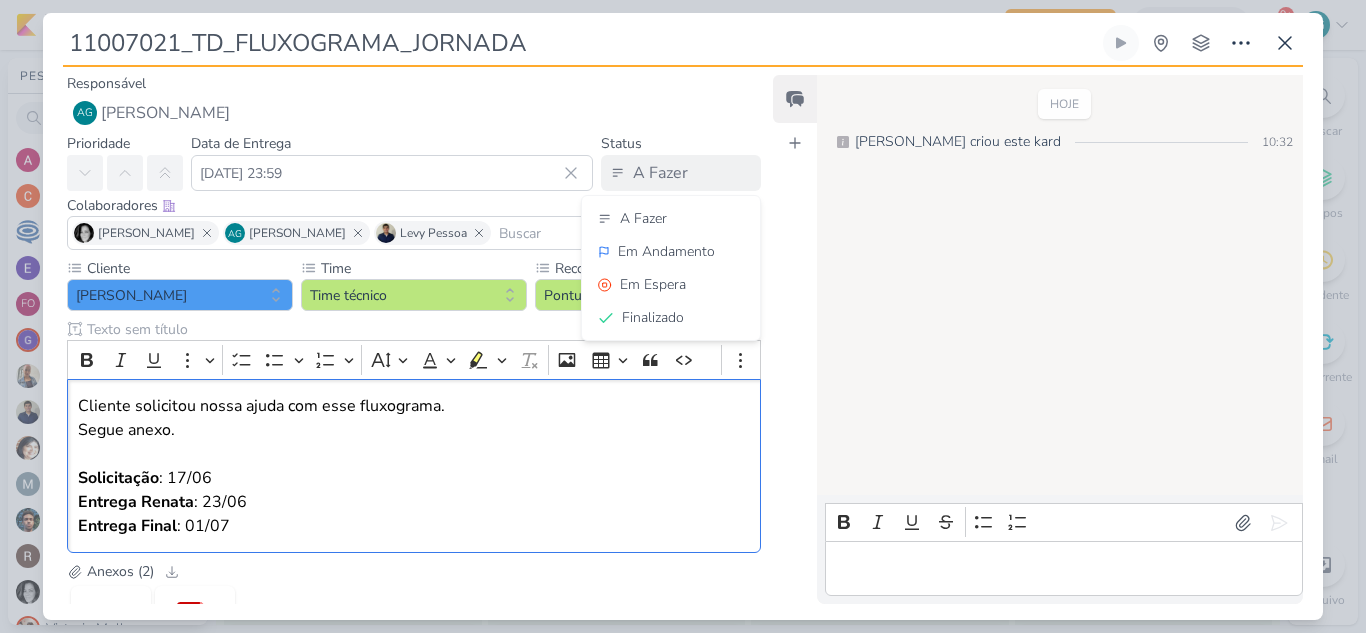 click on "Cliente solicitou nossa ajuda com esse fluxograma.  Segue anexo. Solicitação : 17/06 Entrega Renata : 23/06 Entrega Final : 01/07" at bounding box center (414, 466) 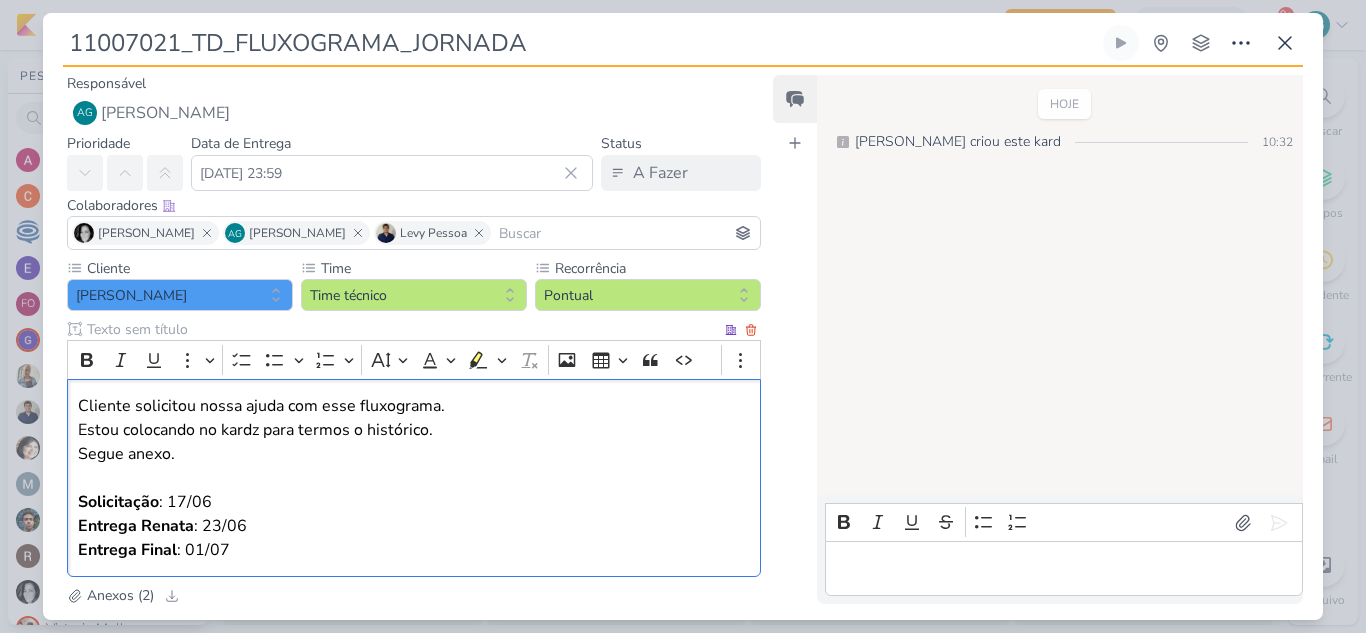 scroll, scrollTop: 201, scrollLeft: 0, axis: vertical 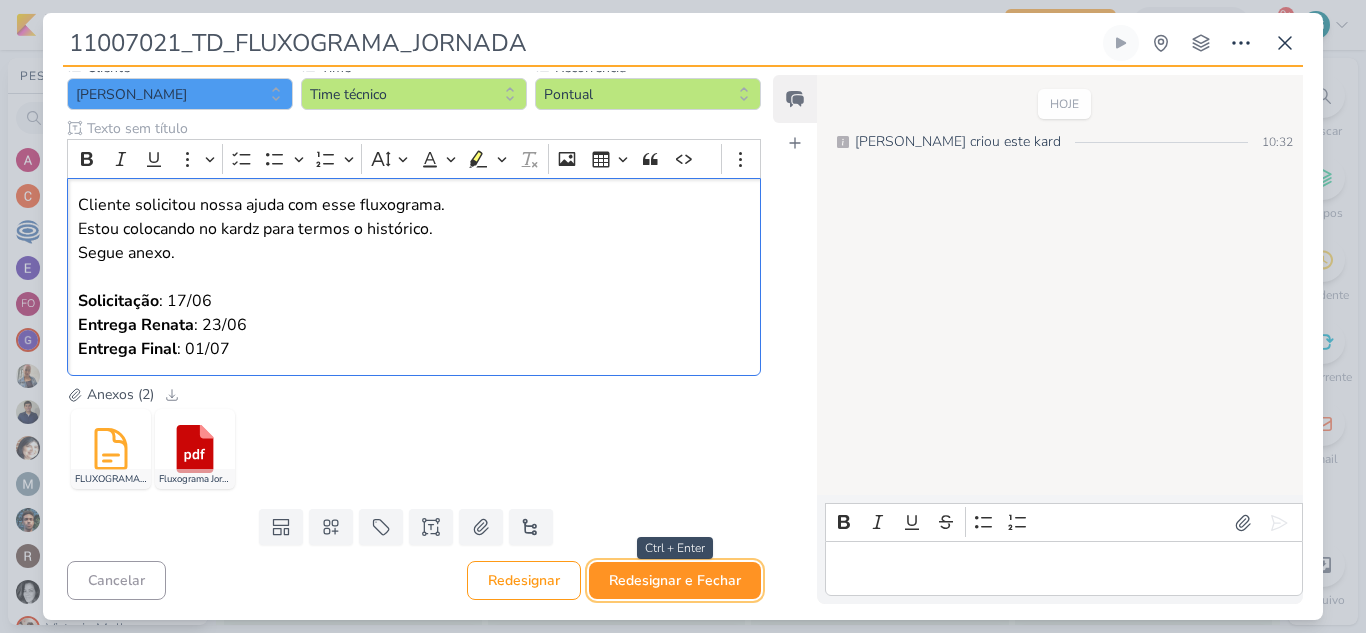 click on "Redesignar e Fechar" at bounding box center [675, 580] 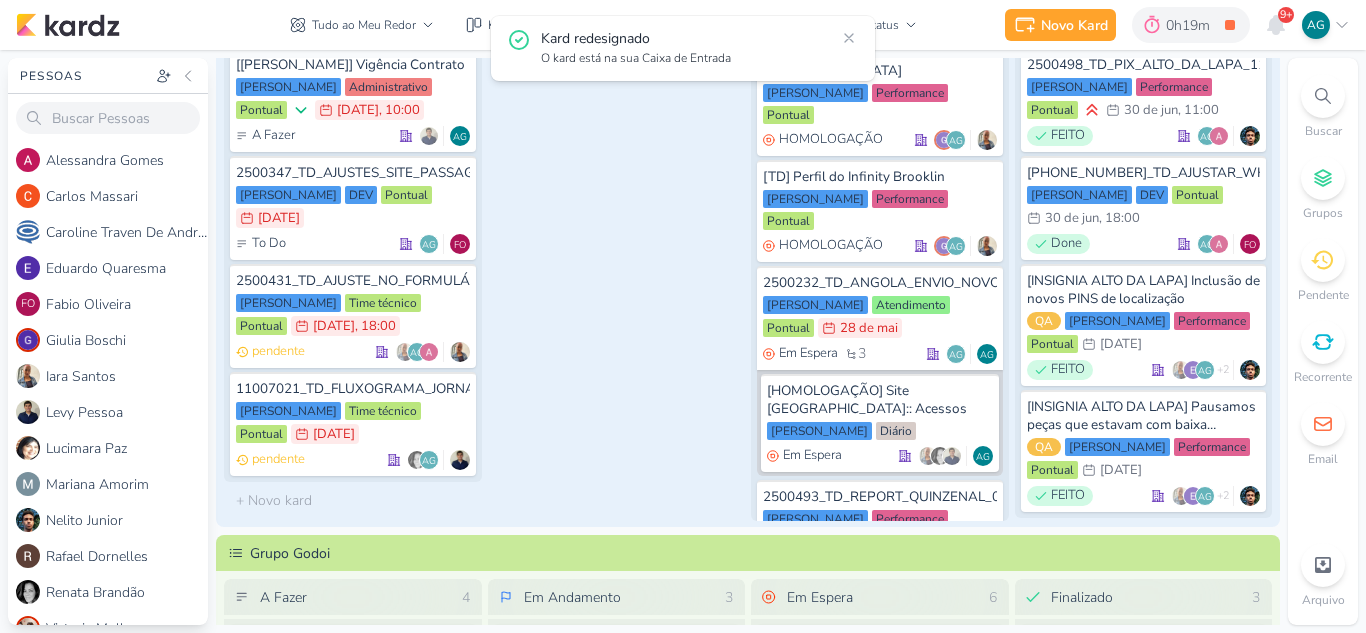 scroll, scrollTop: 0, scrollLeft: 0, axis: both 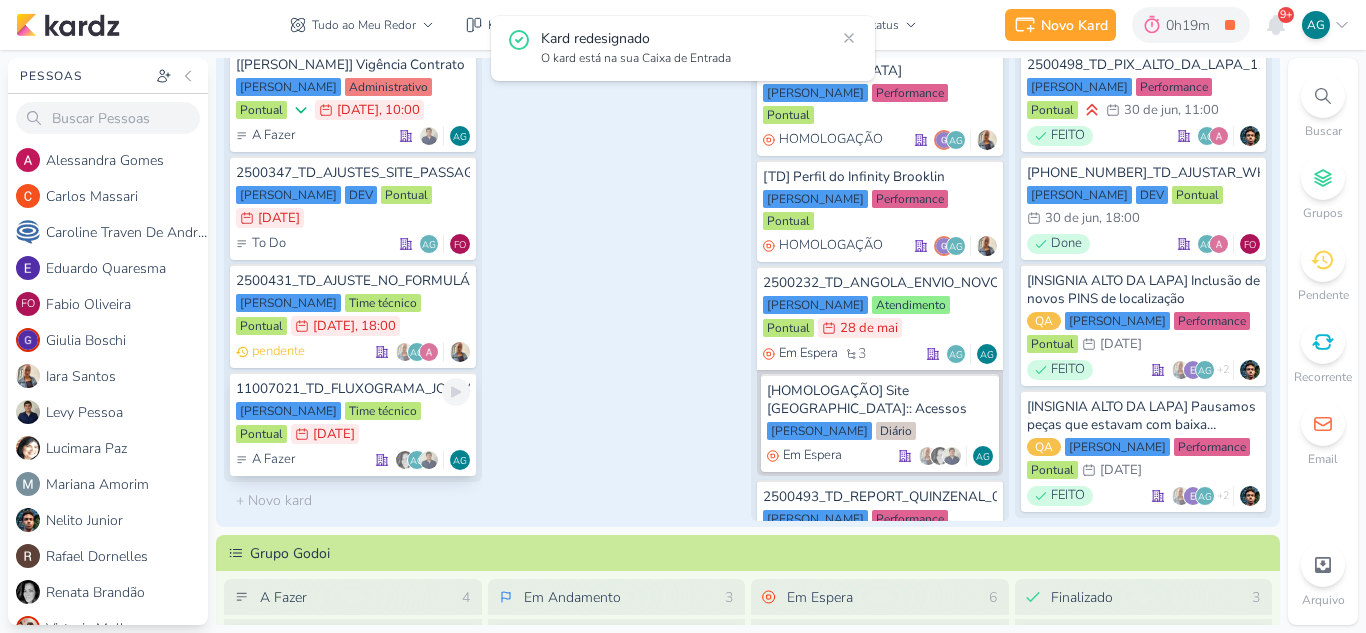 click on "11007021_TD_FLUXOGRAMA_JORNADA" at bounding box center (353, 389) 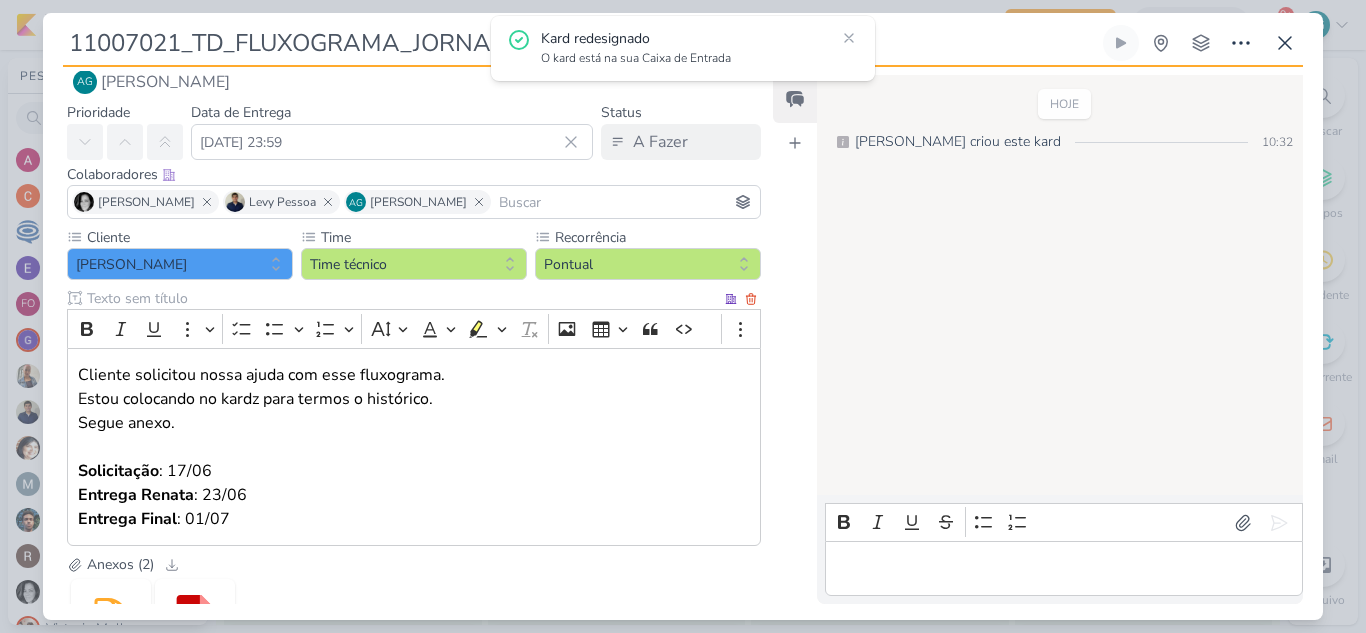 scroll, scrollTop: 0, scrollLeft: 0, axis: both 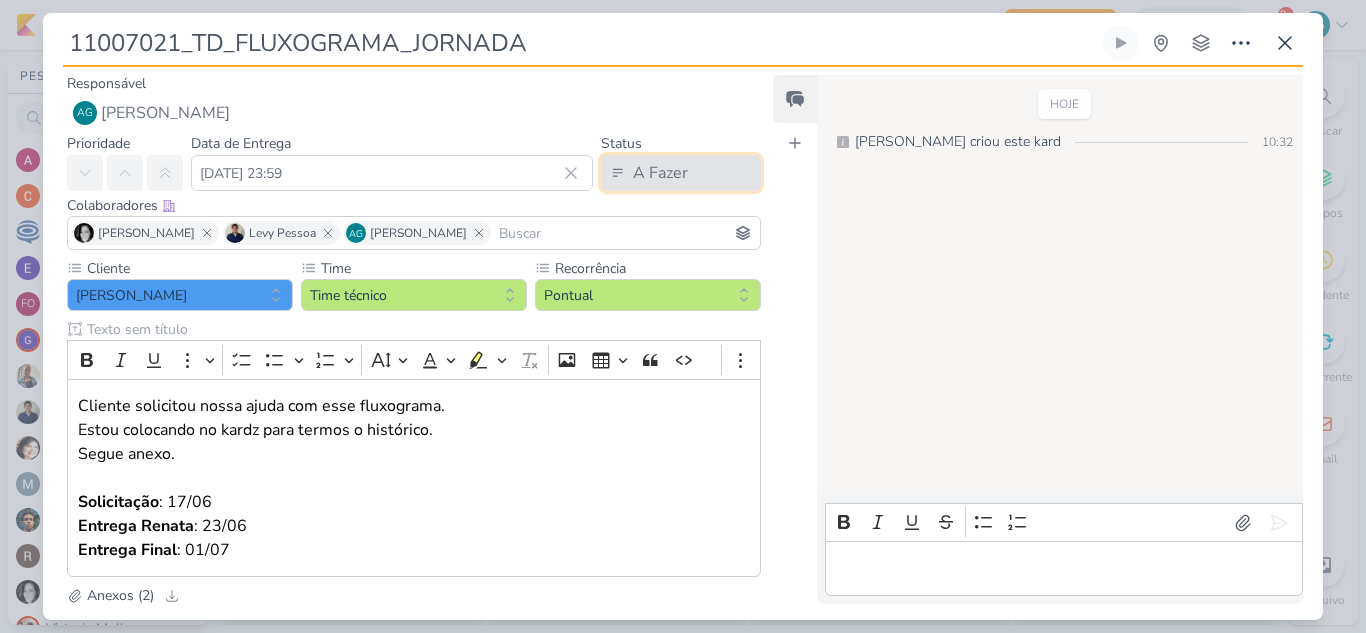 click on "A Fazer" at bounding box center (681, 173) 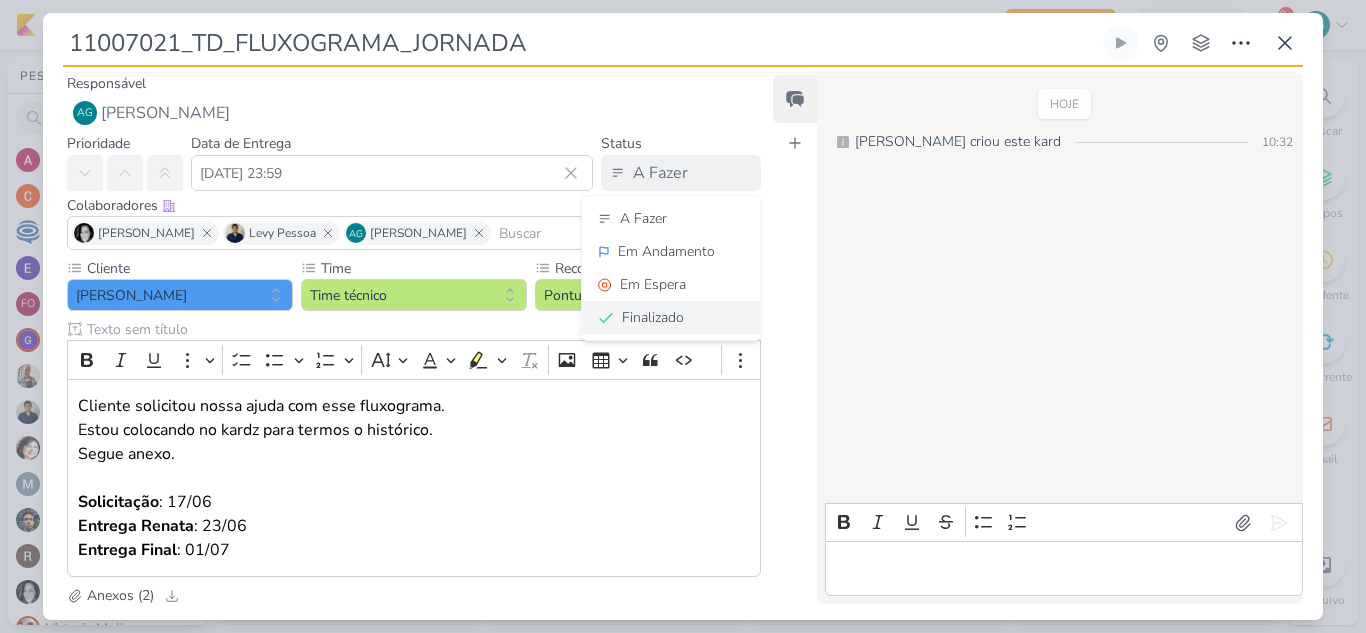 click on "Finalizado" at bounding box center [653, 317] 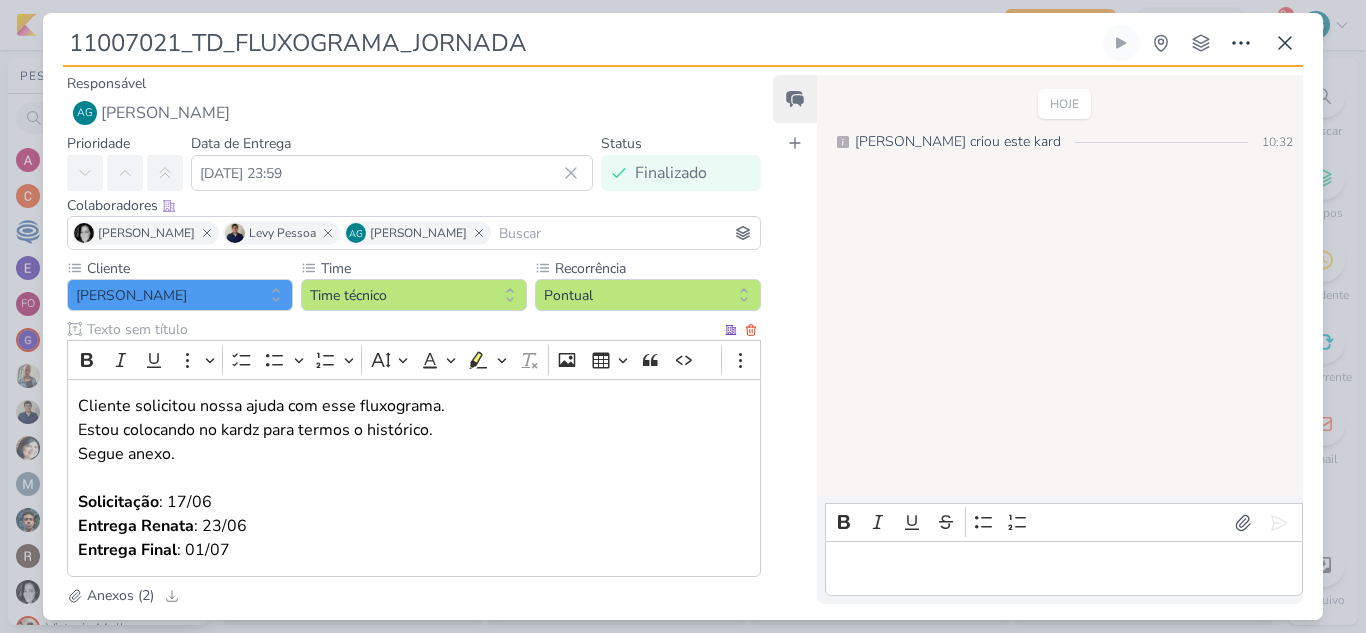 scroll, scrollTop: 201, scrollLeft: 0, axis: vertical 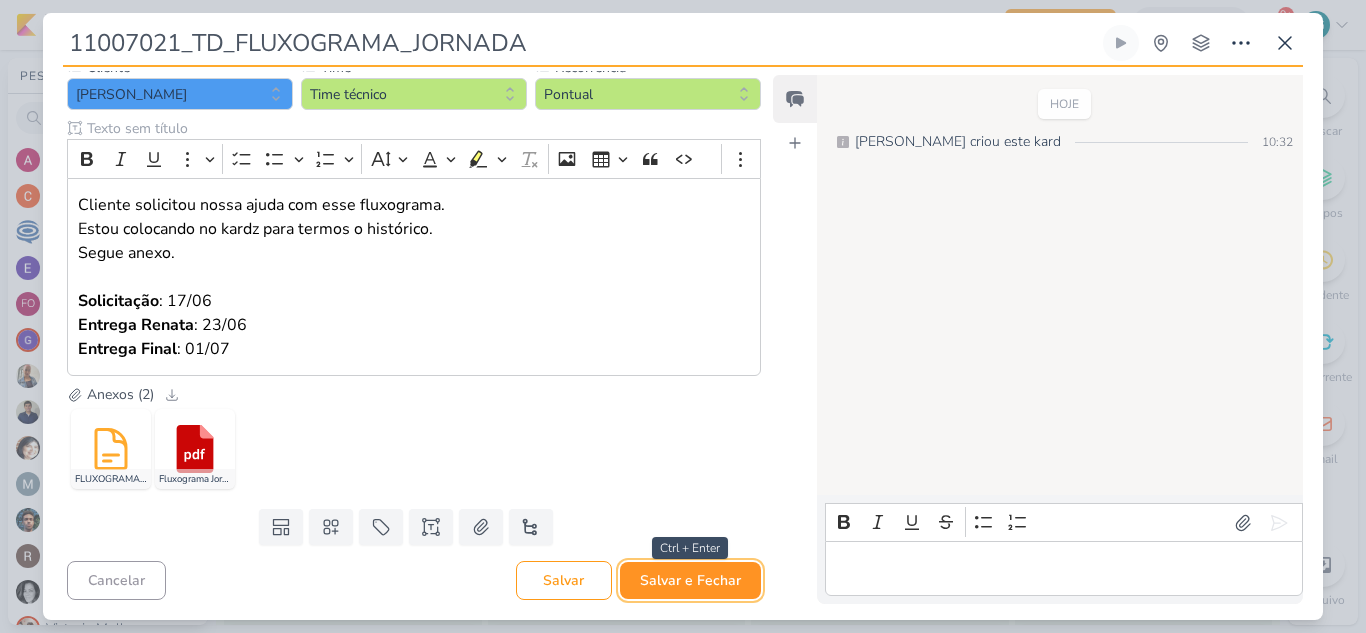 click on "Salvar e Fechar" at bounding box center (690, 580) 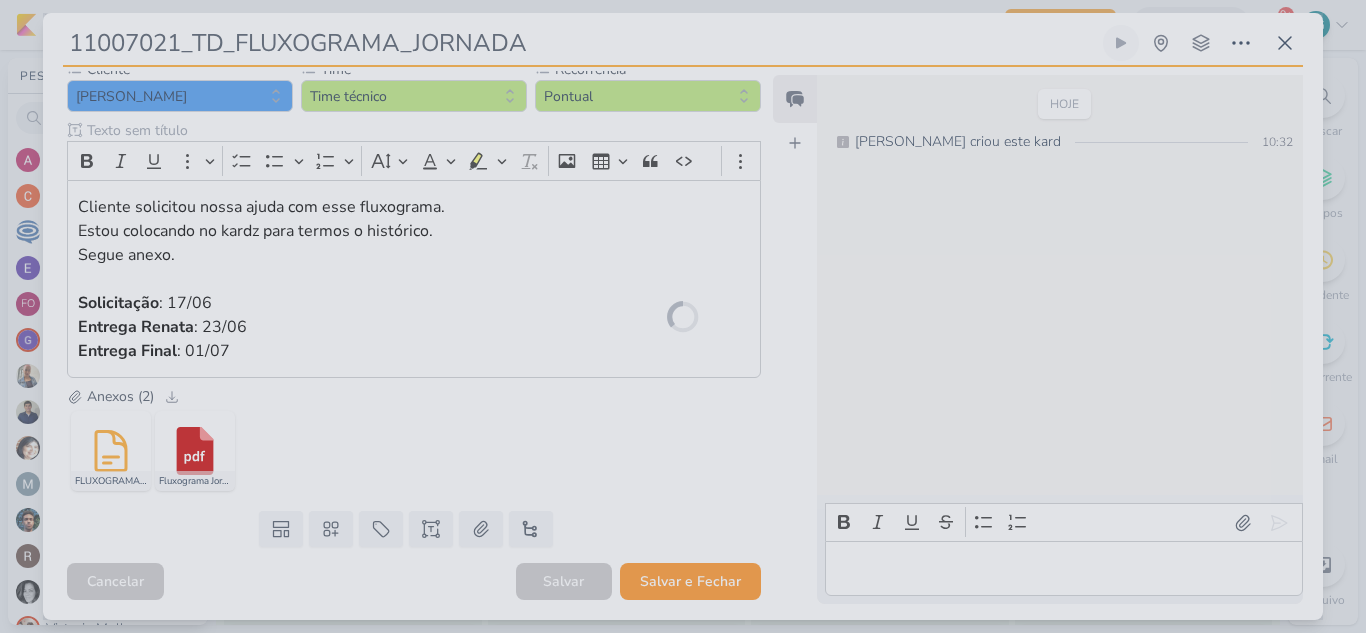scroll, scrollTop: 199, scrollLeft: 0, axis: vertical 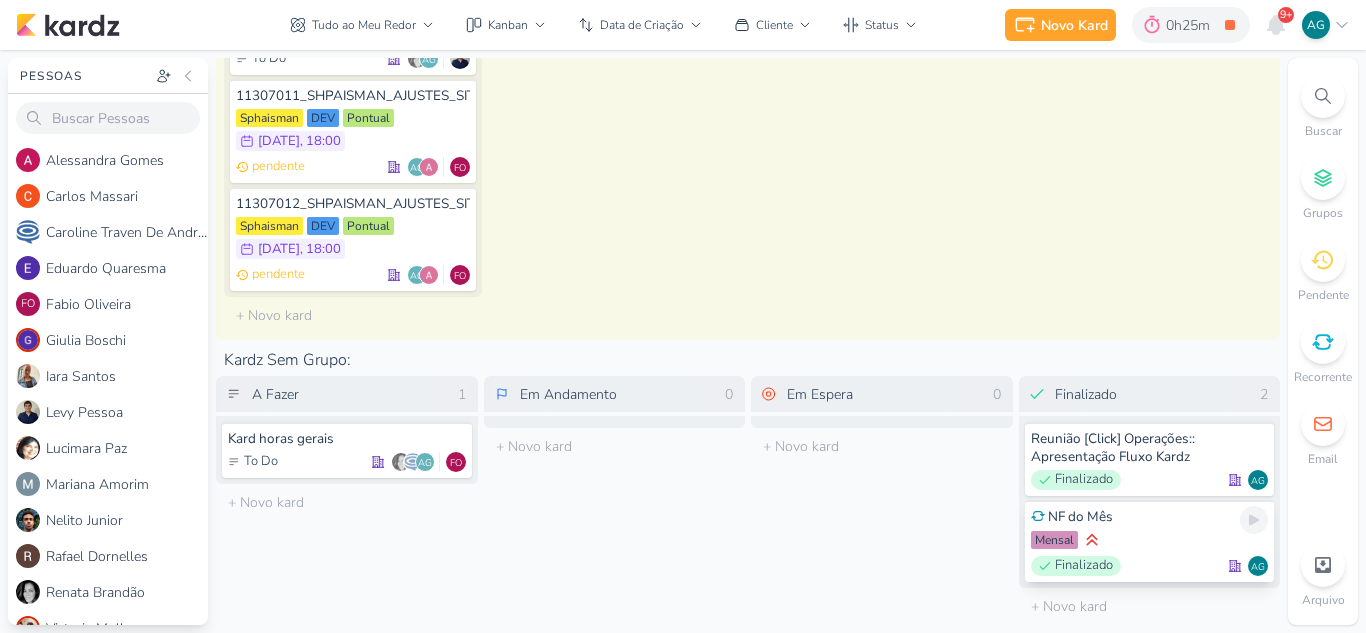click on "NF do Mês
Mensal
Finalizado
AG" at bounding box center [1150, 541] 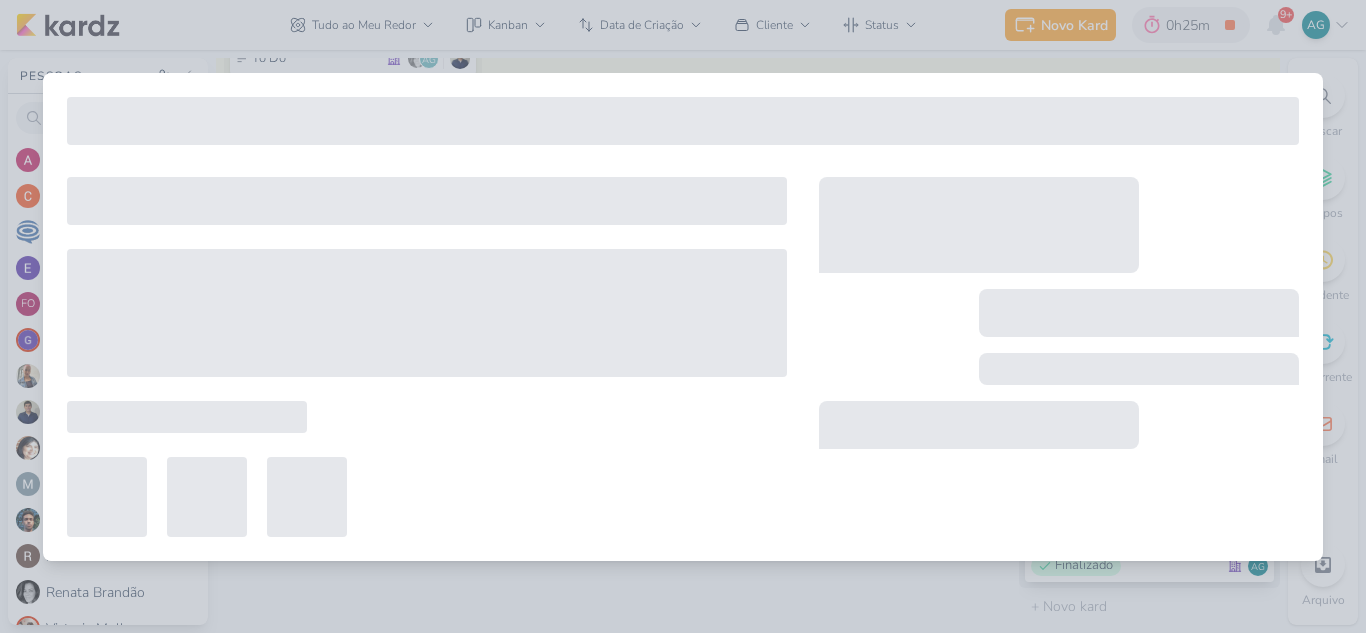 type on "NF do Mês" 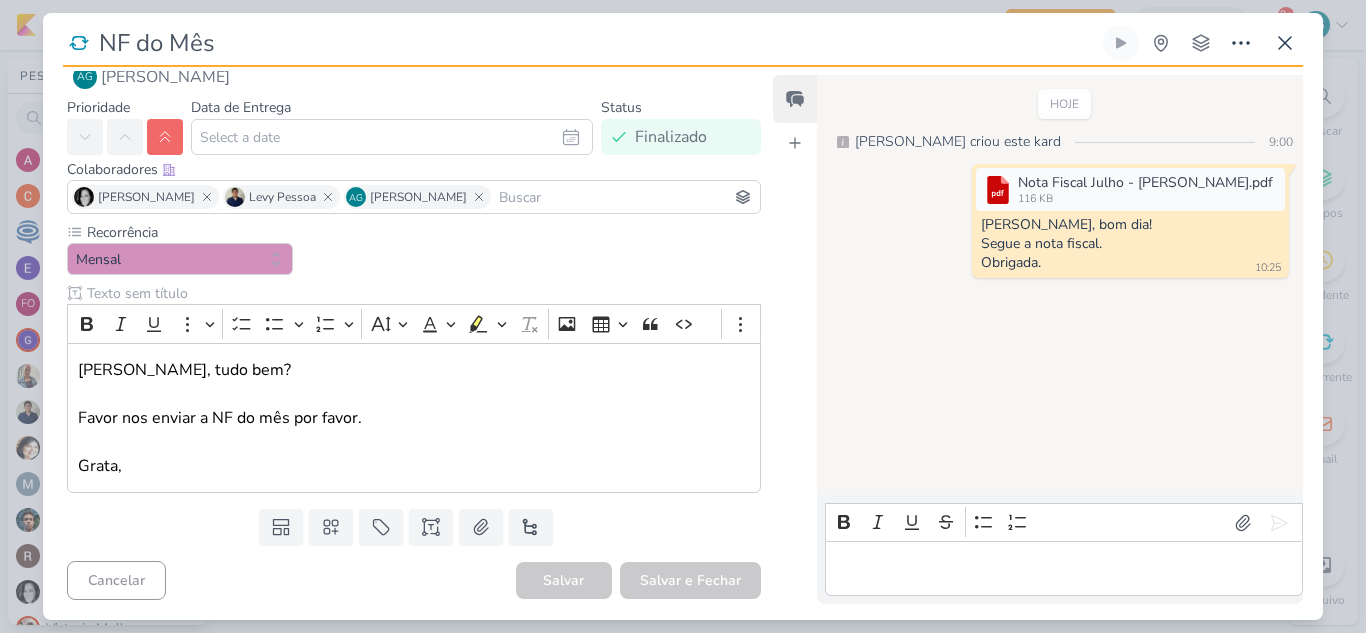 scroll, scrollTop: 0, scrollLeft: 0, axis: both 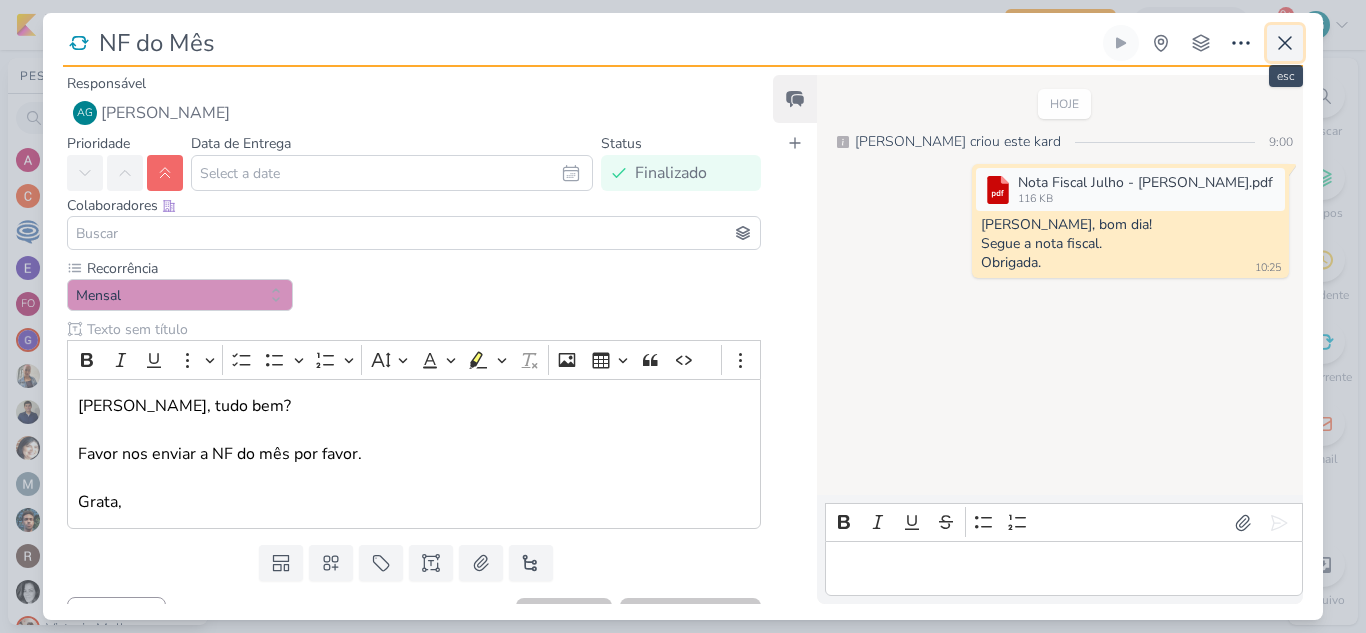 click 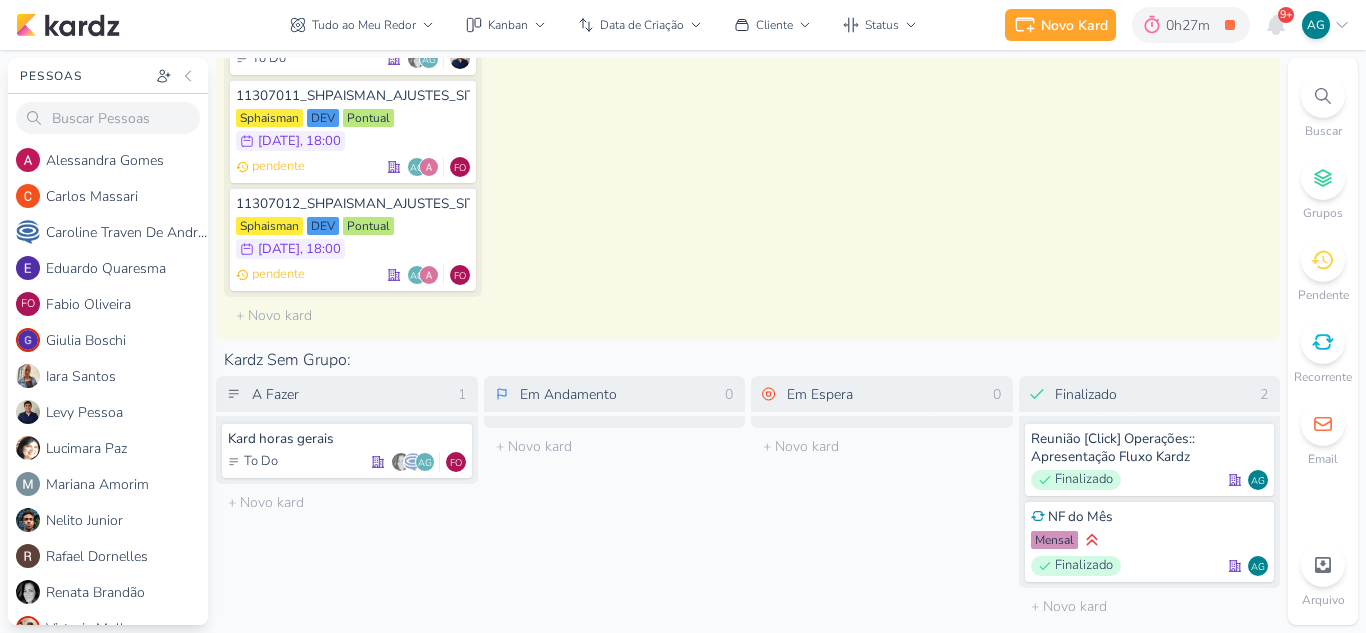 click on "Tudo ao Meu Redor
visão
Caixa de Entrada
A caixa de entrada mostra todos os kardz que você é o responsável
Enviados
A visão de enviados contém os kardz que você criou e designou à outra pessoa
Colaboração" at bounding box center (603, 25) 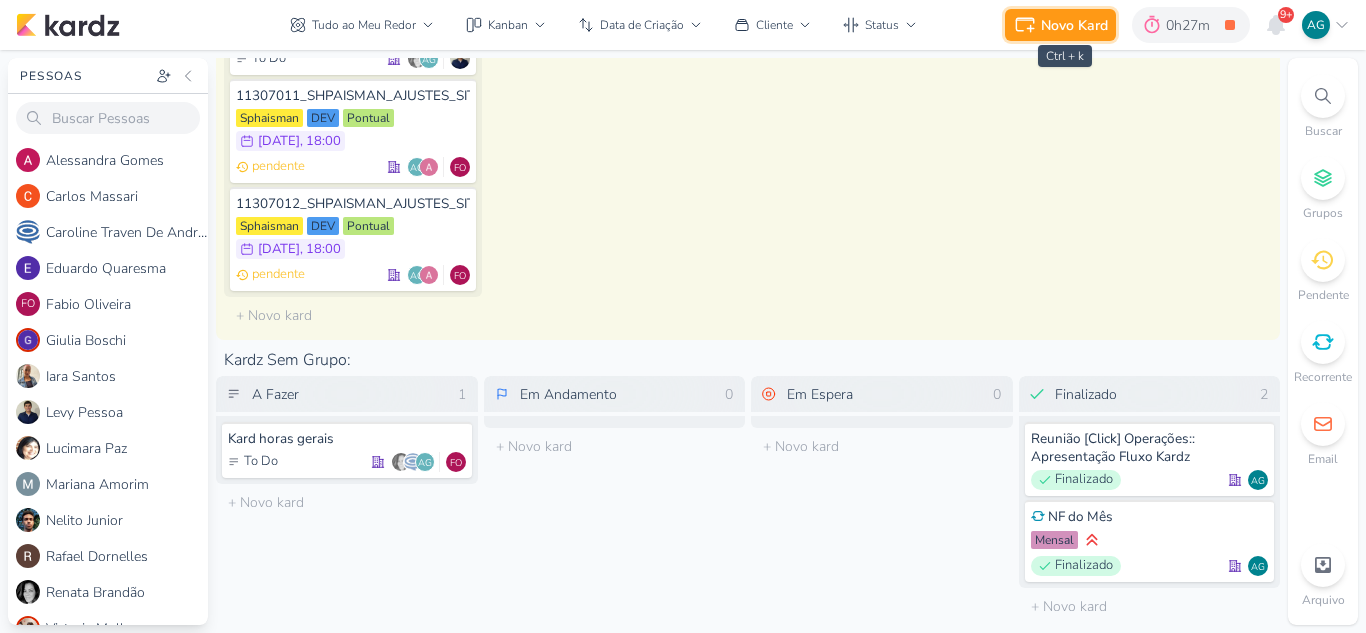 click on "Novo Kard" at bounding box center (1074, 25) 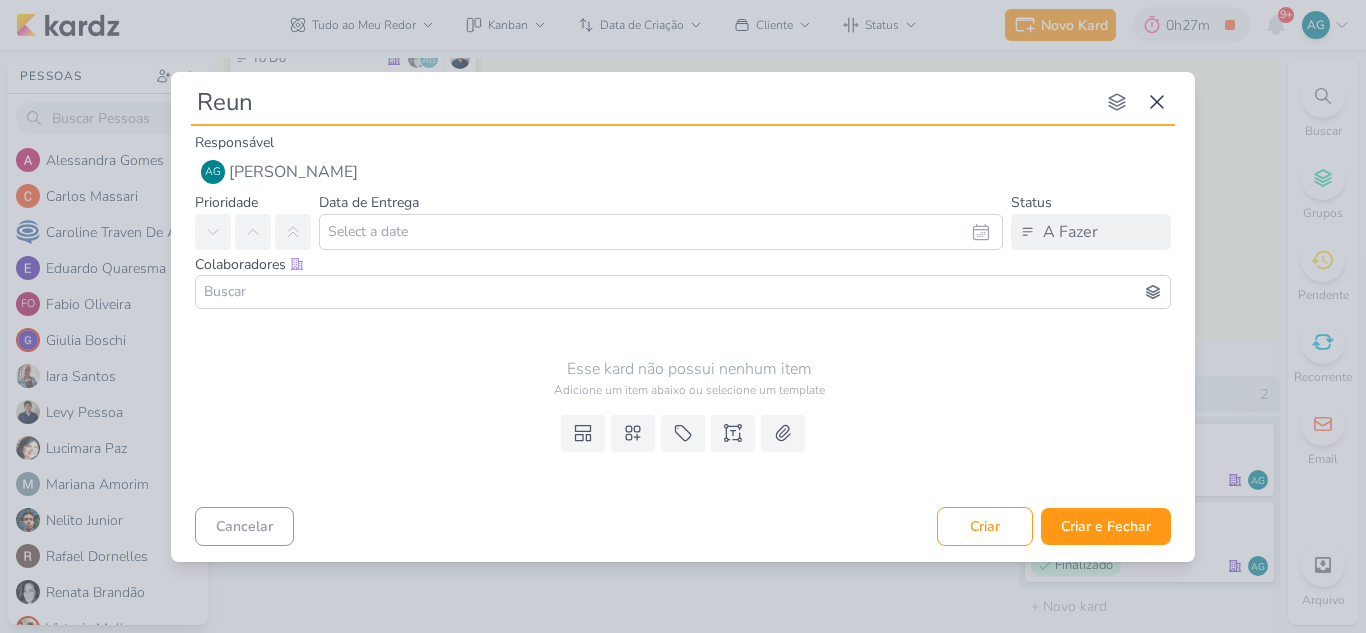 type on "Reuni" 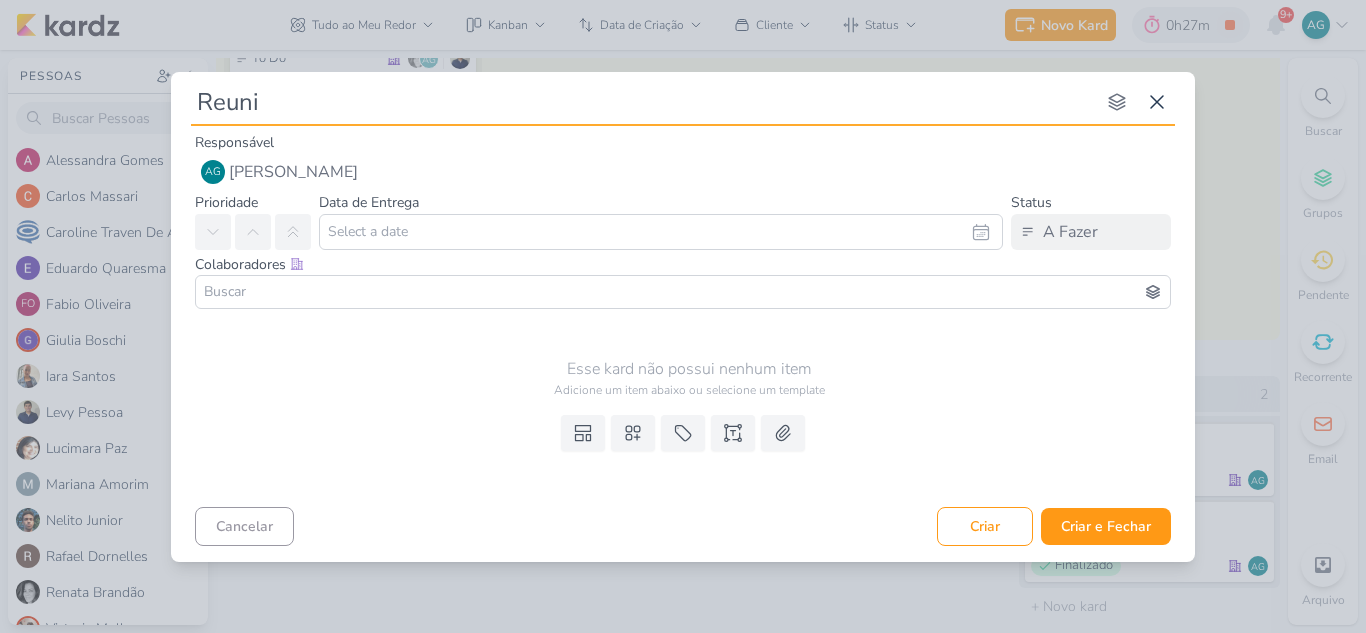 type 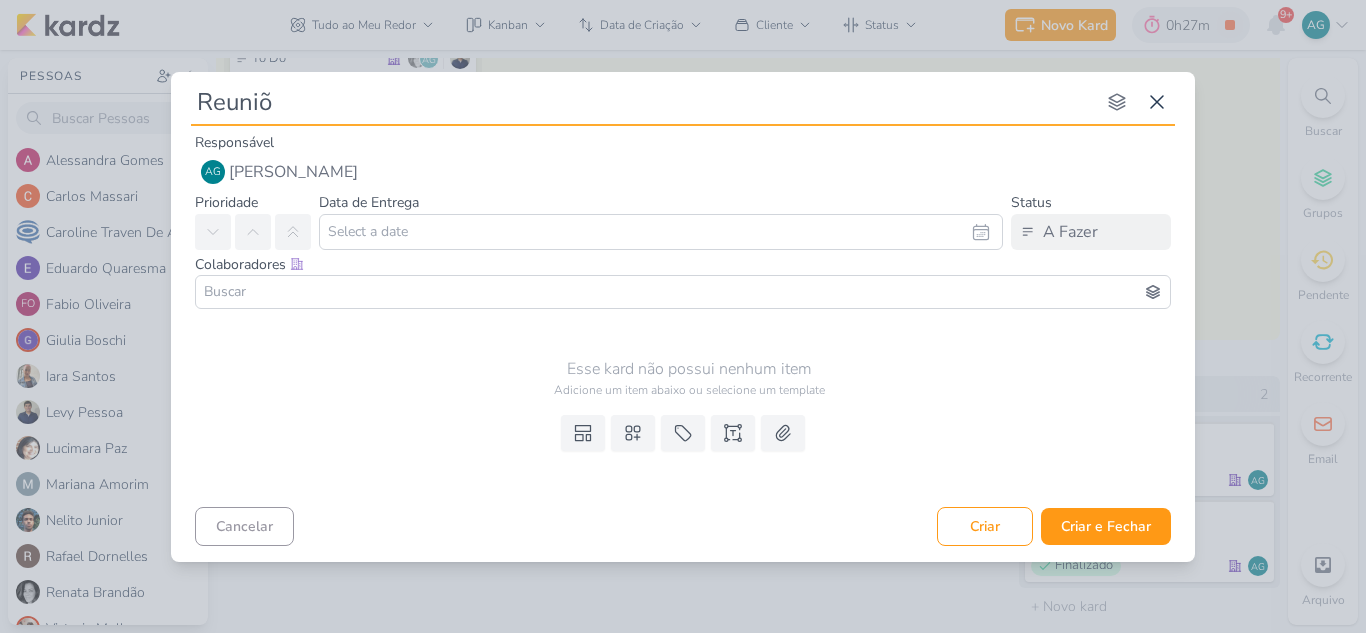 type on "Reuni" 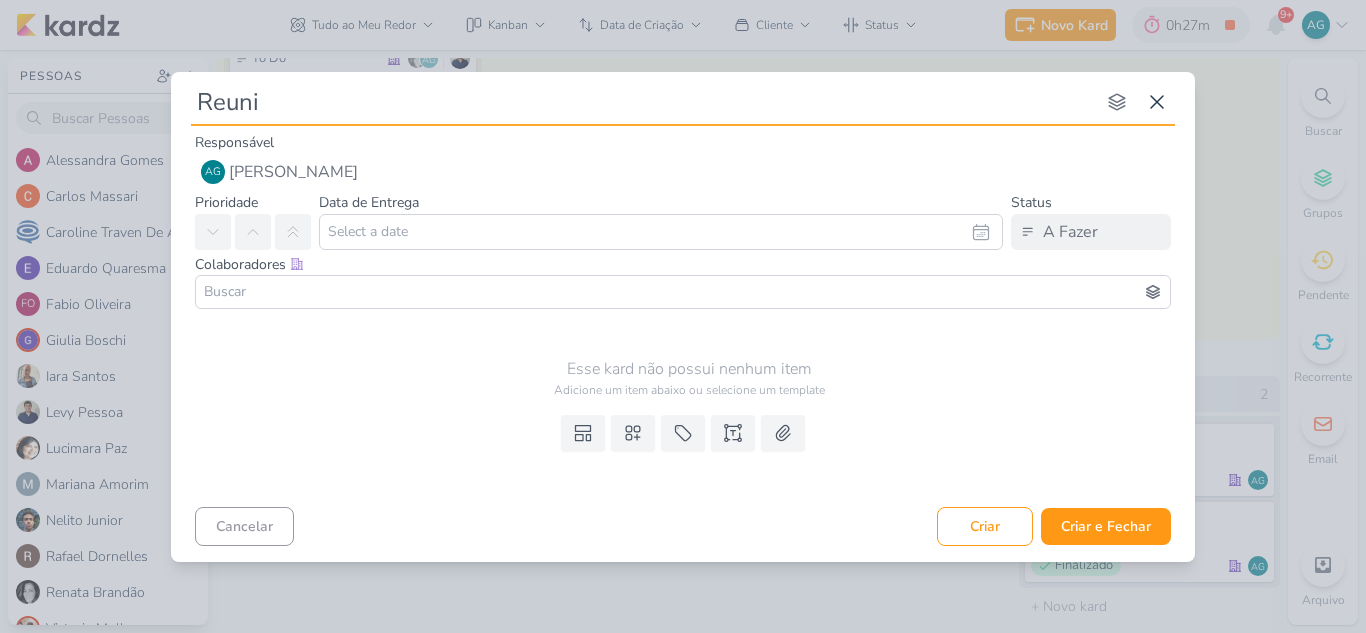 type 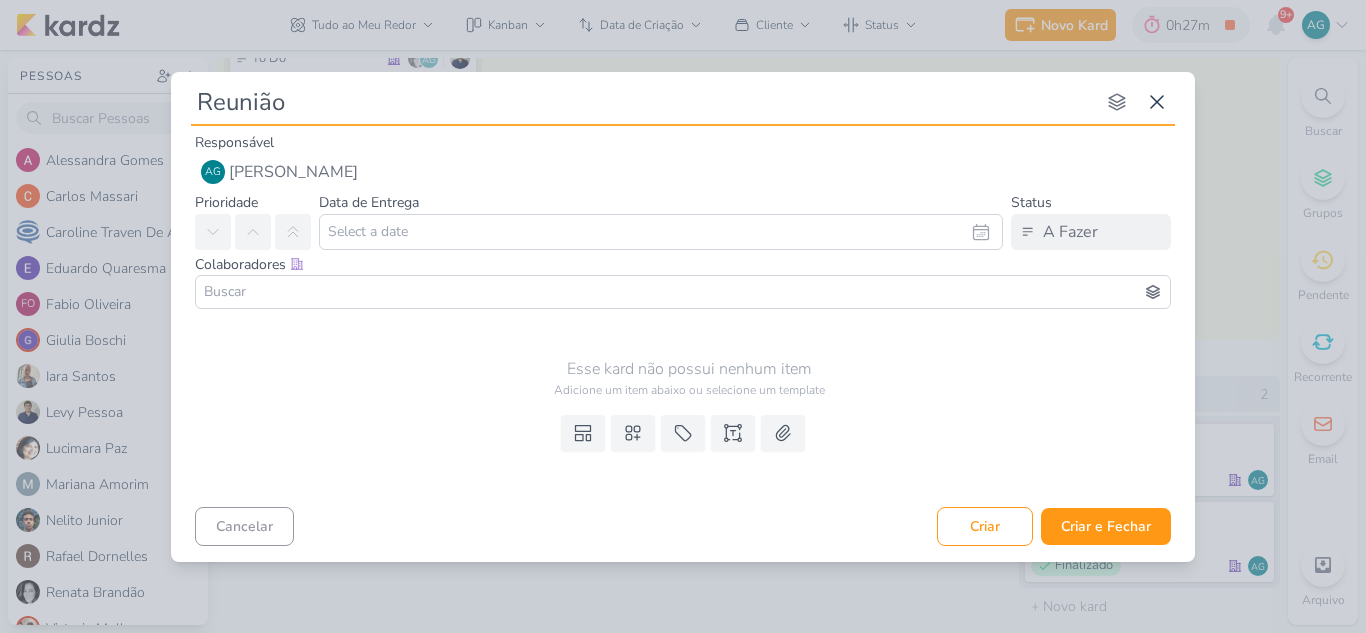 type on "Reunião  [TISHMAN]Alameda Jardins:: Integração" 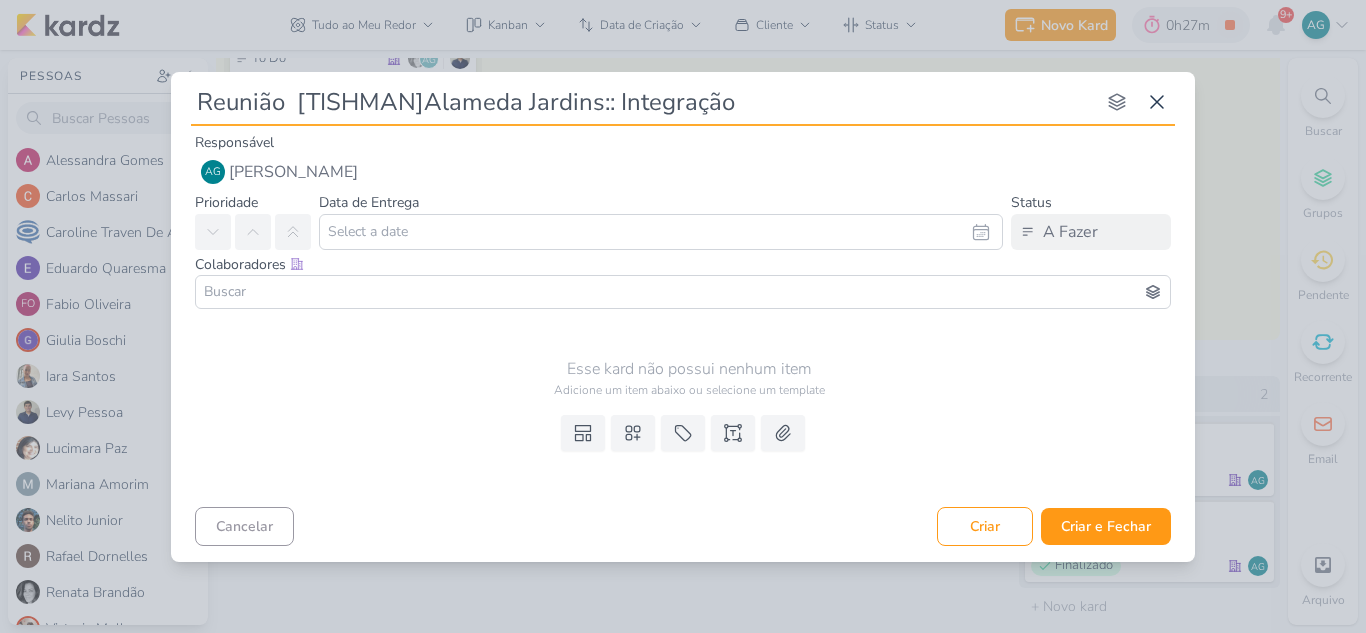 type 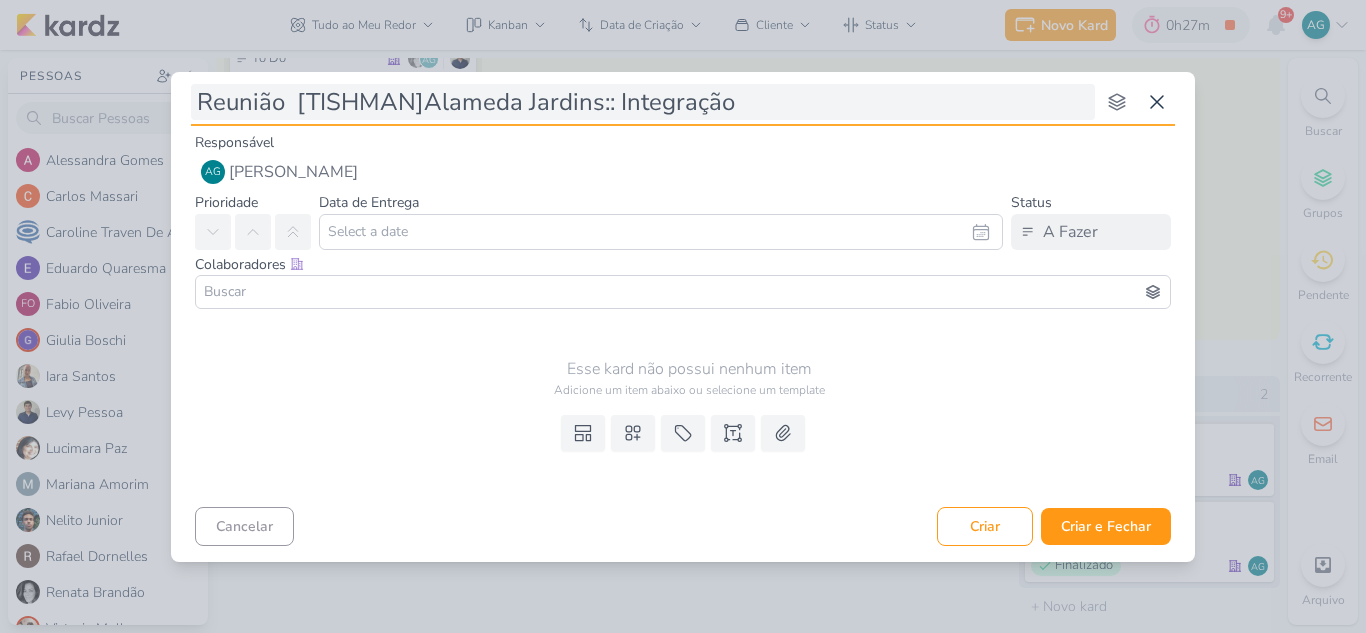 click on "Reunião  [TISHMAN]Alameda Jardins:: Integração" at bounding box center (643, 102) 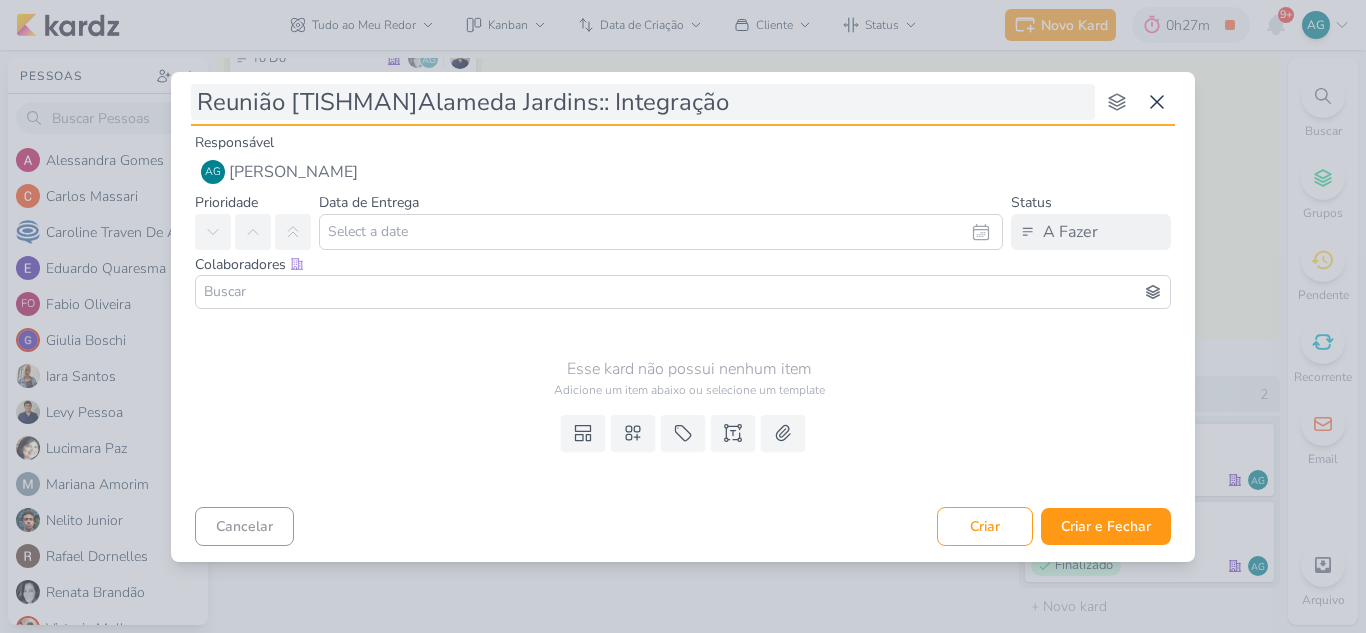 type on "Reunião[TISHMAN]Alameda Jardins:: Integração" 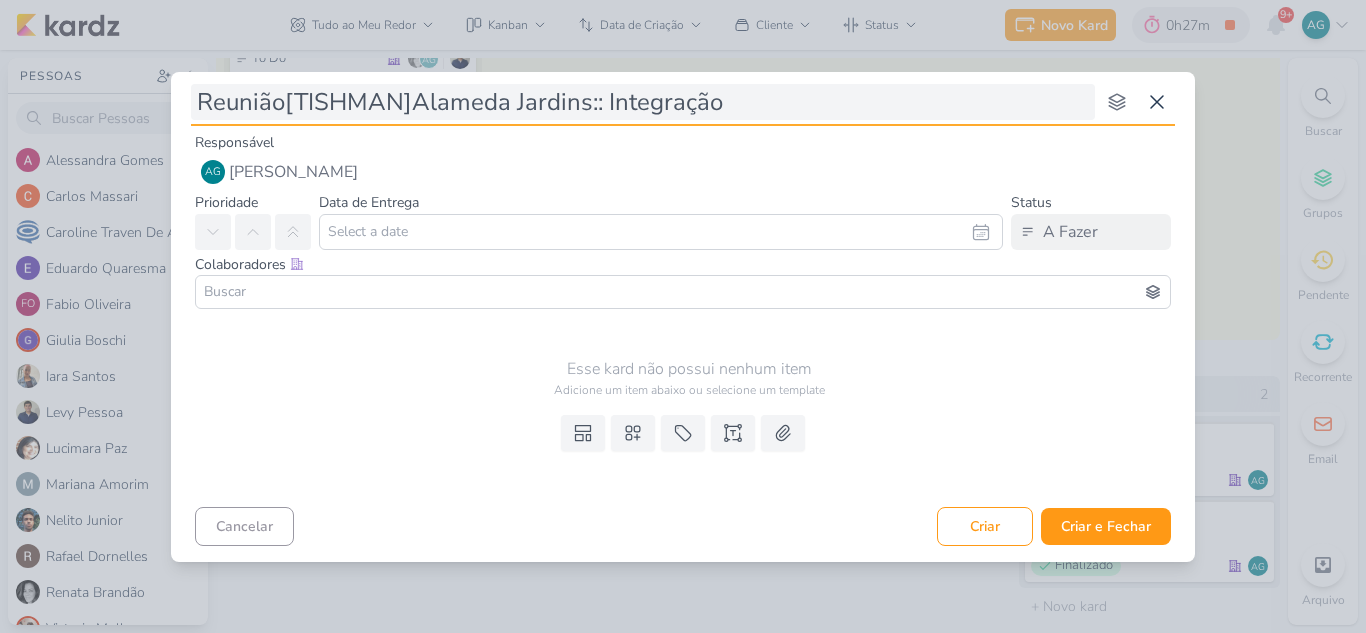 type 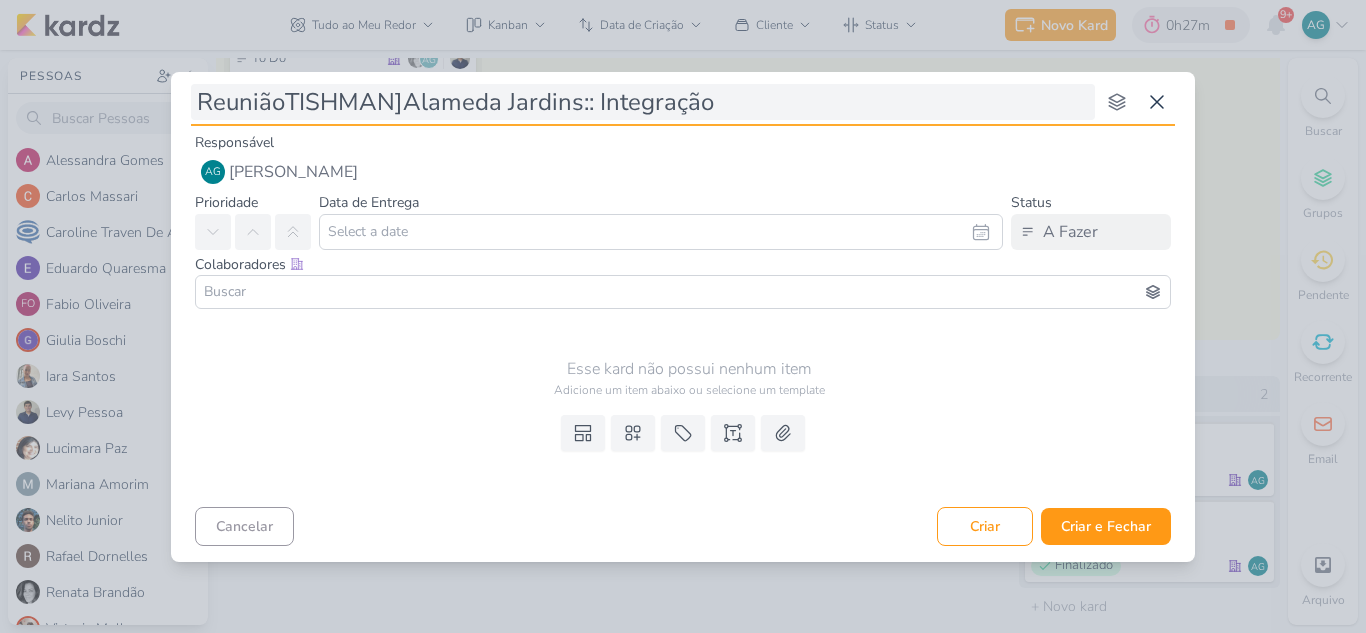 type on "Reunião TISHMAN]Alameda Jardins:: Integração" 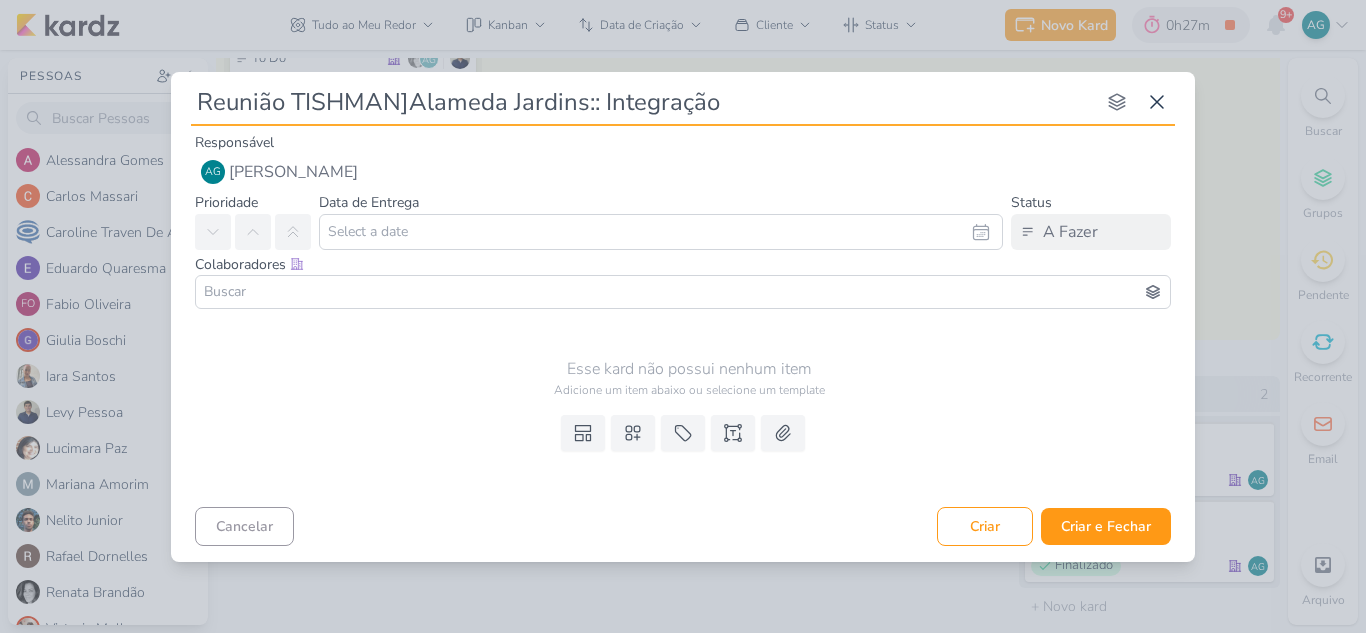 type 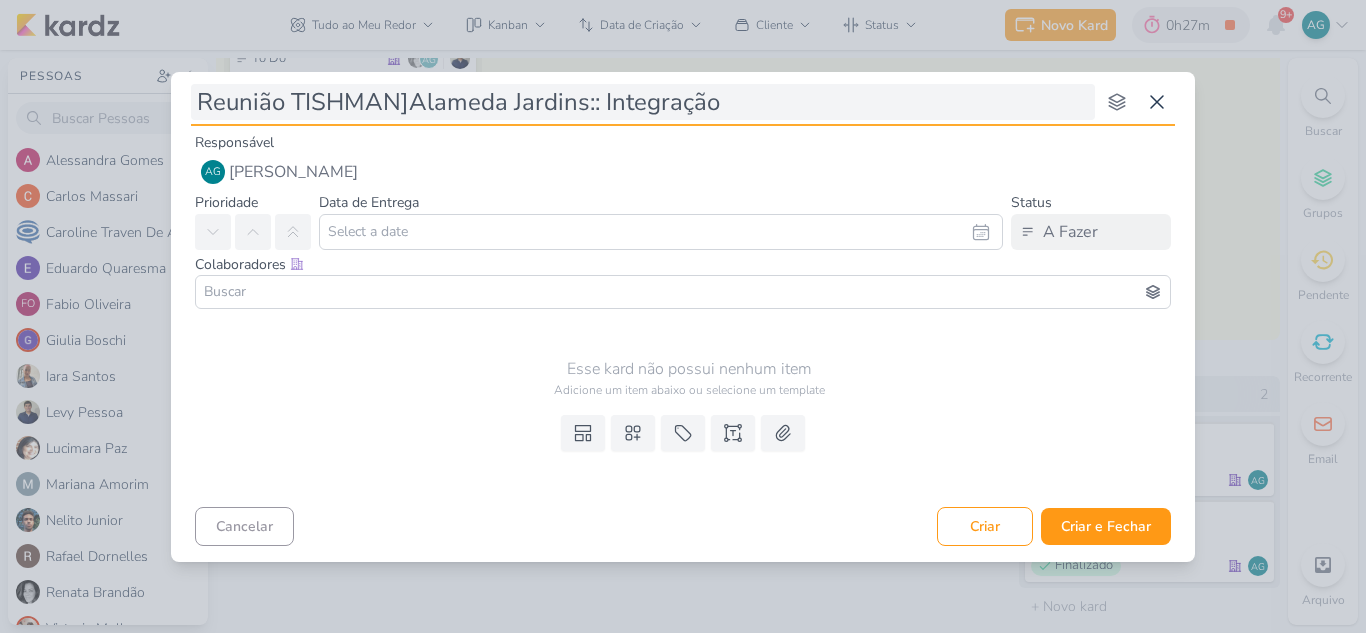click on "Reunião TISHMAN]Alameda Jardins:: Integração" at bounding box center [643, 102] 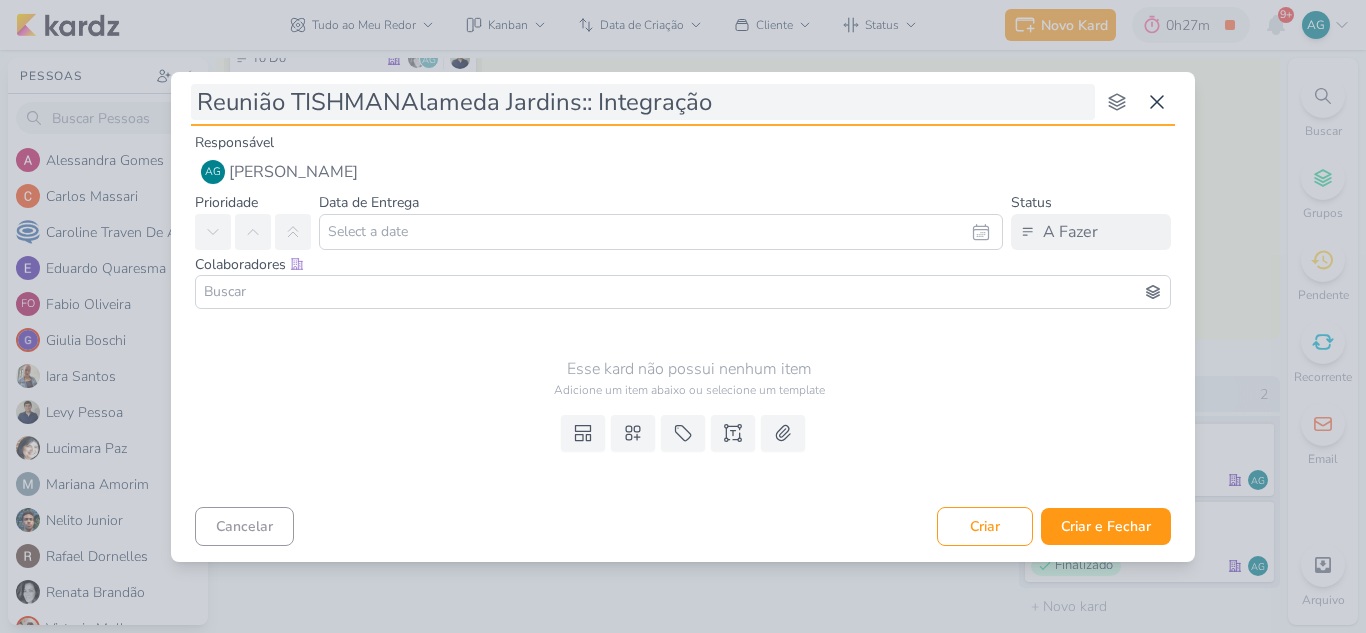 type on "Reunião [PERSON_NAME] Jardins:: Integração" 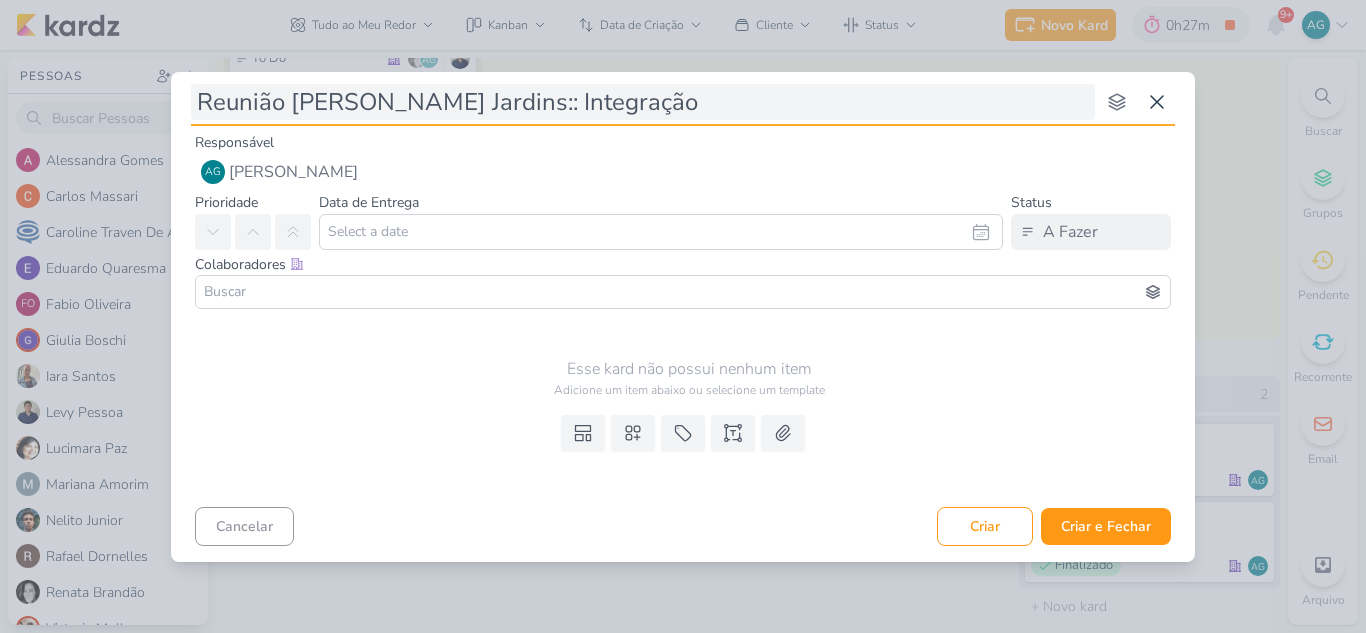 type 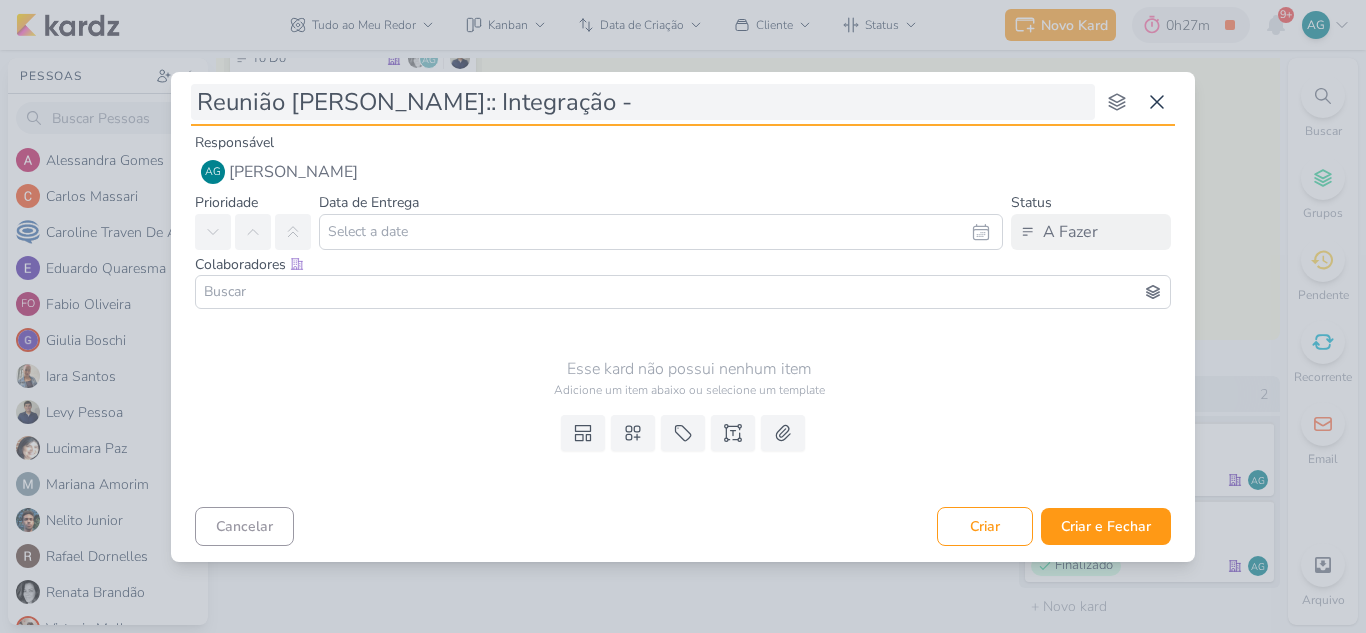type on "Reunião [PERSON_NAME]:: Integração -" 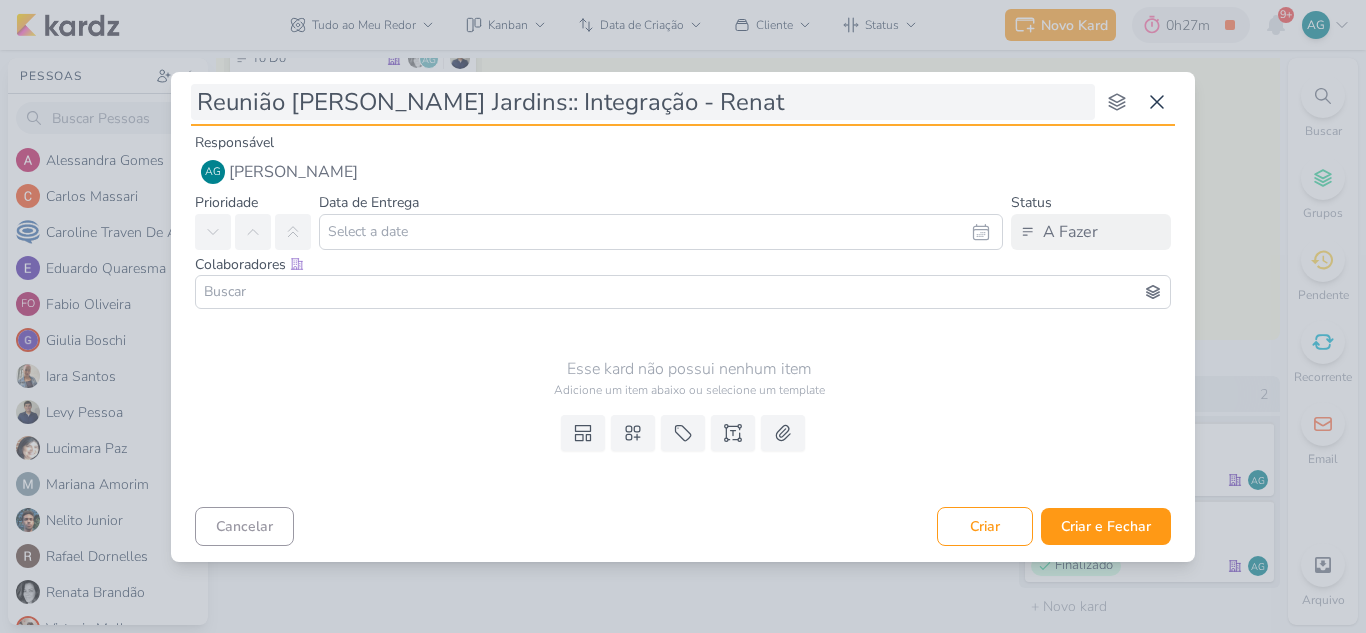 type on "Reunião [PERSON_NAME]:: Integração - [PERSON_NAME]" 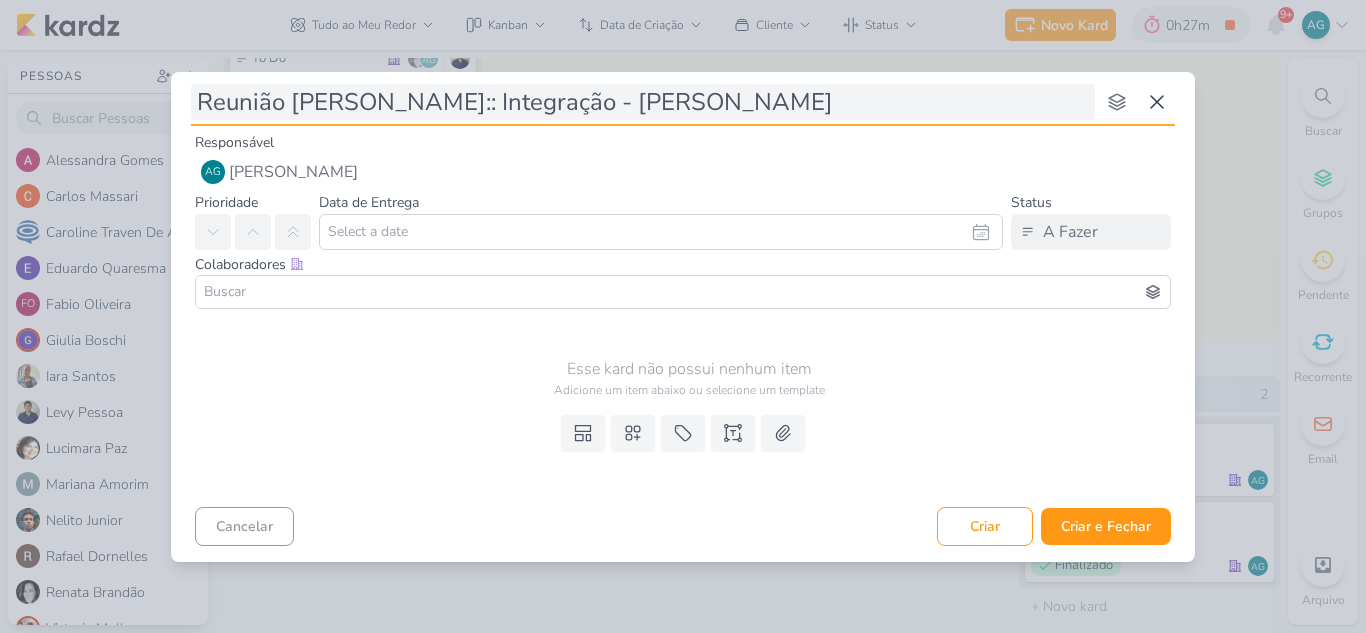 type 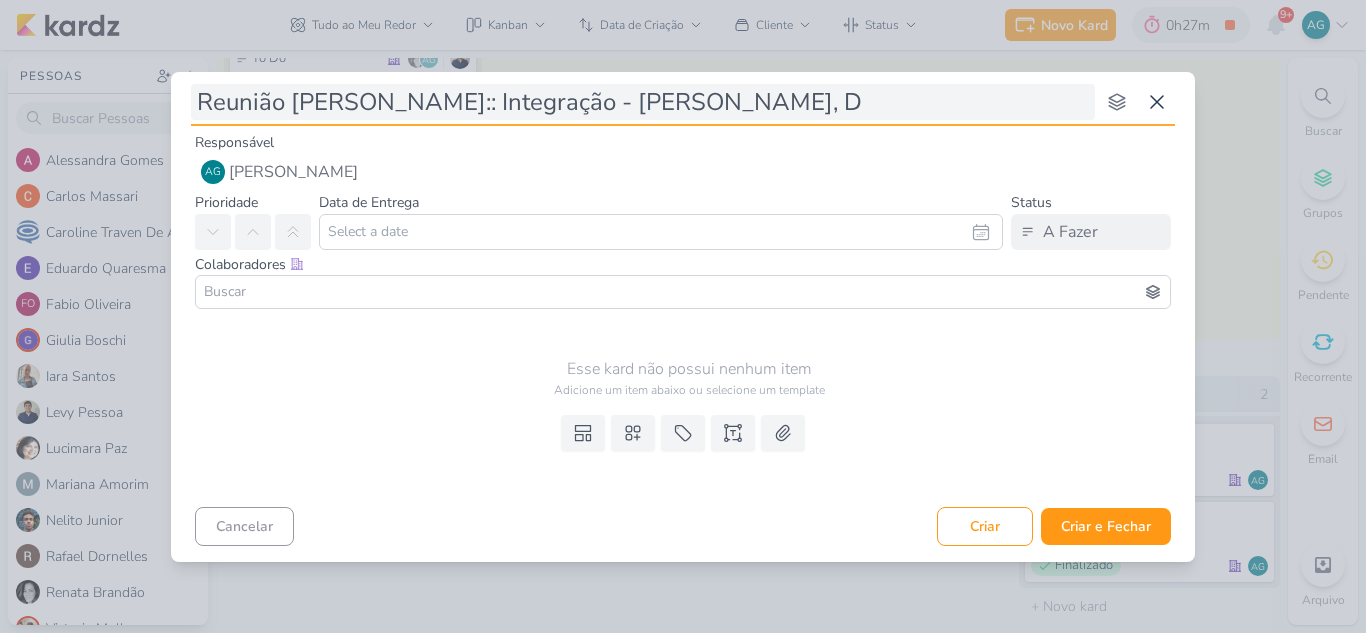 type on "Reunião [PERSON_NAME]:: Integração - [PERSON_NAME], Da" 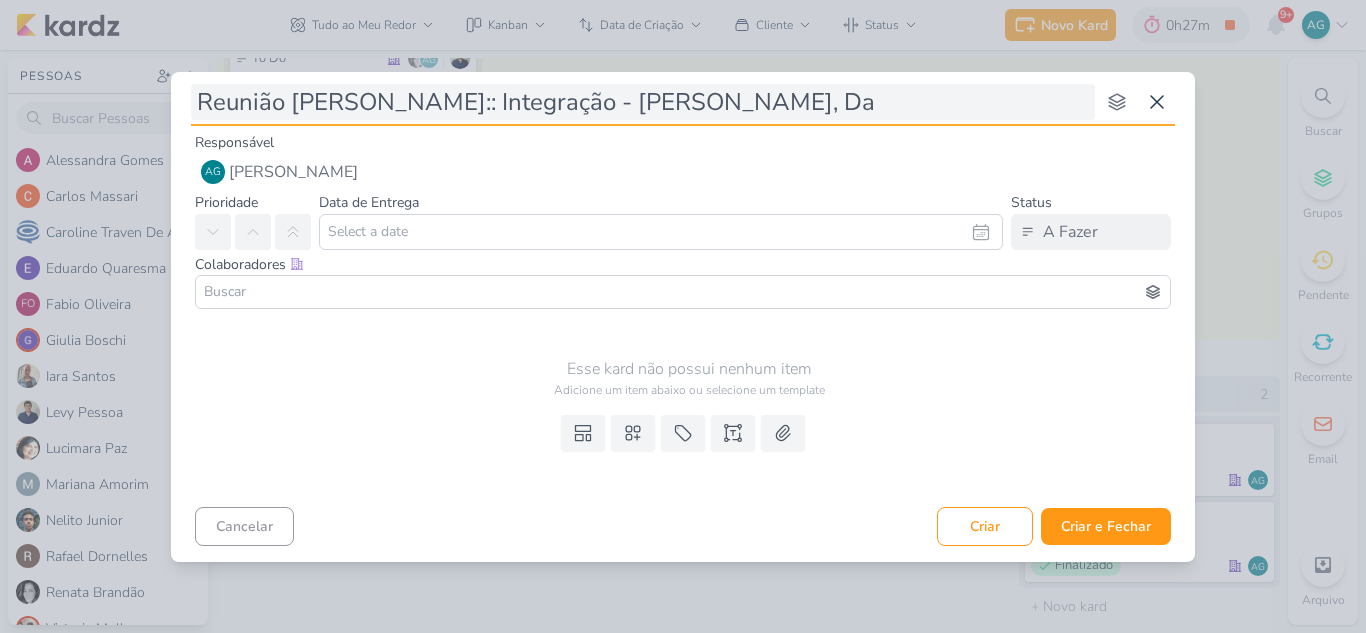 type on "Reunião [PERSON_NAME]:: Integração - [PERSON_NAME], D" 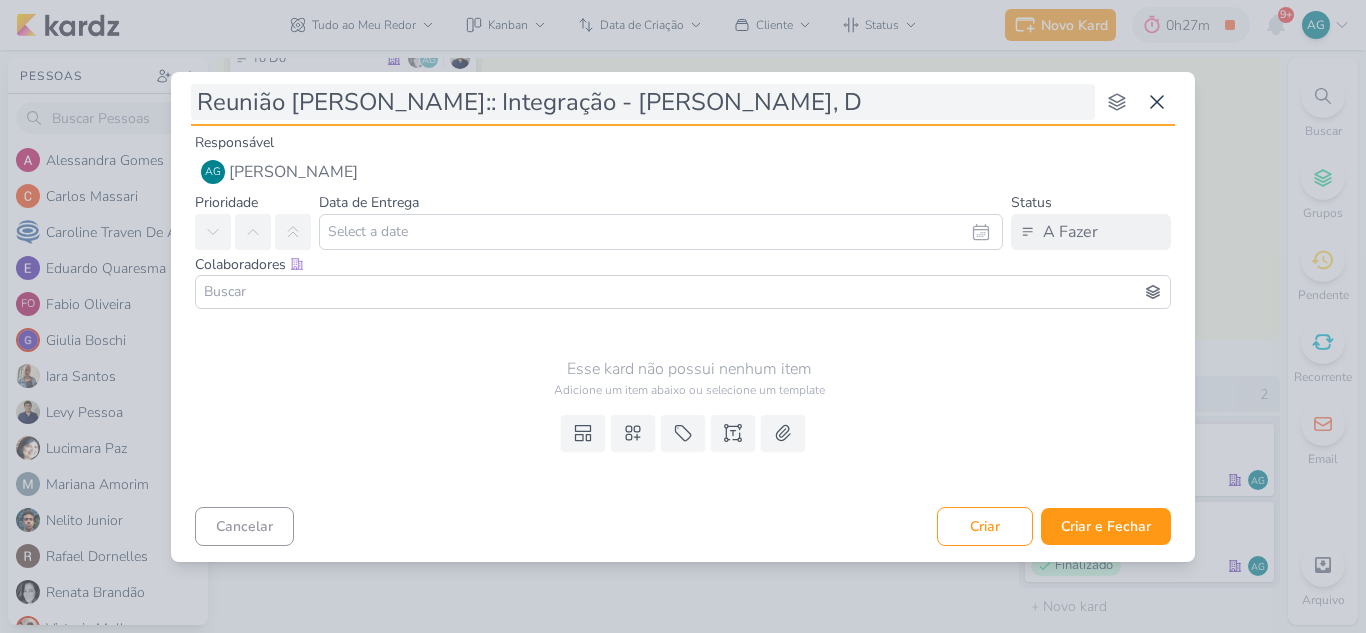 type 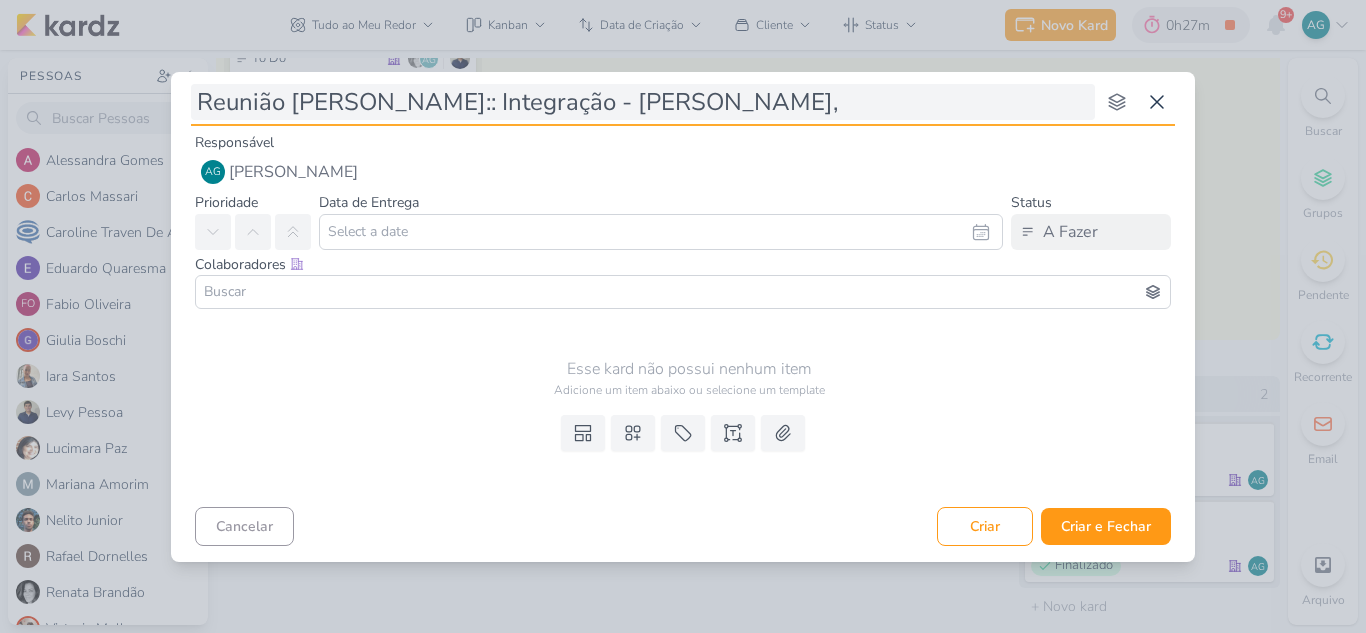 type 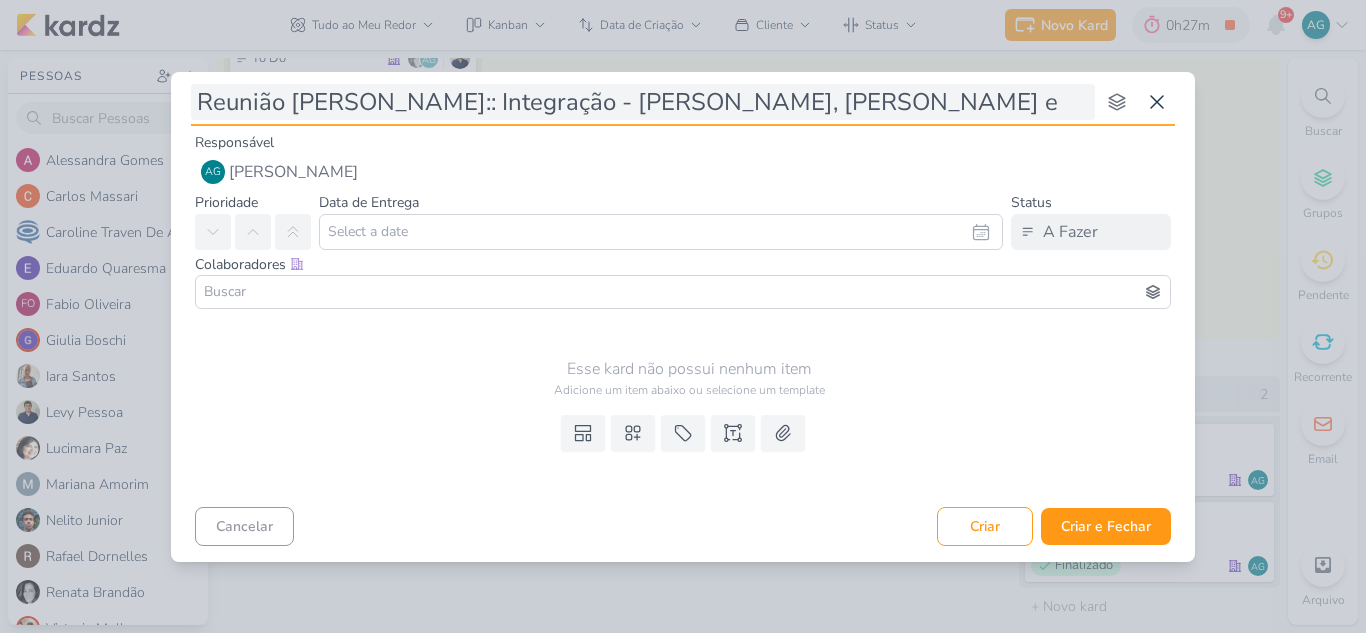type on "Reunião [PERSON_NAME]:: Integração - [PERSON_NAME], [PERSON_NAME] e D" 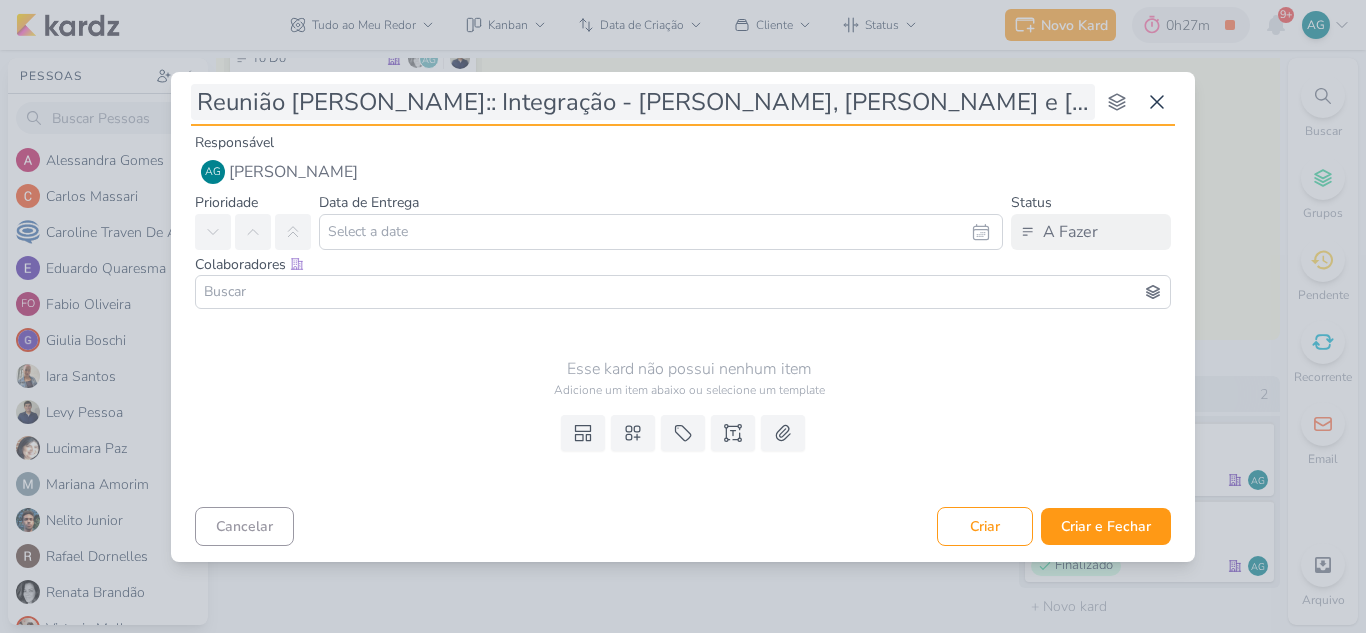 type on "Reunião [PERSON_NAME]:: Integração - [PERSON_NAME], [PERSON_NAME] e [PERSON_NAME]" 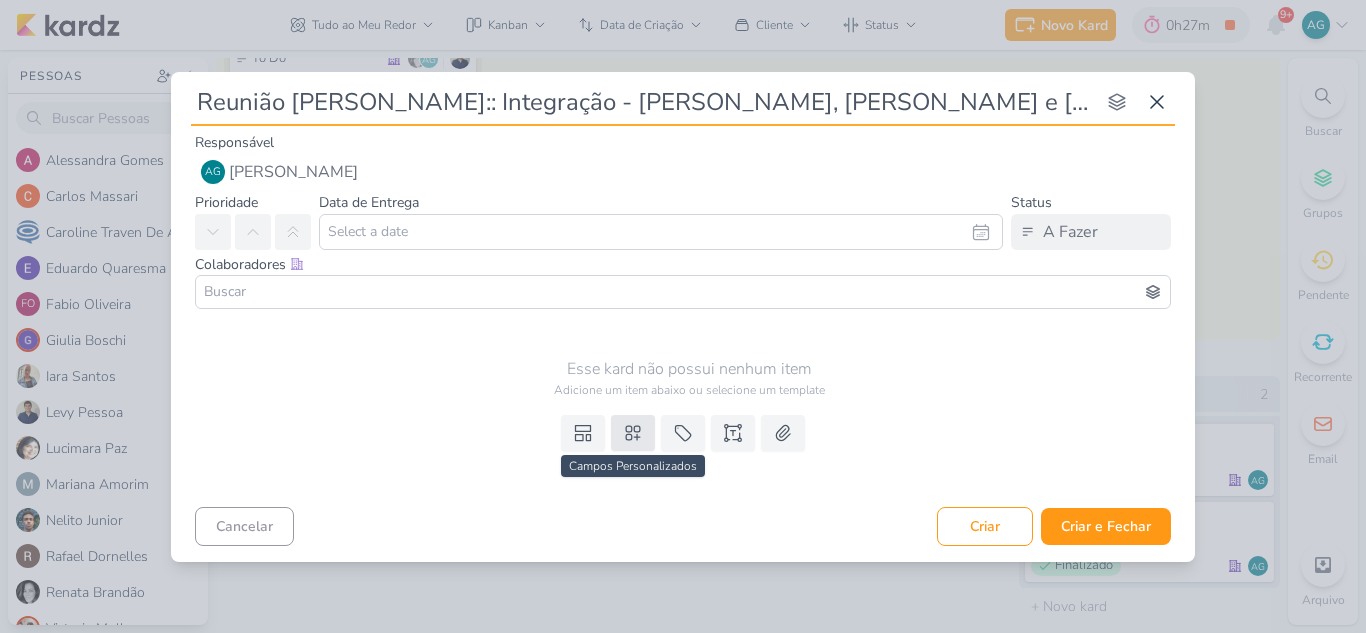 type on "Reunião [PERSON_NAME]:: Integração - [PERSON_NAME], [PERSON_NAME] e [PERSON_NAME]" 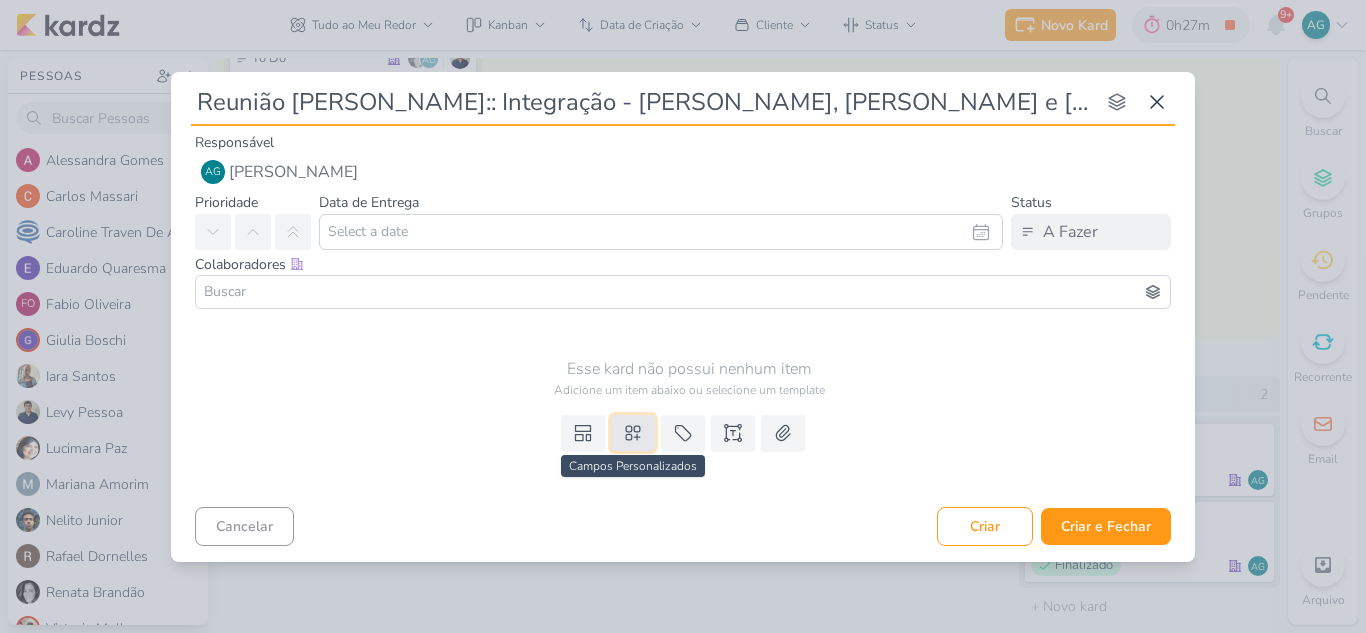 click 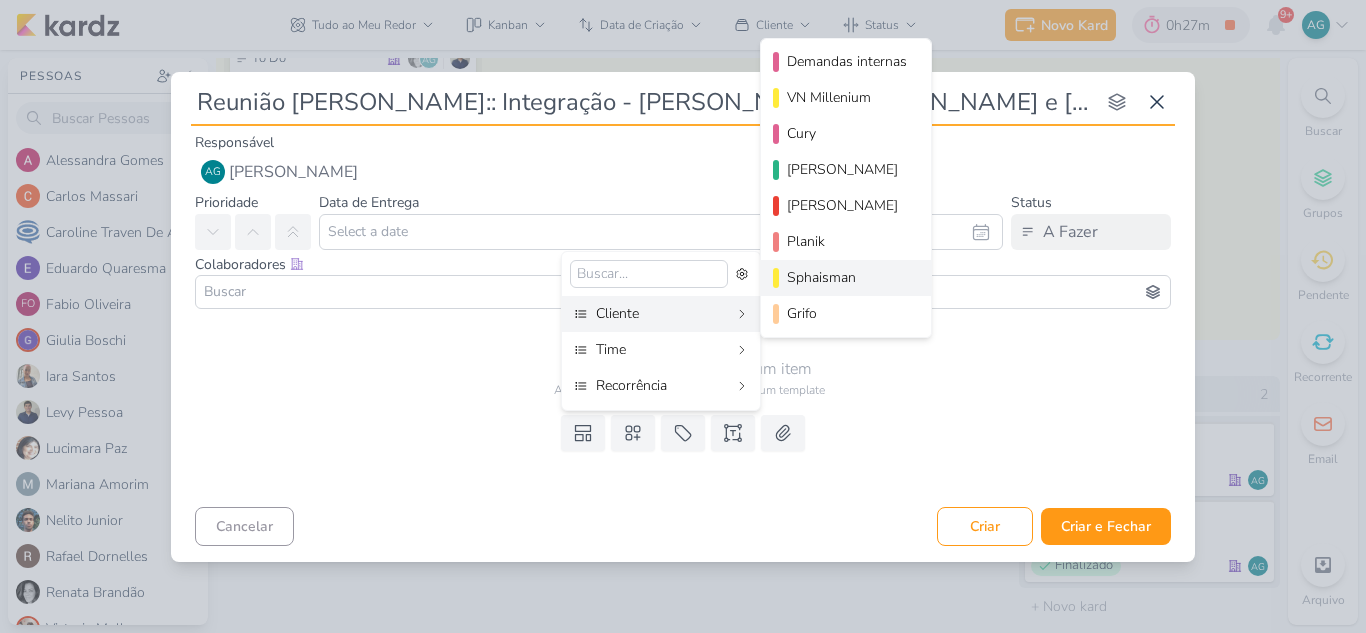scroll, scrollTop: 218, scrollLeft: 0, axis: vertical 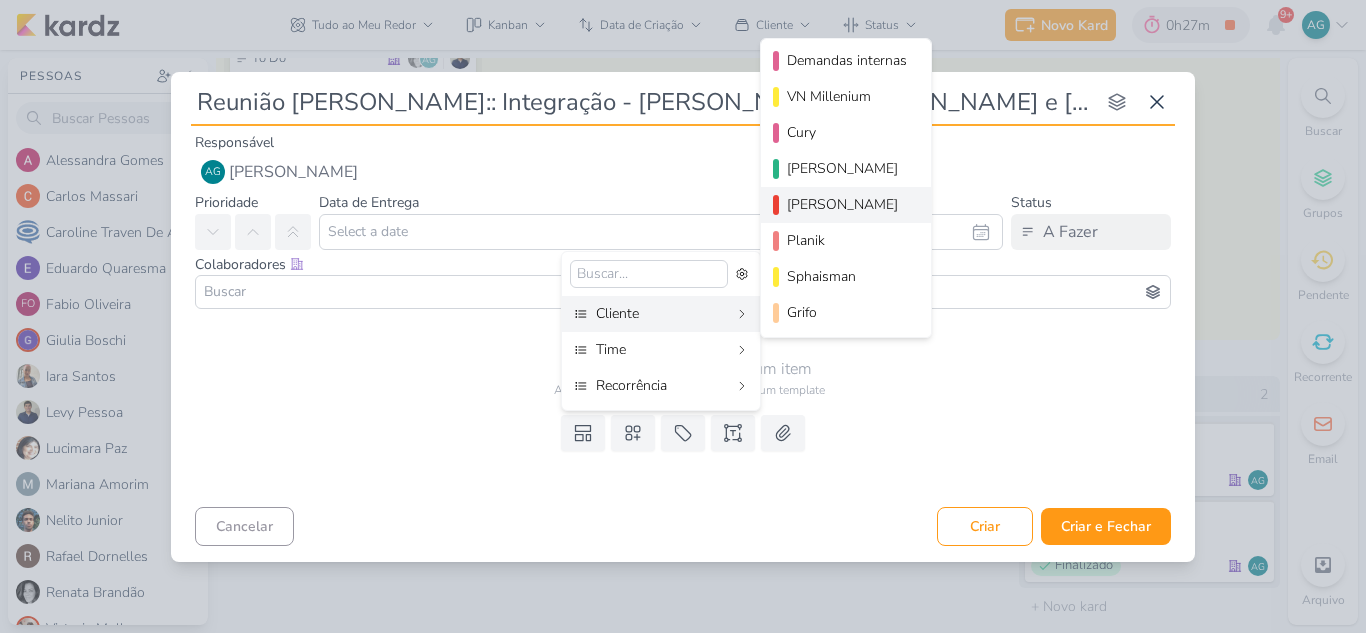 click on "[PERSON_NAME]" at bounding box center [847, 204] 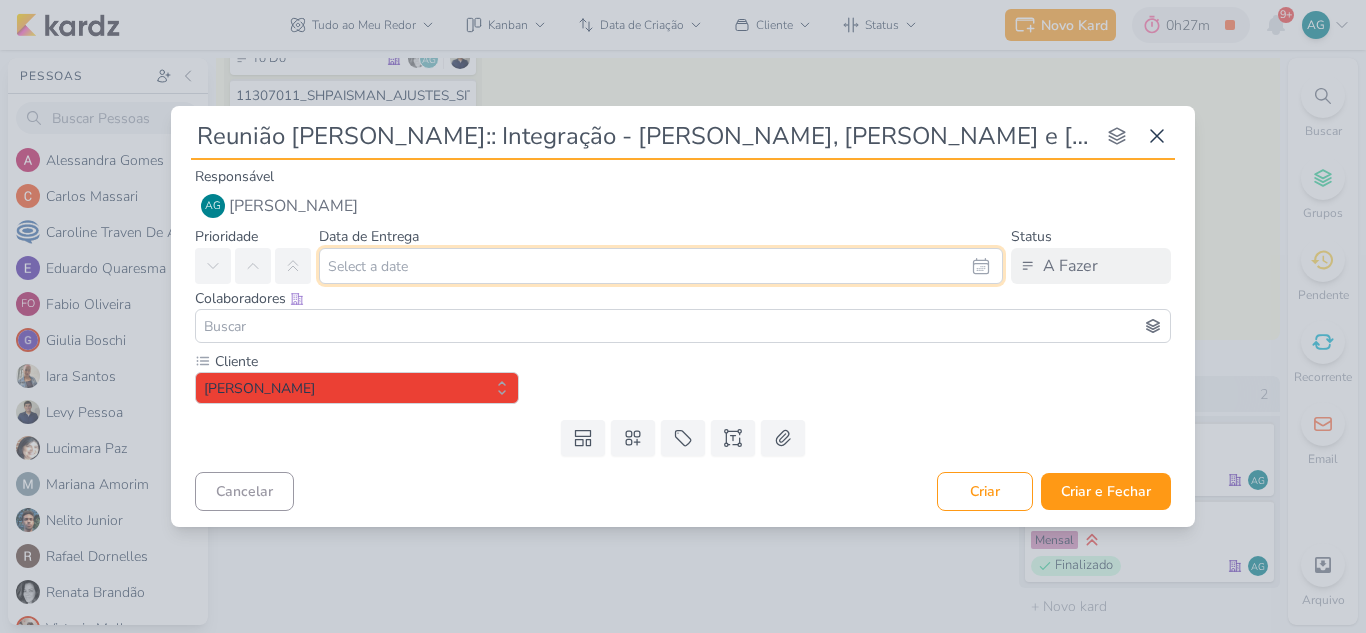 click at bounding box center [661, 266] 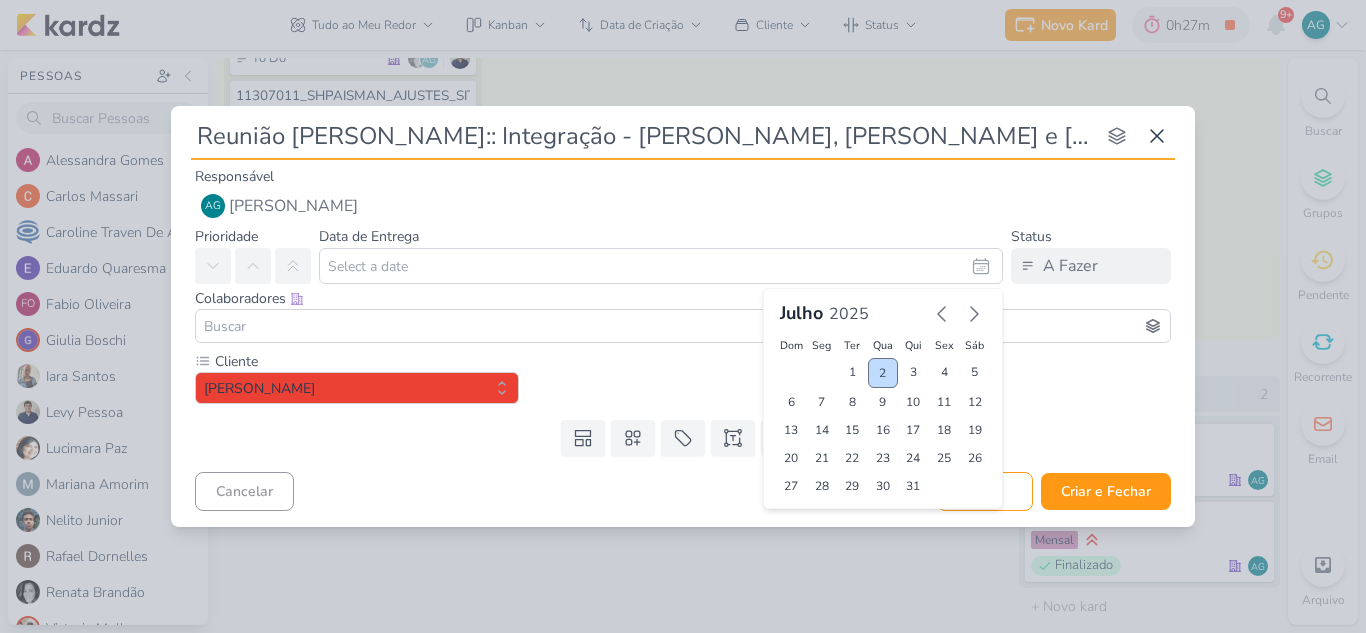 click on "2" at bounding box center [883, 373] 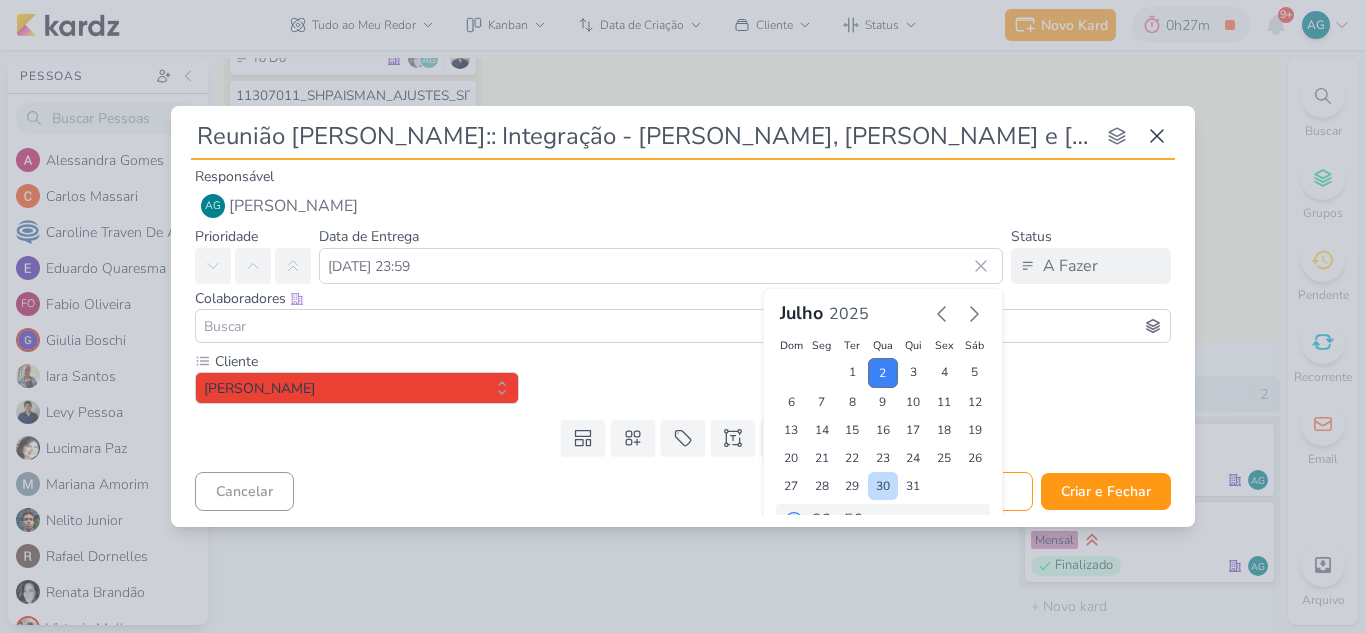 scroll, scrollTop: 34, scrollLeft: 0, axis: vertical 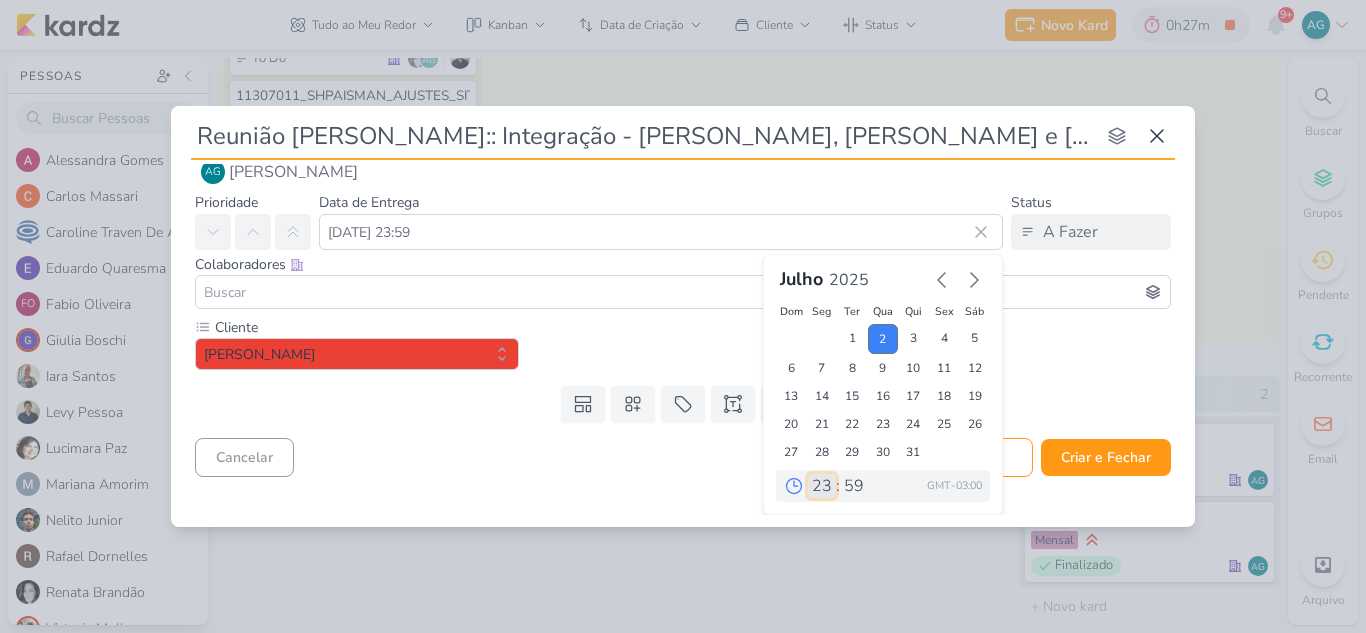 click on "00 01 02 03 04 05 06 07 08 09 10 11 12 13 14 15 16 17 18 19 20 21 22 23" at bounding box center [822, 486] 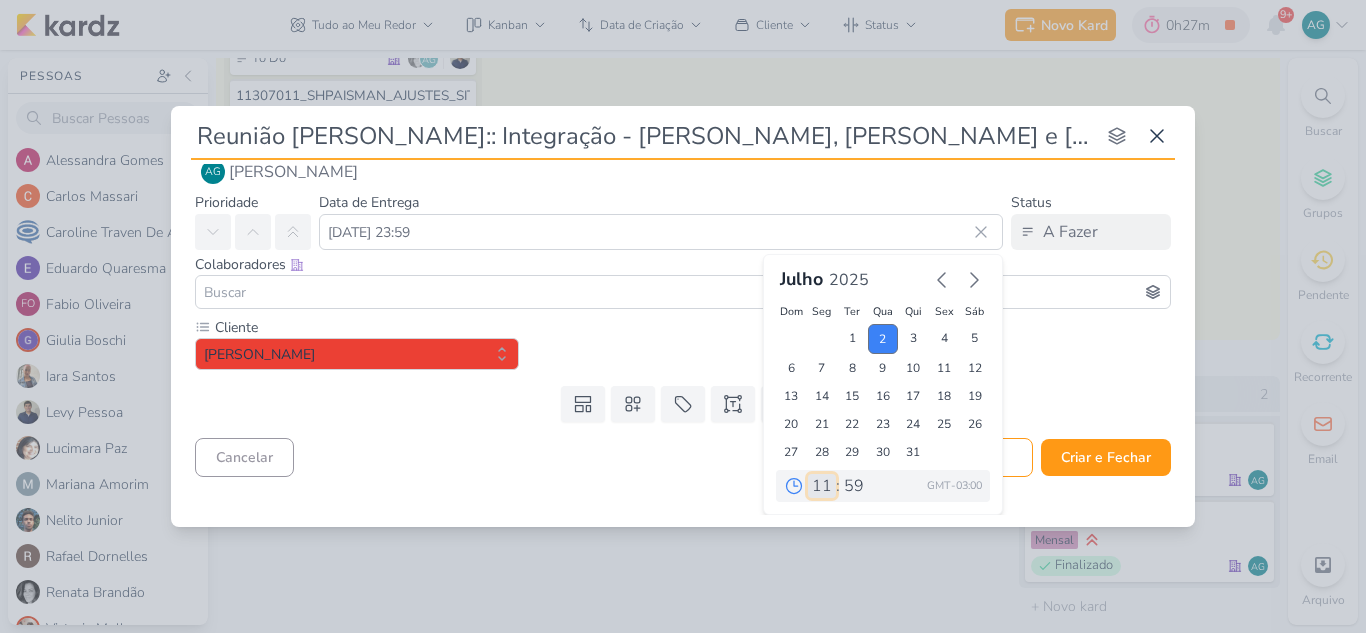 click on "00 01 02 03 04 05 06 07 08 09 10 11 12 13 14 15 16 17 18 19 20 21 22 23" at bounding box center (822, 486) 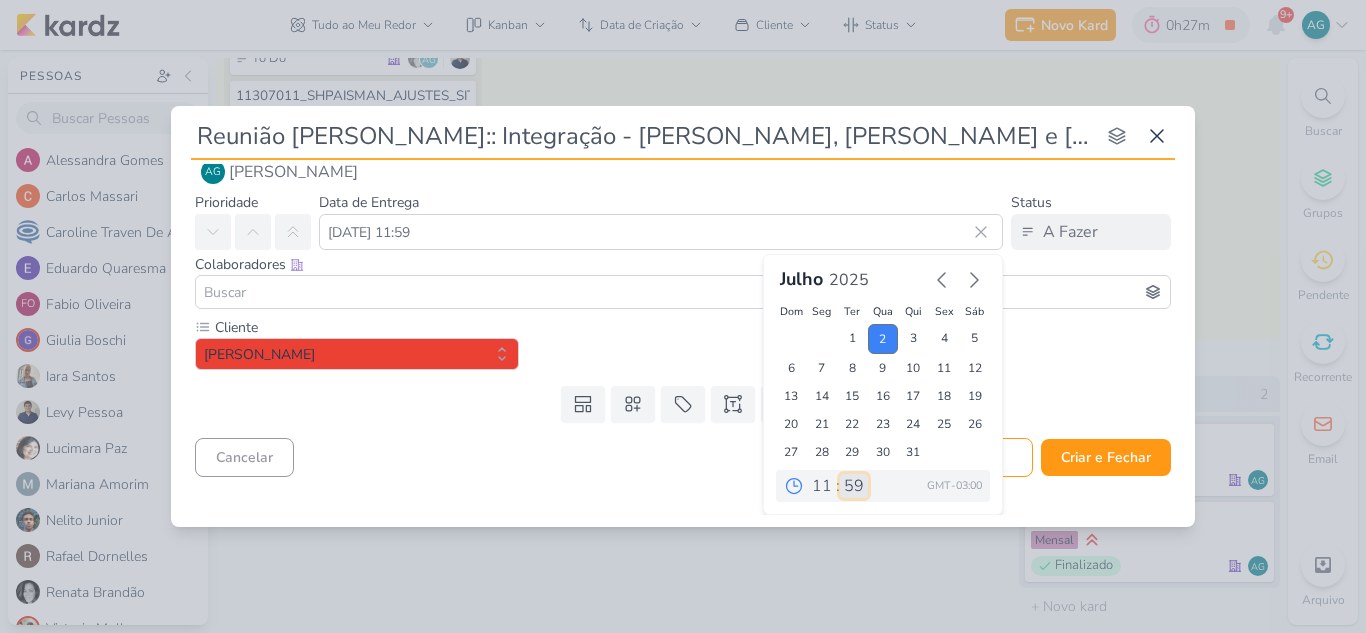 click on "00 05 10 15 20 25 30 35 40 45 50 55
59" at bounding box center (854, 486) 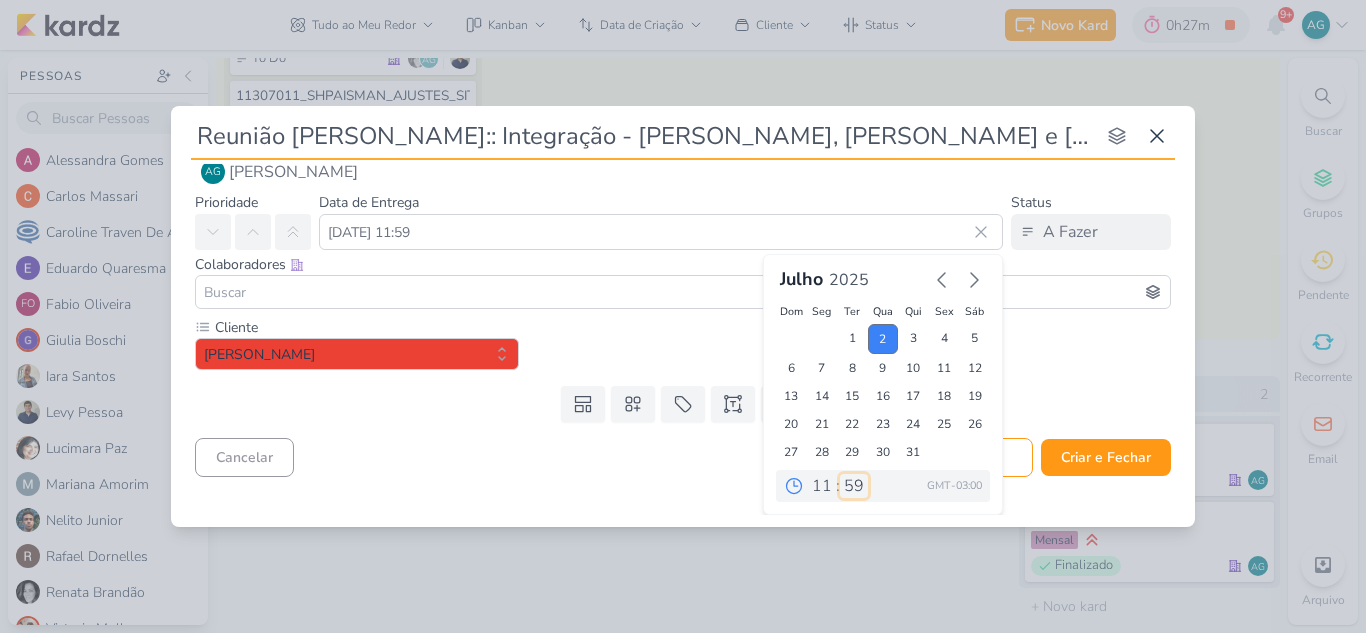 select on "30" 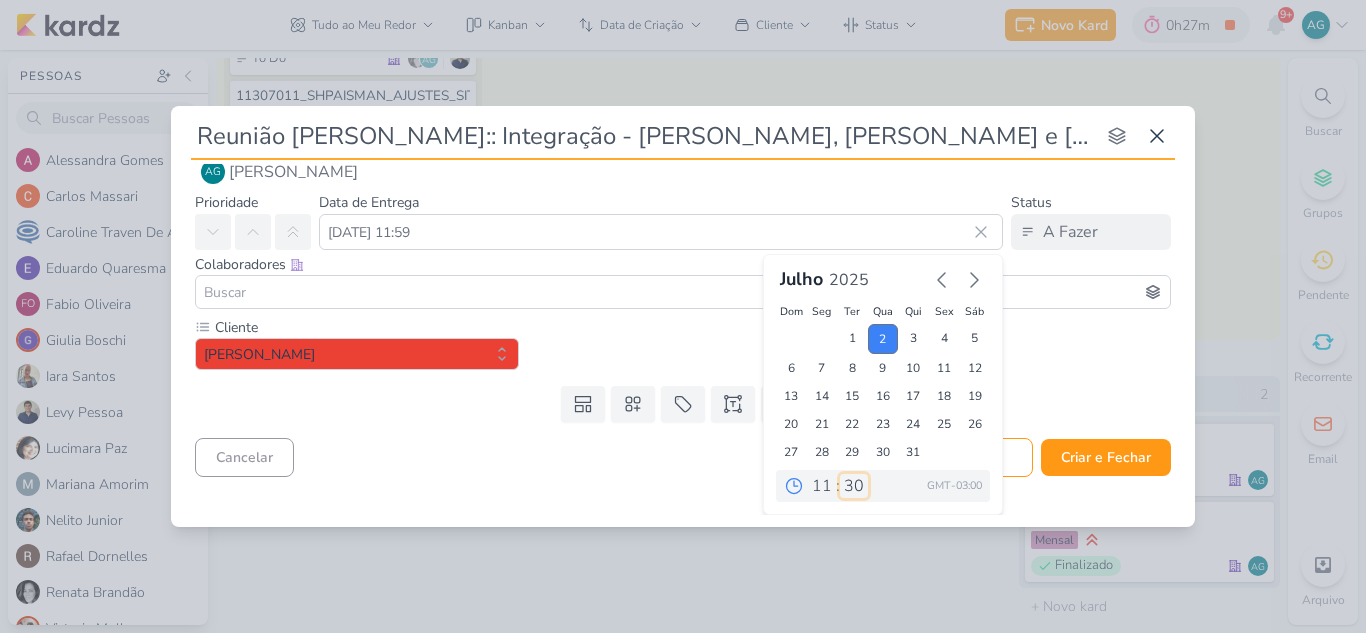 click on "00 05 10 15 20 25 30 35 40 45 50 55
59" at bounding box center [854, 486] 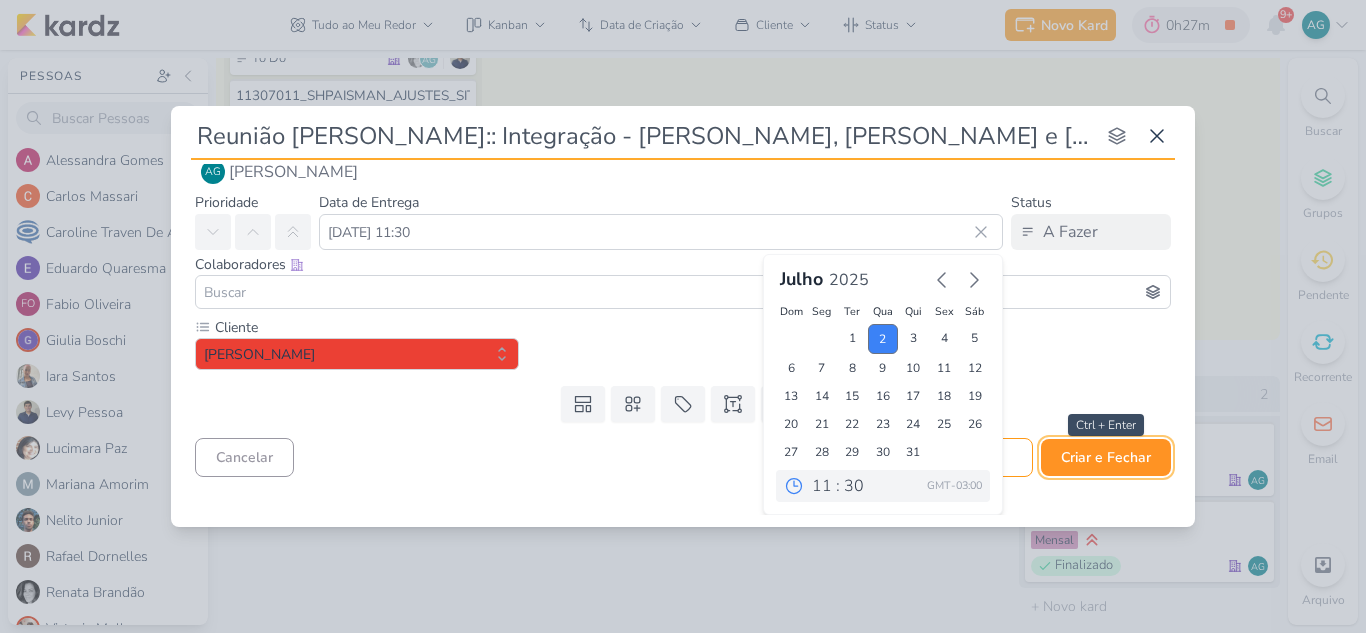 click on "Criar e Fechar" at bounding box center [1106, 457] 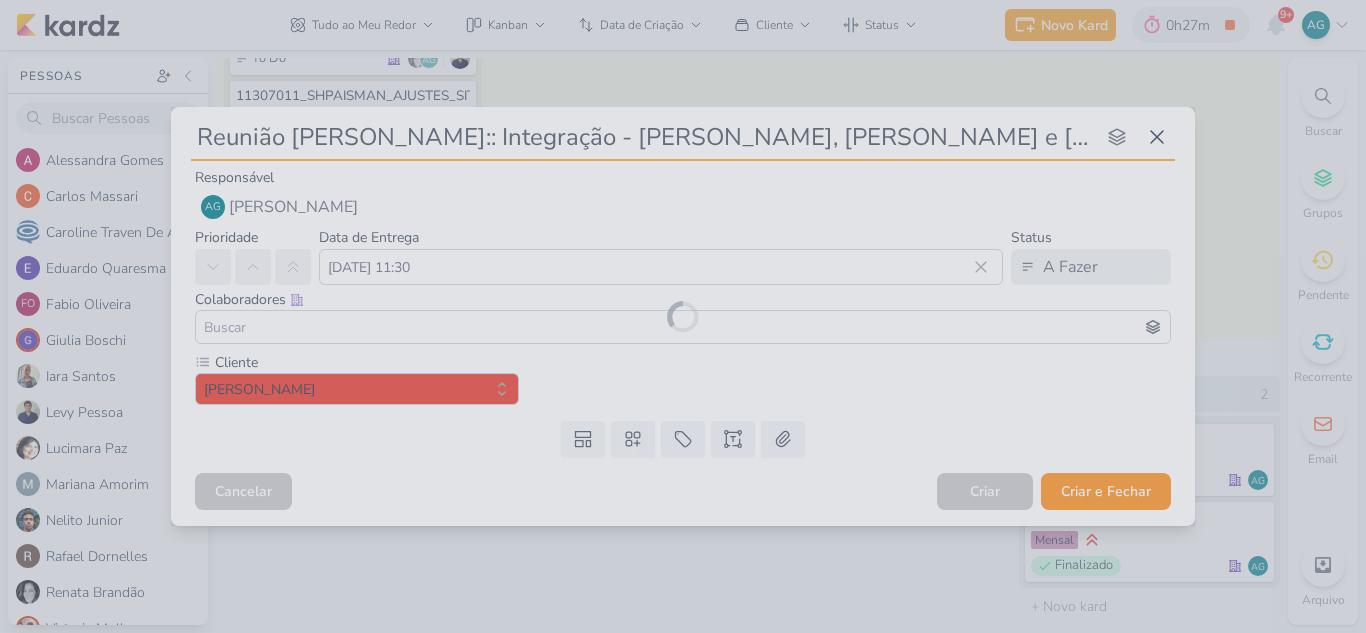 scroll, scrollTop: 0, scrollLeft: 0, axis: both 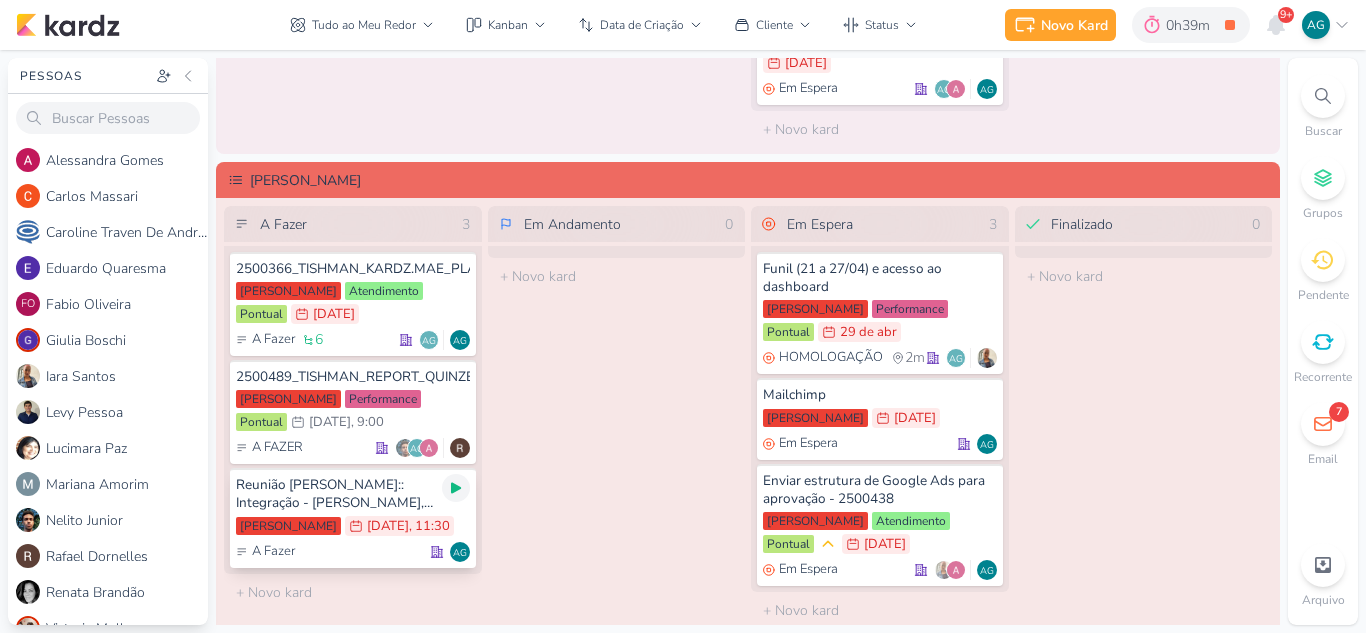 click 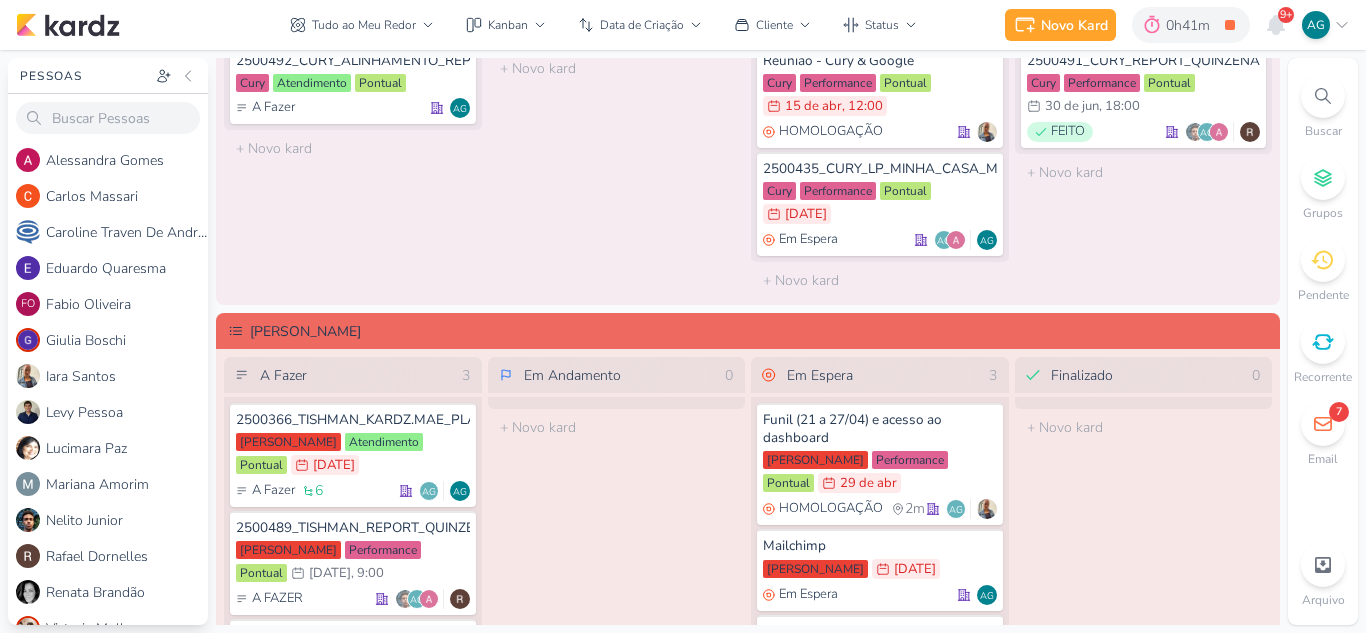 scroll, scrollTop: 1776, scrollLeft: 0, axis: vertical 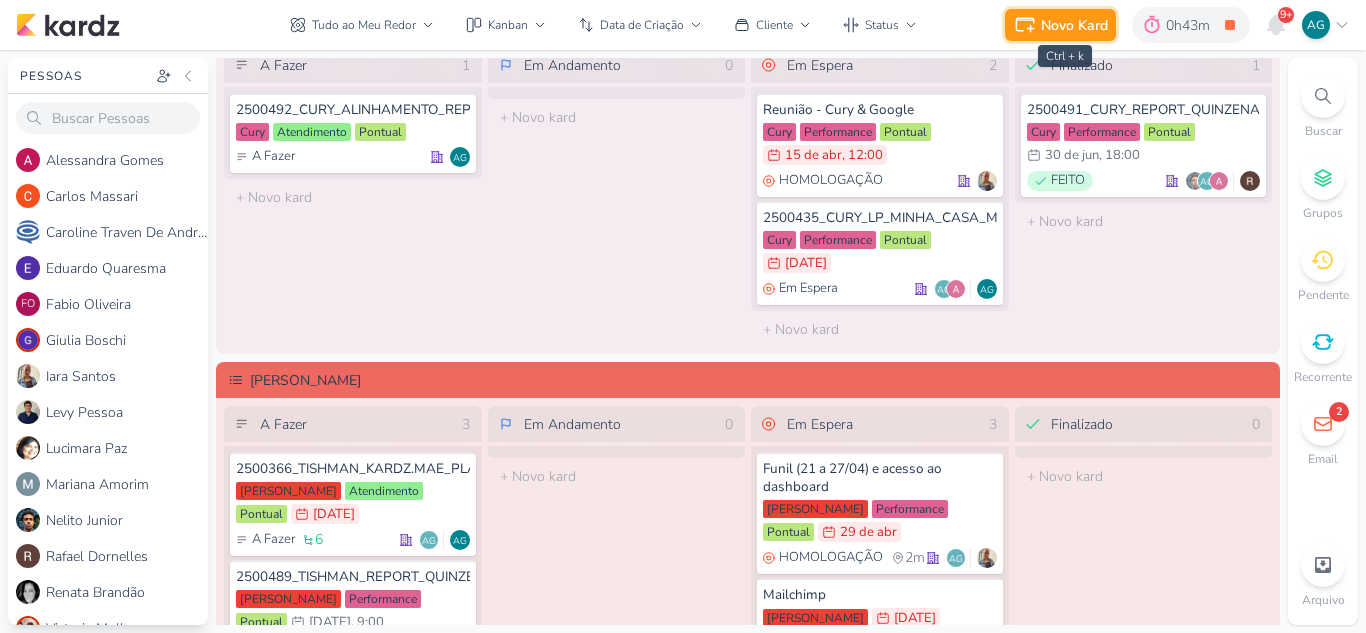 click on "Novo Kard" at bounding box center (1074, 25) 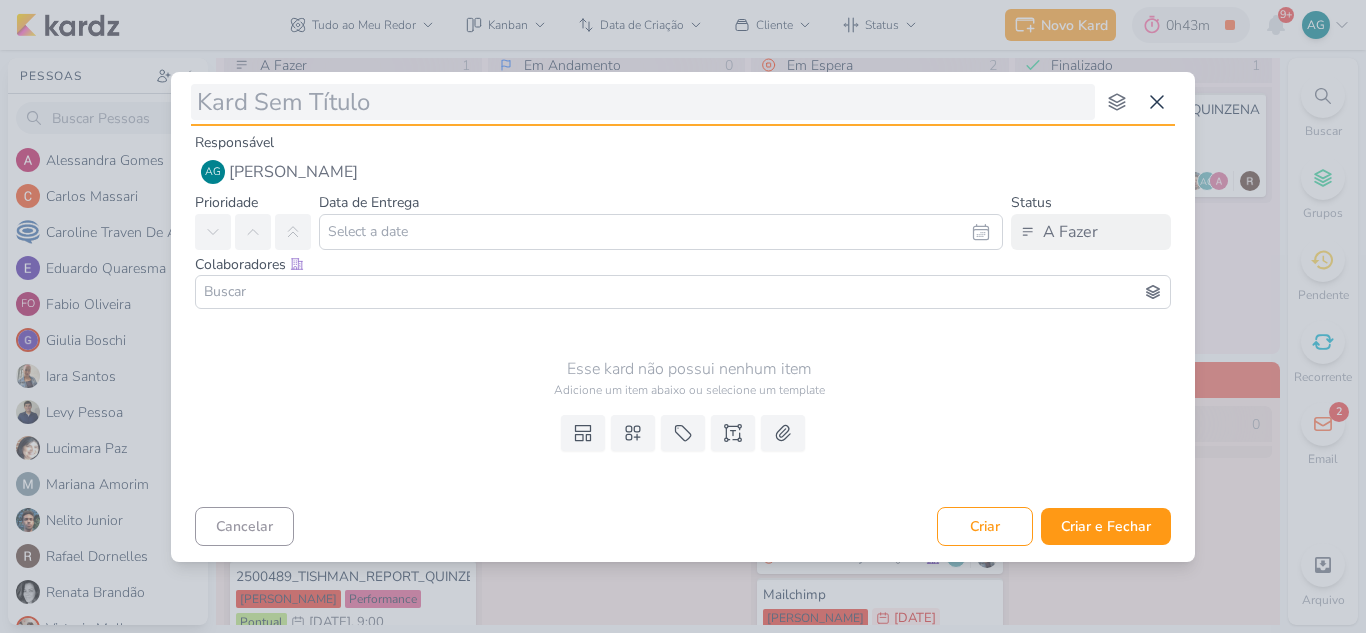 type on "alinhamento TS" 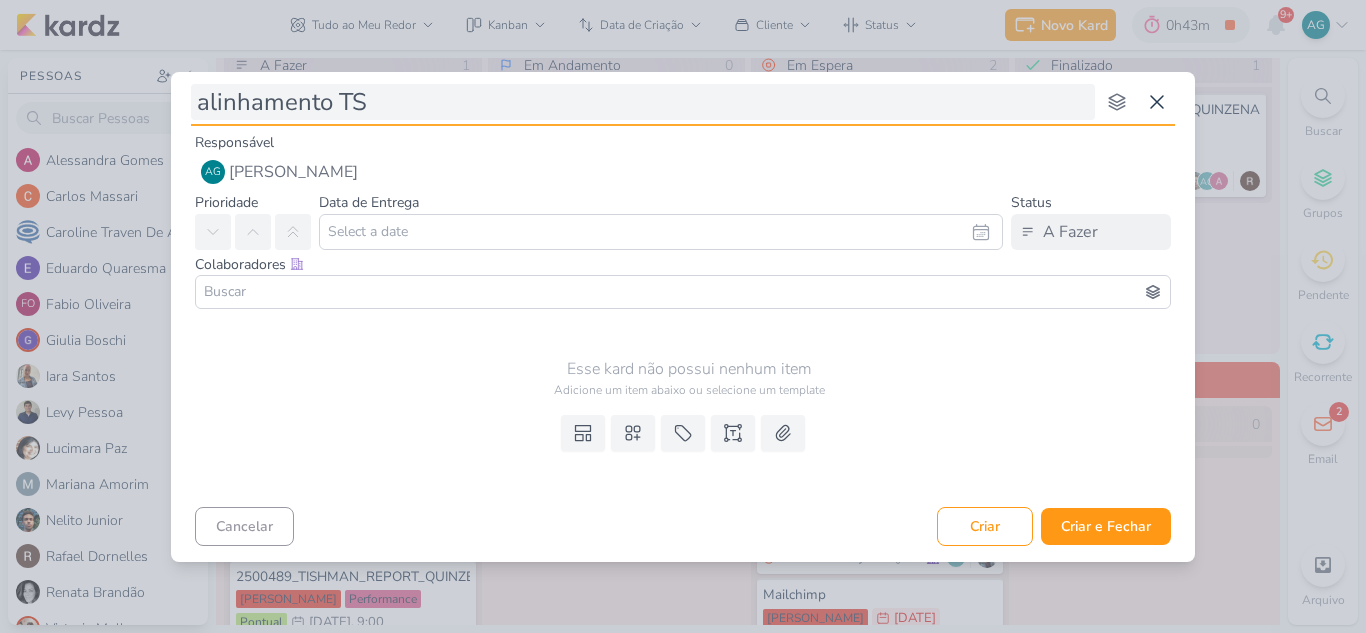 type 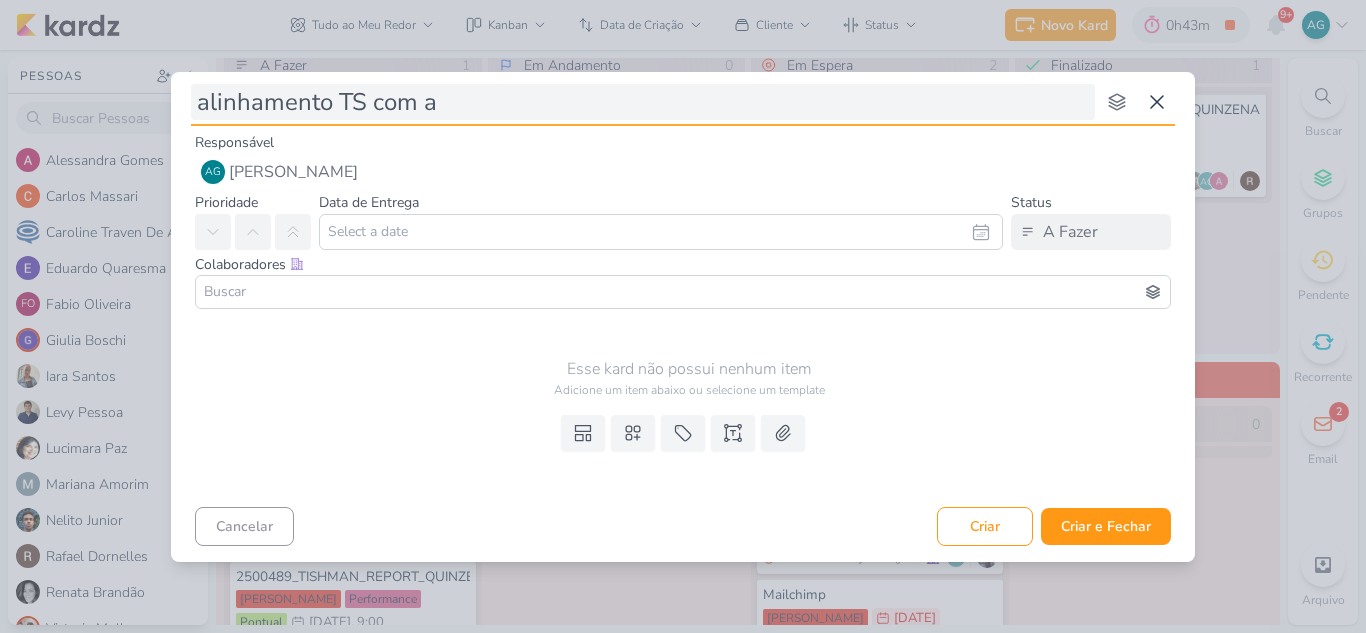 type on "alinhamento TS com a" 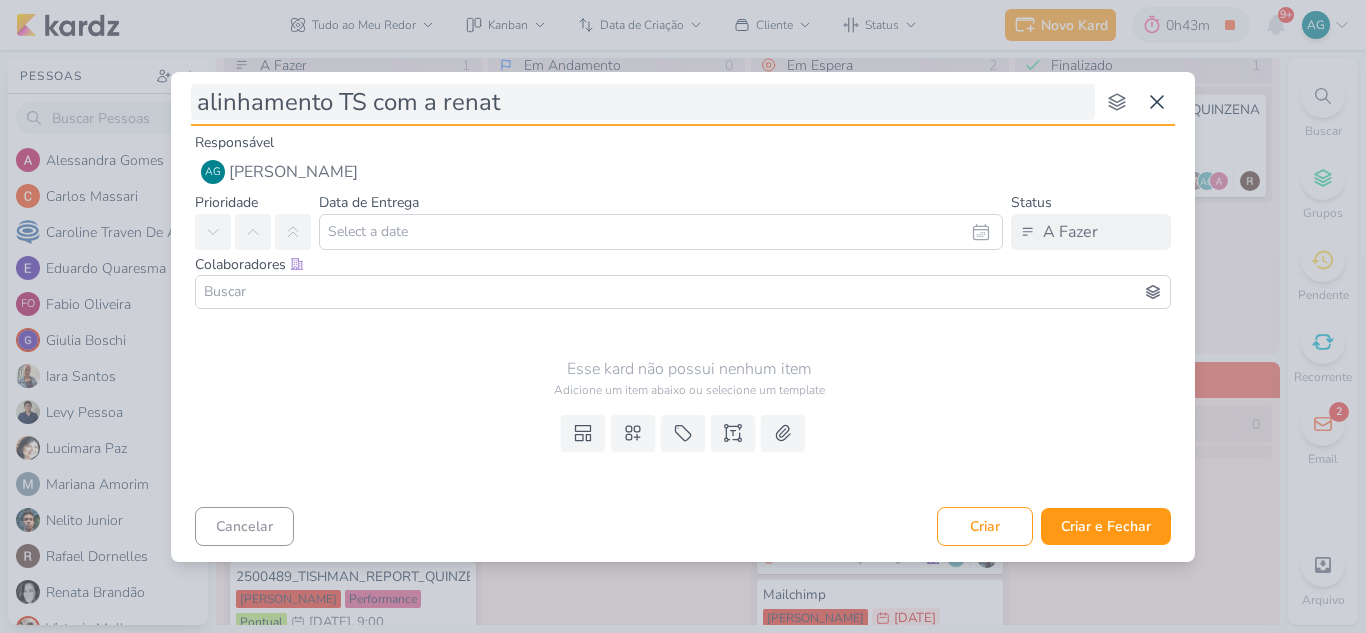 type on "alinhamento TS com a [PERSON_NAME]" 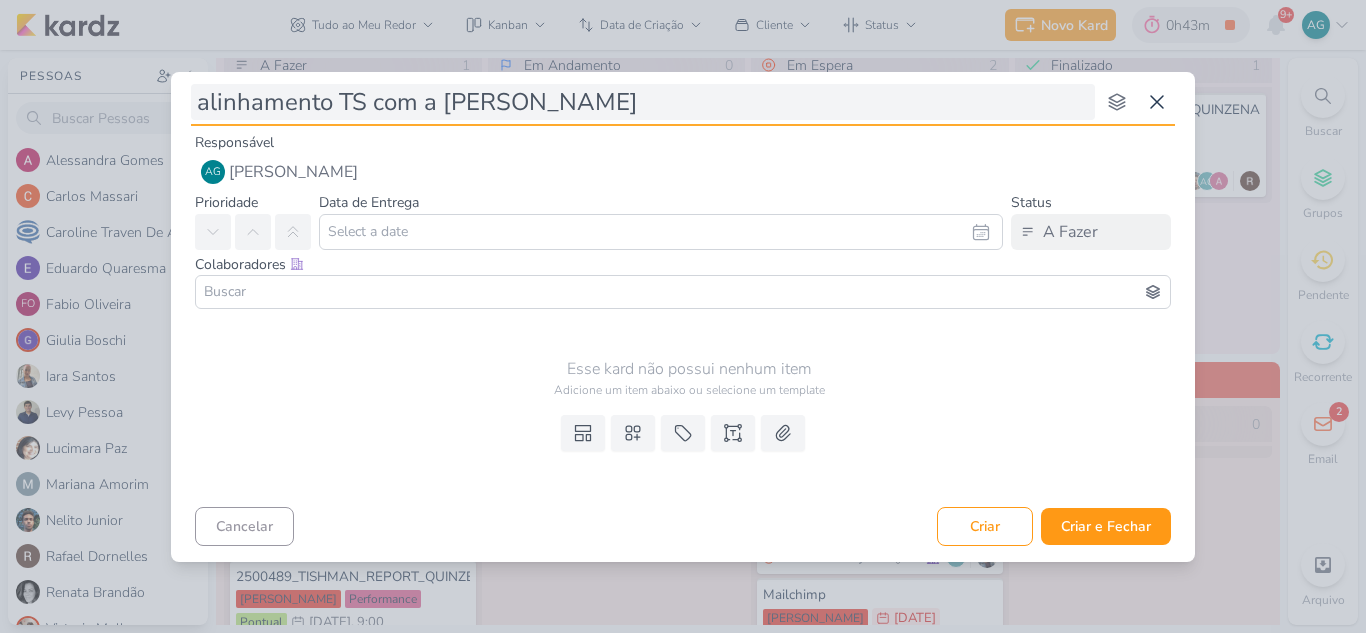 type 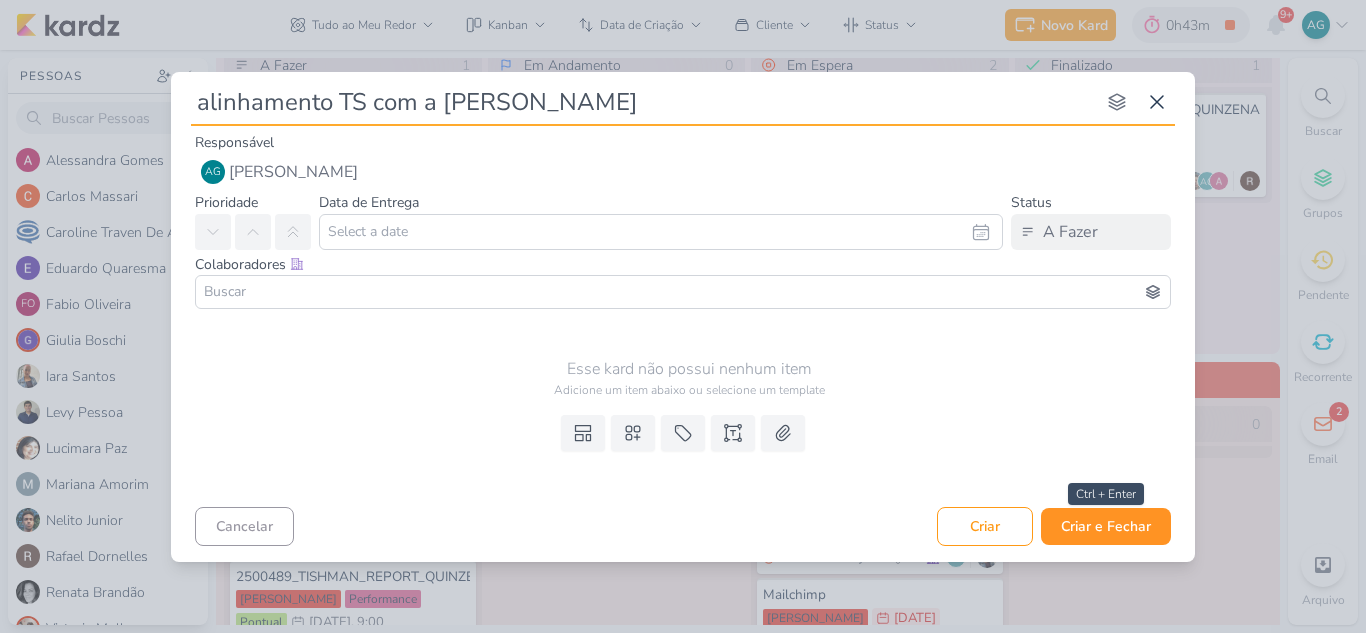 type on "alinhamento TS com a [PERSON_NAME]" 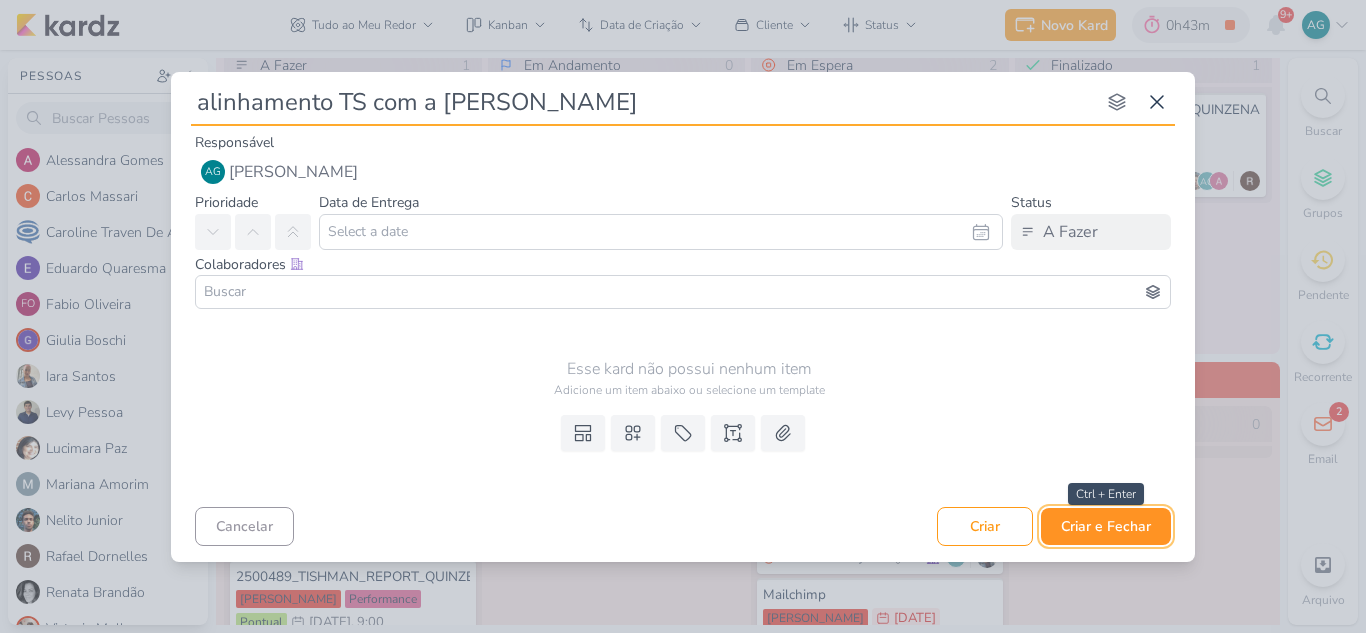 click on "Criar e Fechar" at bounding box center (1106, 526) 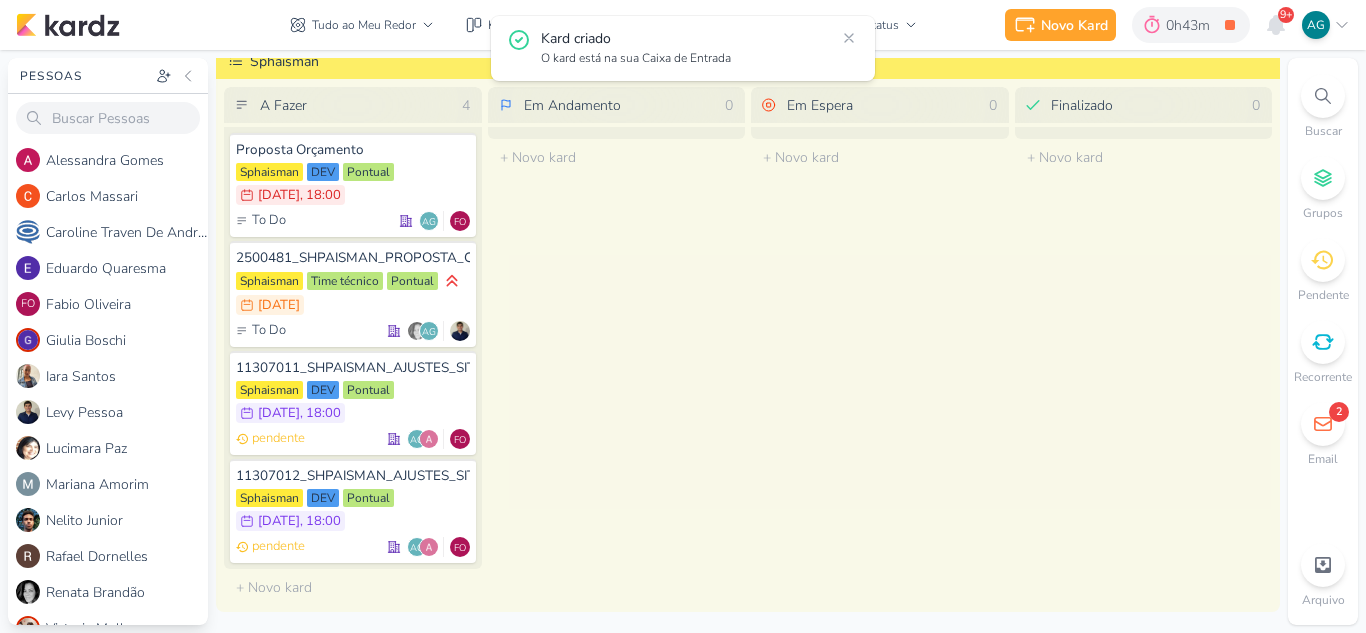 scroll, scrollTop: 2876, scrollLeft: 0, axis: vertical 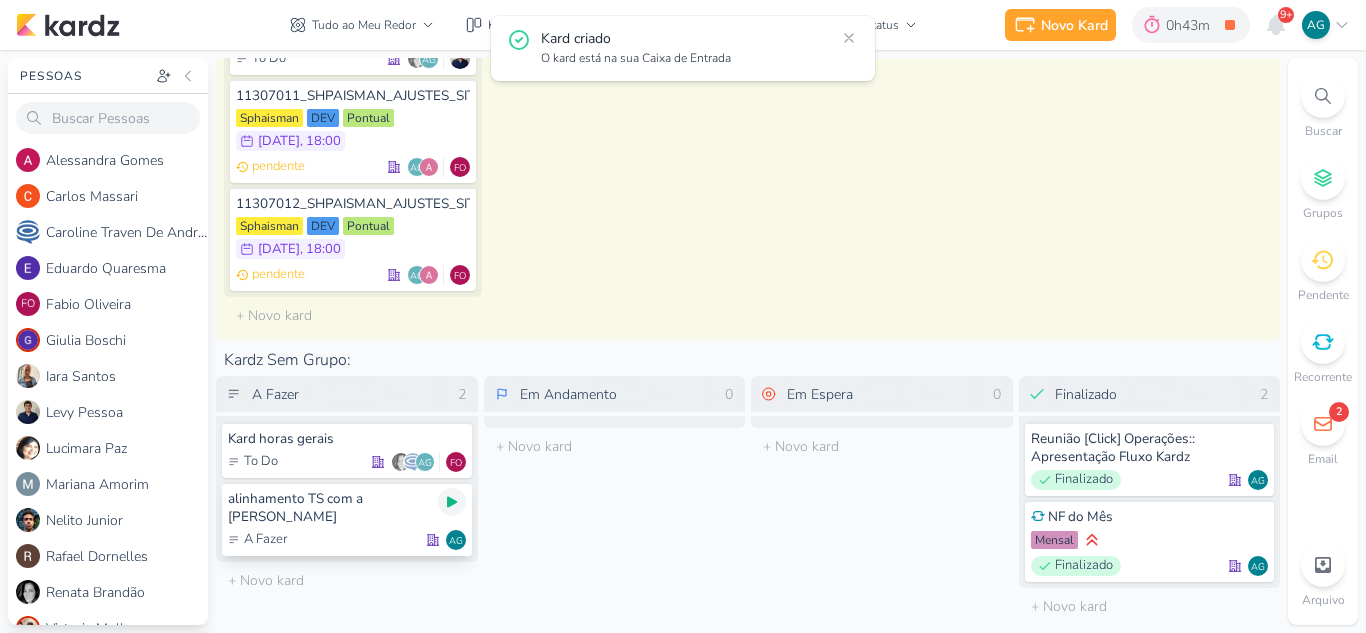 click 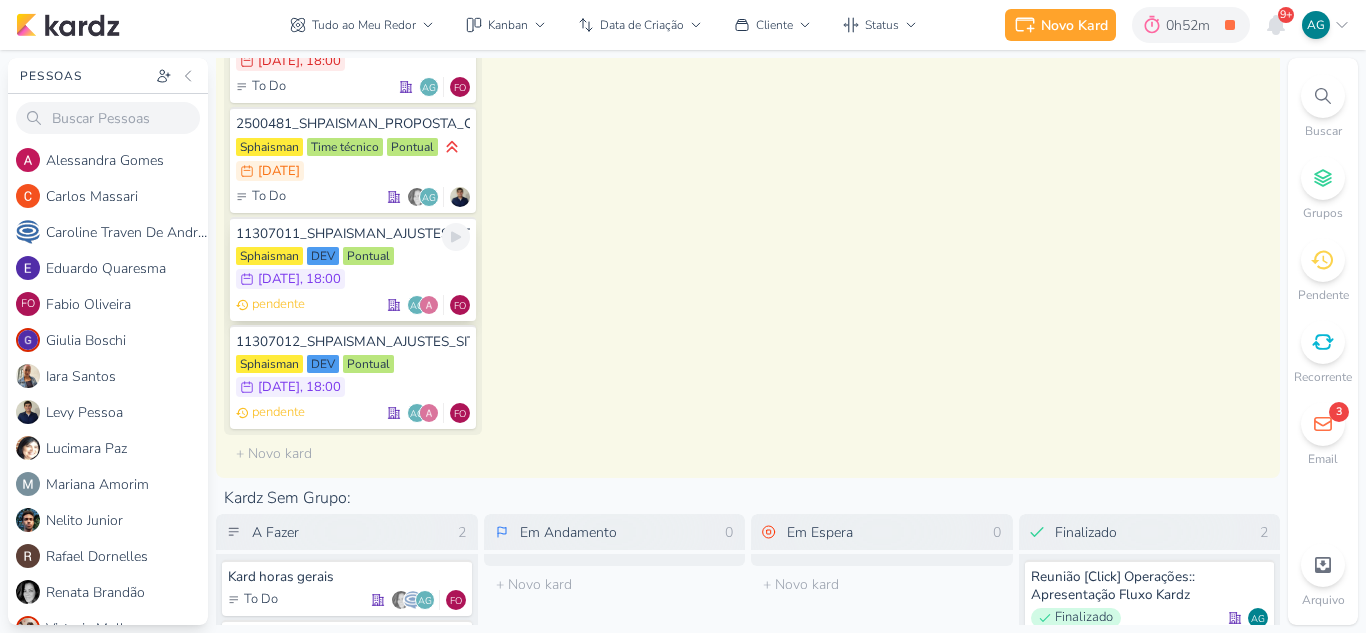 scroll, scrollTop: 2676, scrollLeft: 0, axis: vertical 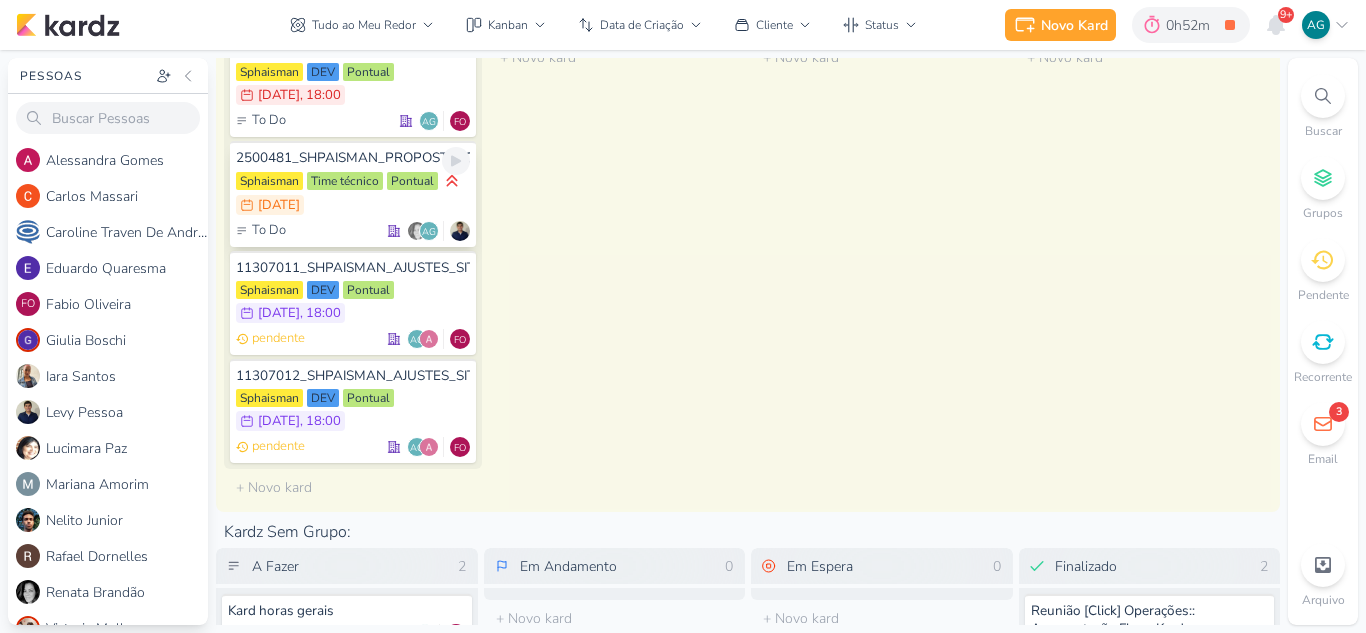 click on "2500481_SHPAISMAN_PROPOSTA_COMERCIAL" at bounding box center (353, 158) 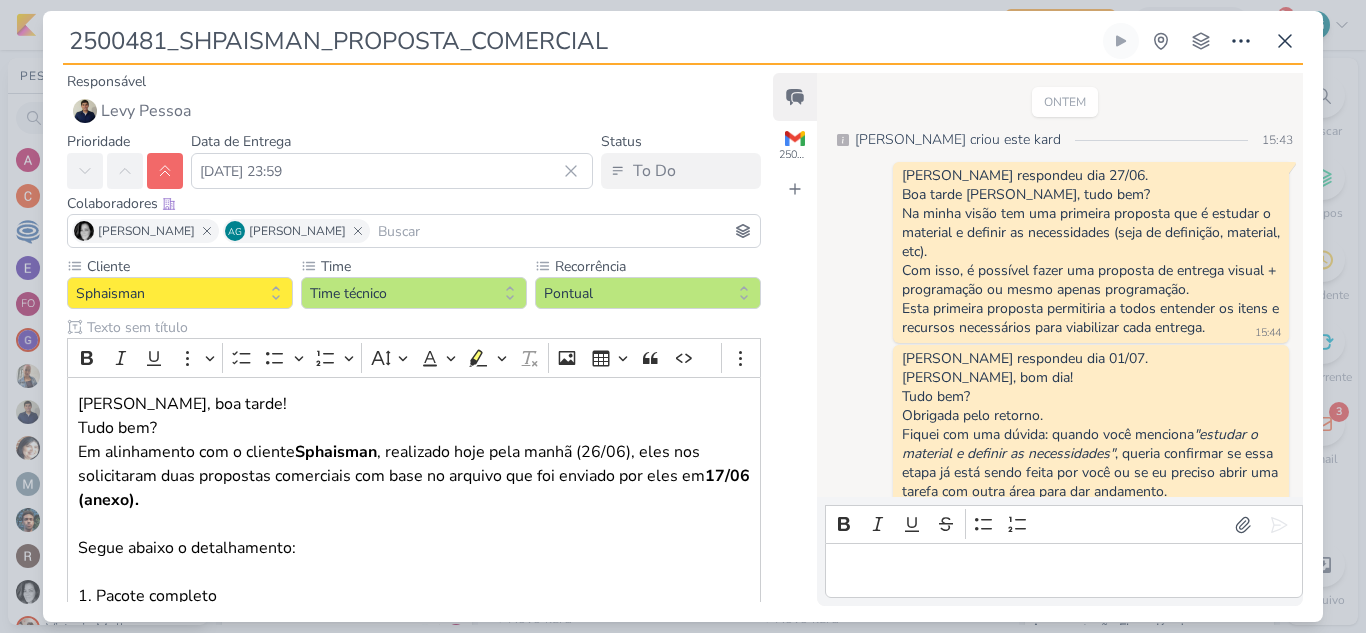 scroll, scrollTop: 94, scrollLeft: 0, axis: vertical 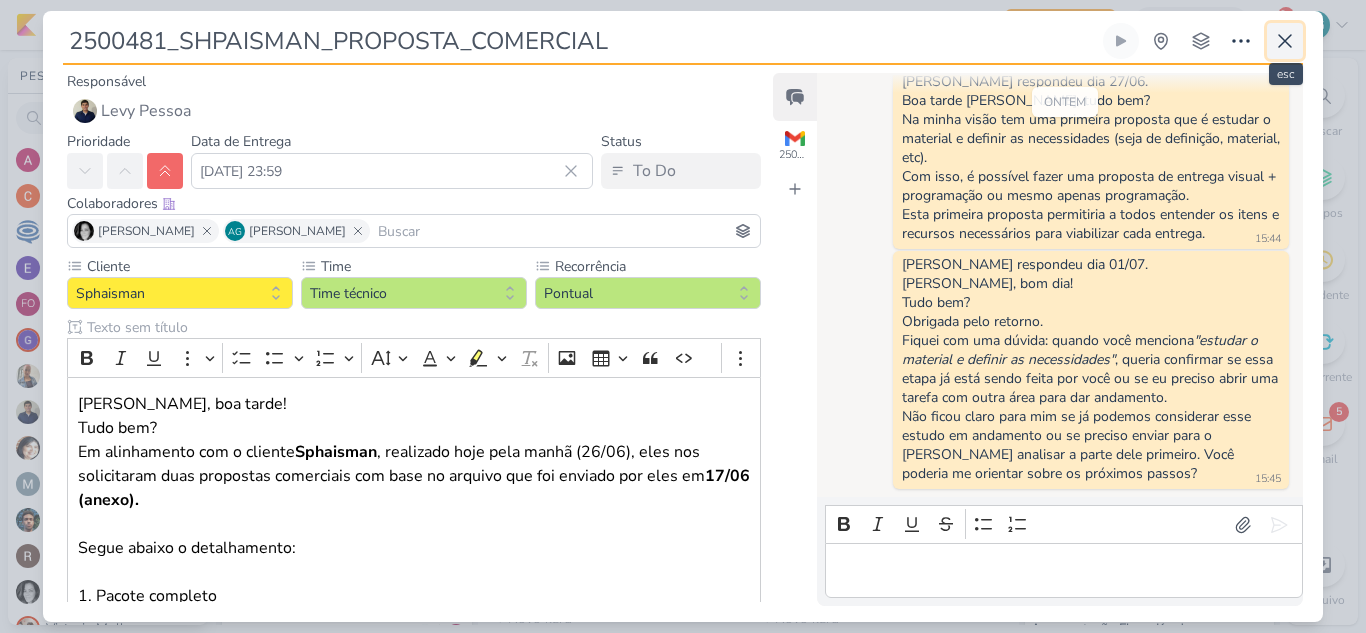 click 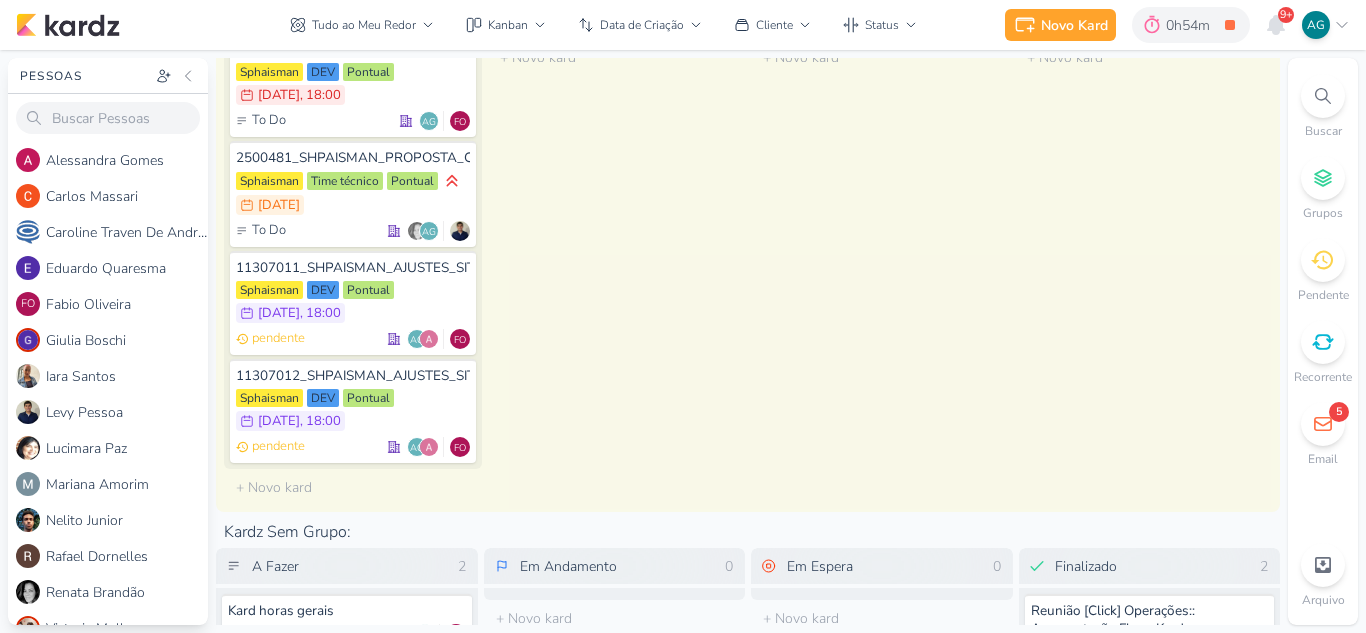click on "Em Espera
0
O título do kard deve ter menos que 100 caracteres" at bounding box center (880, 246) 